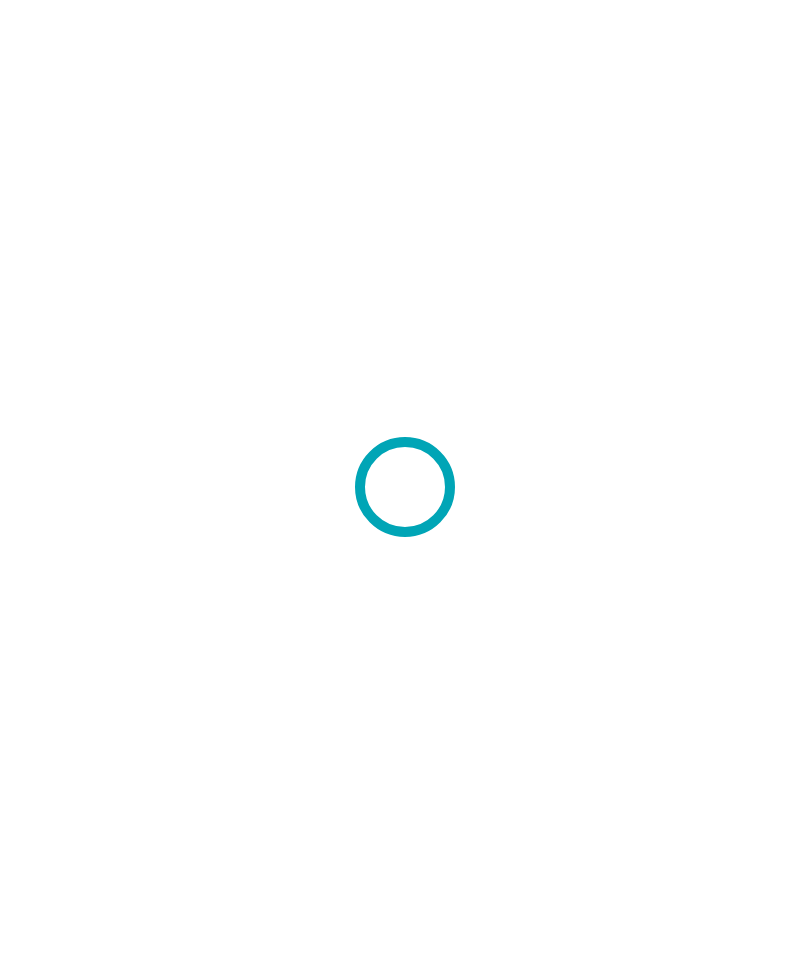 scroll, scrollTop: 0, scrollLeft: 0, axis: both 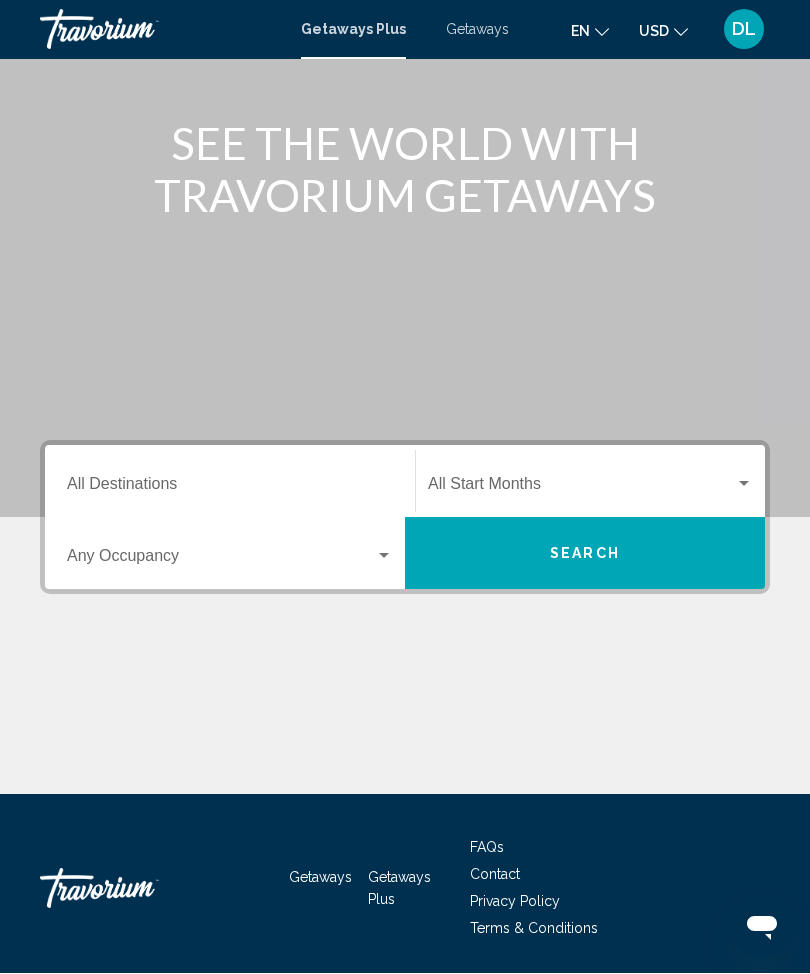 click on "Destination All Destinations" at bounding box center [230, 489] 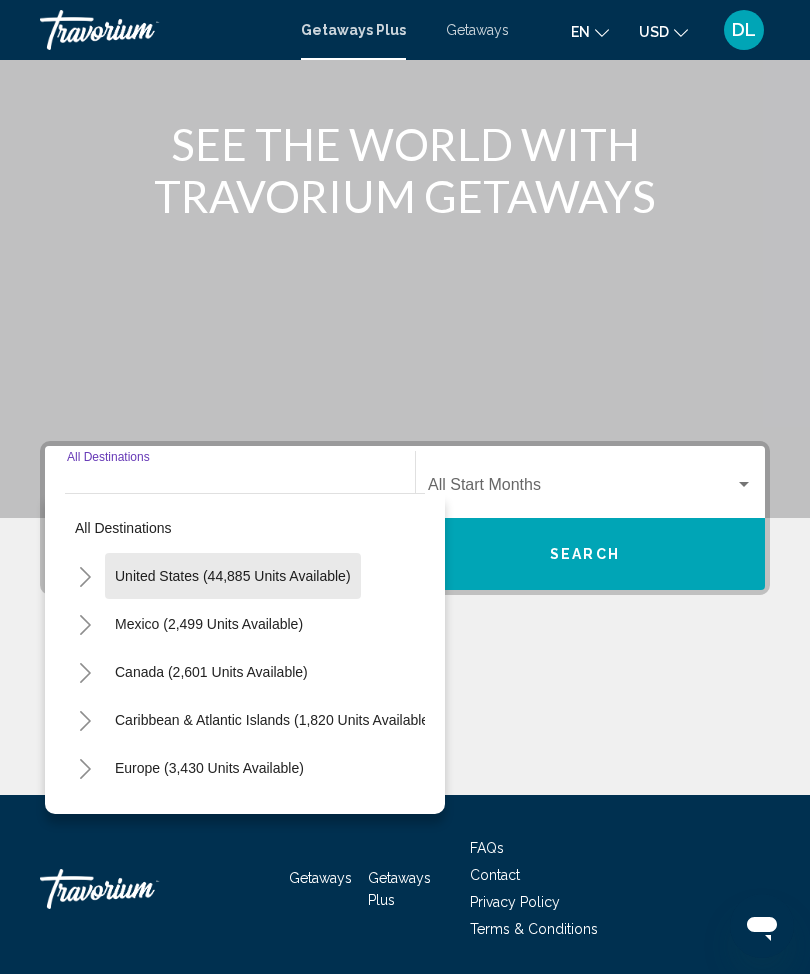 click on "United States (44,885 units available)" at bounding box center [209, 624] 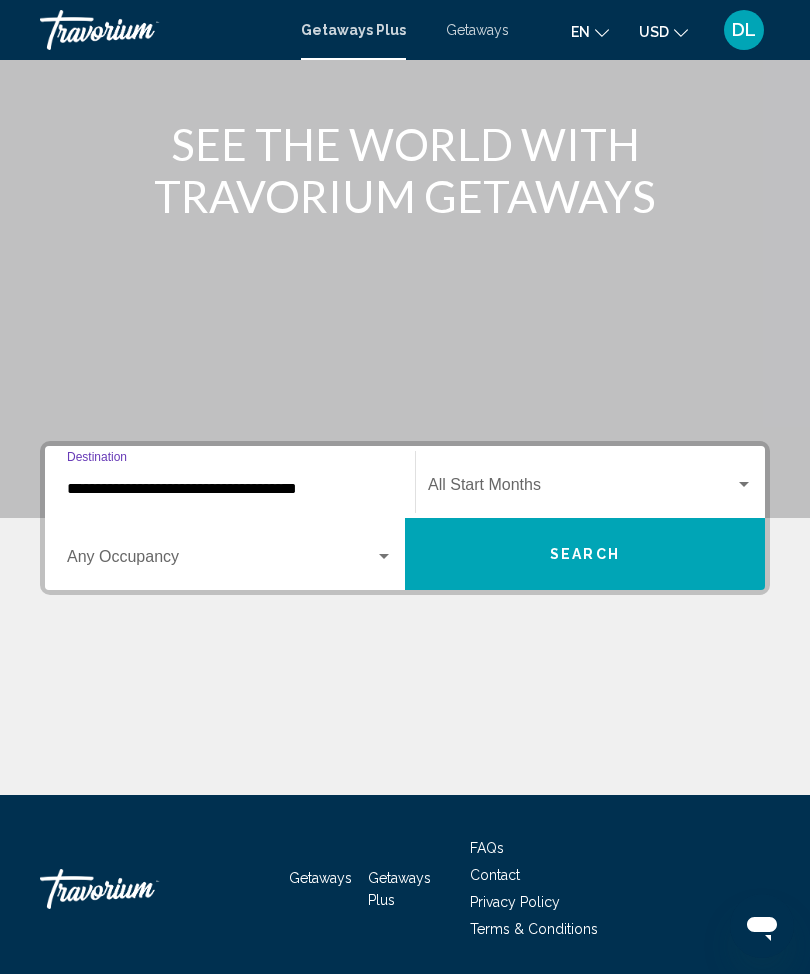 click at bounding box center [221, 561] 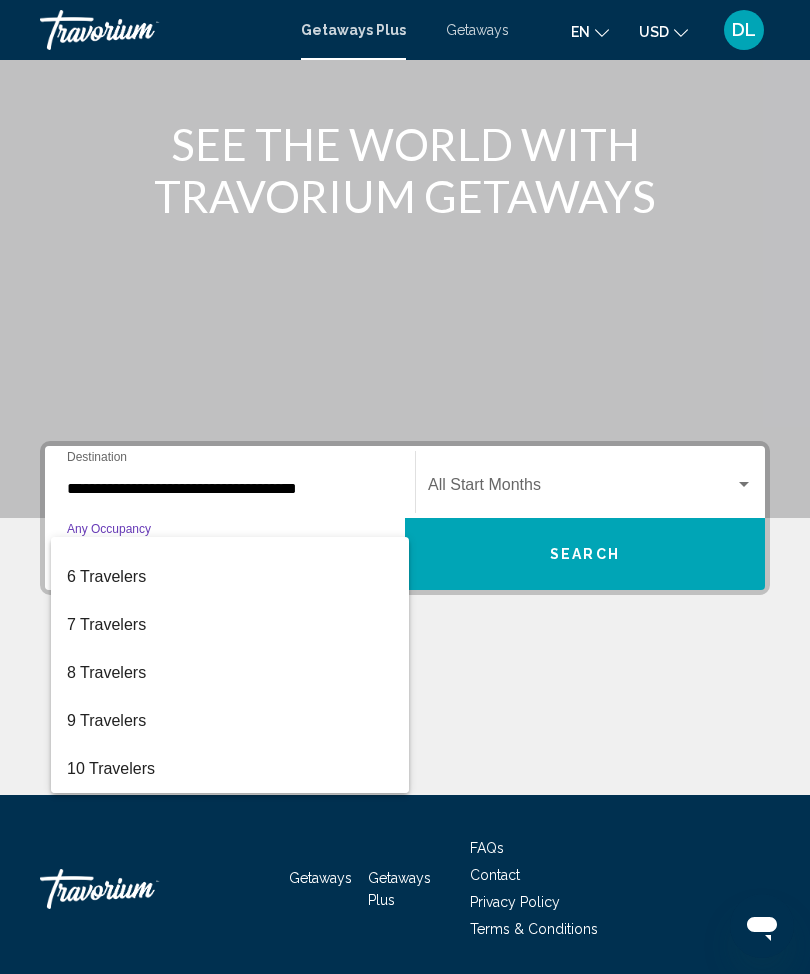 scroll, scrollTop: 224, scrollLeft: 0, axis: vertical 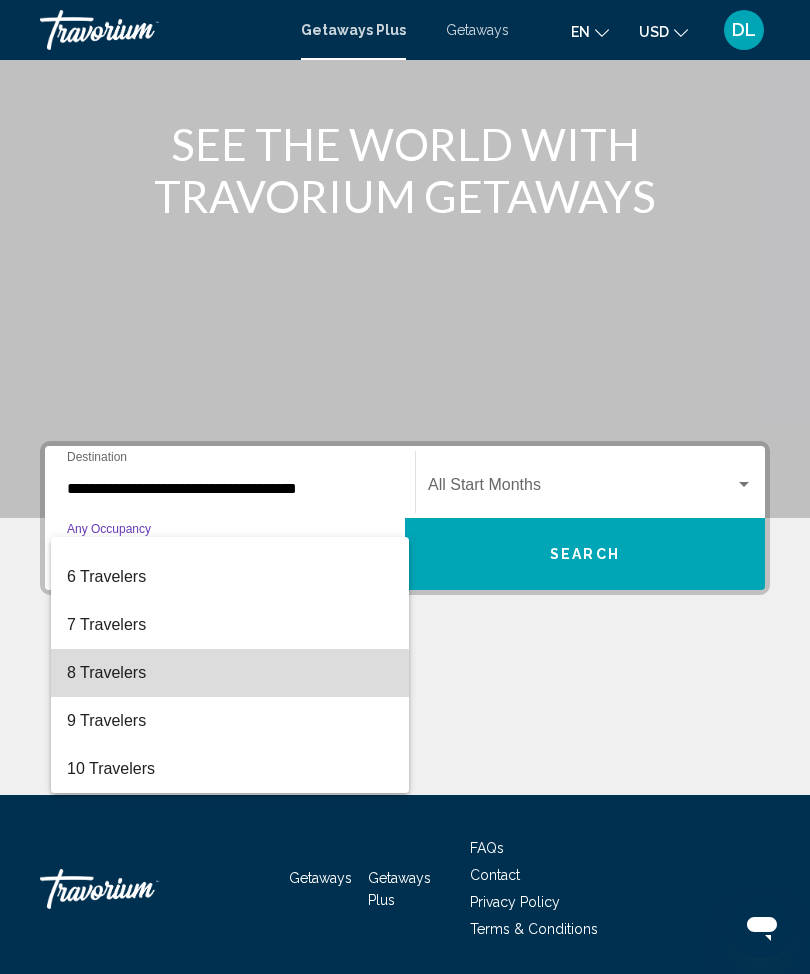 click on "8 Travelers" at bounding box center [230, 673] 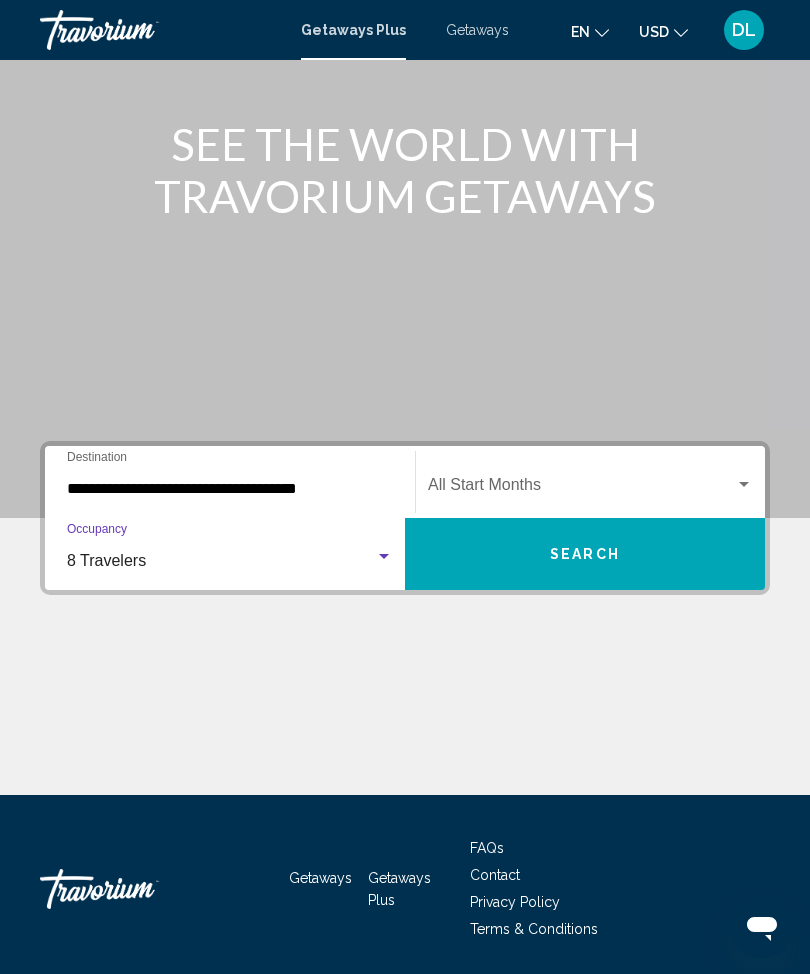 click at bounding box center (581, 489) 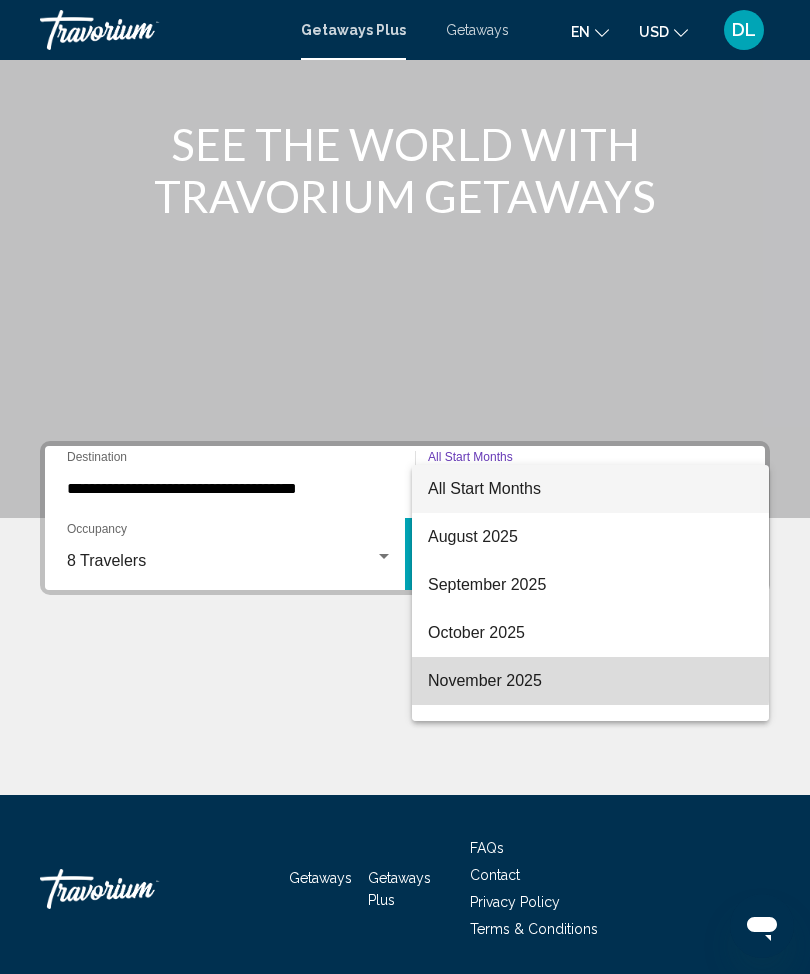 click on "November 2025" at bounding box center (590, 681) 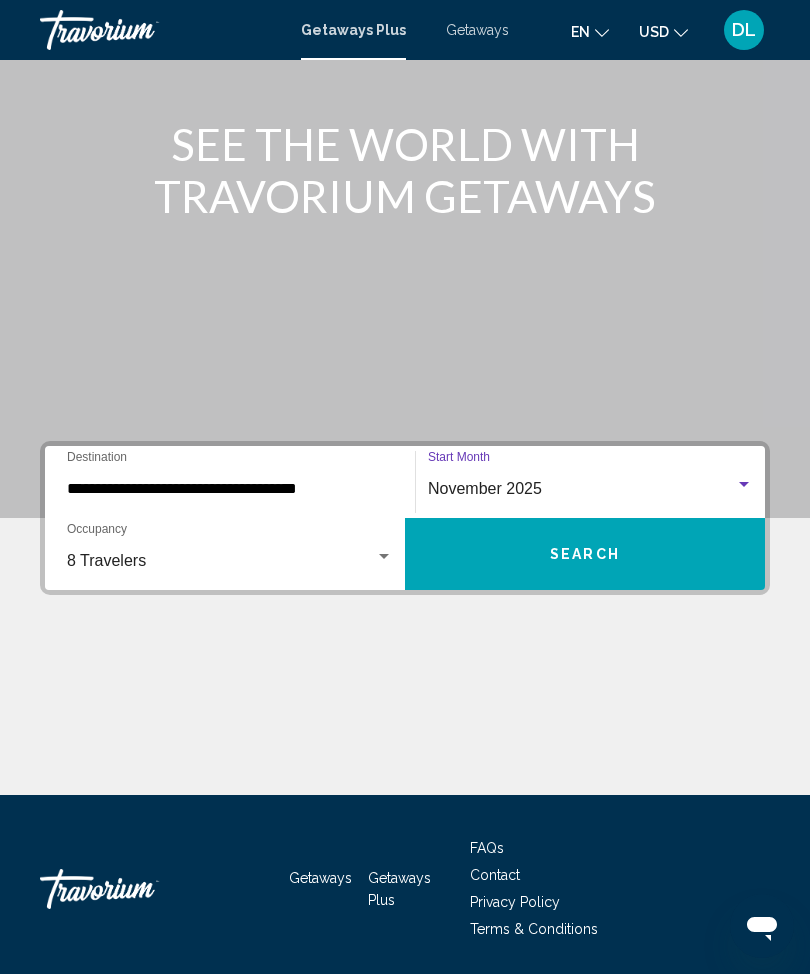 click on "Search" at bounding box center (585, 554) 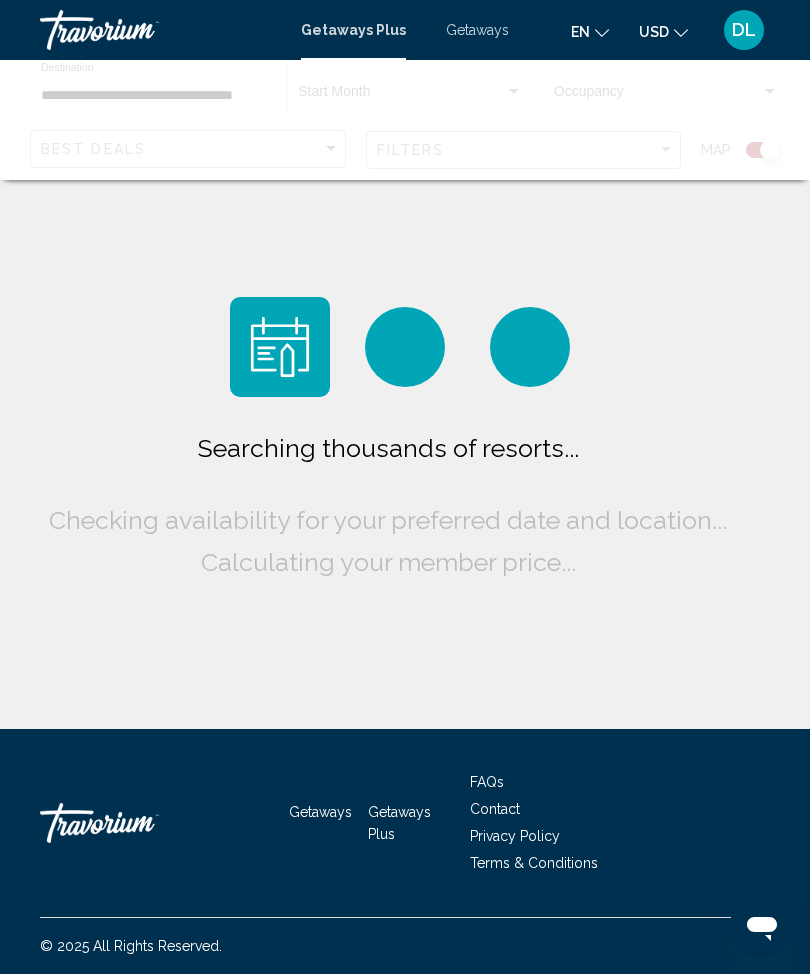 scroll, scrollTop: 0, scrollLeft: 0, axis: both 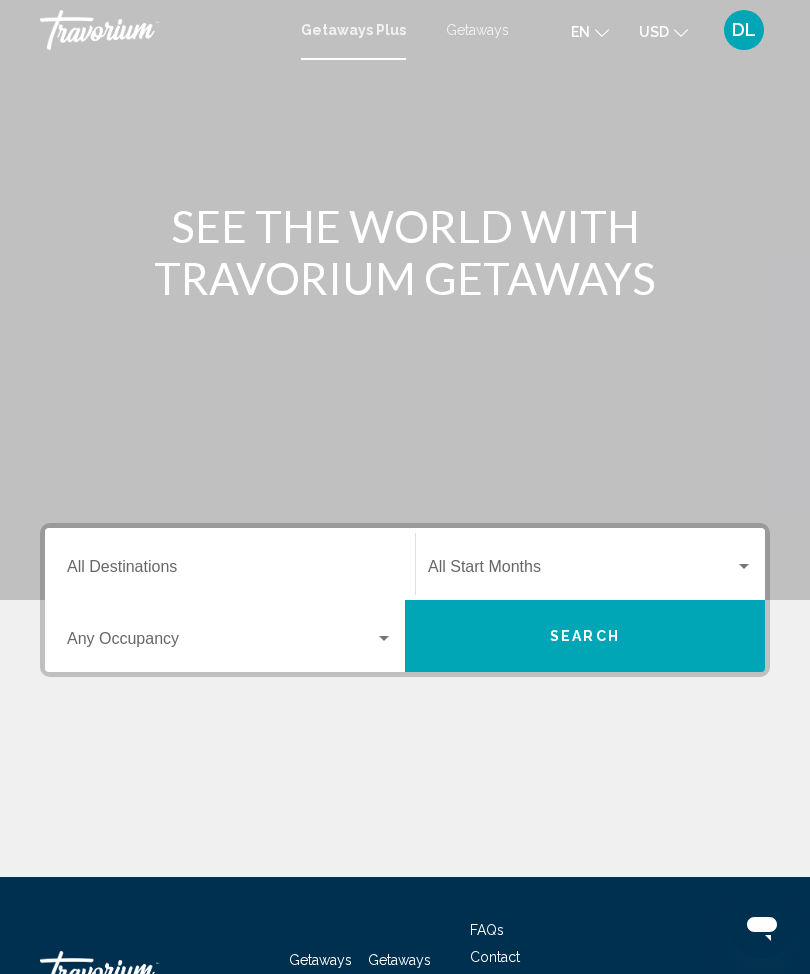 click on "Destination All Destinations" at bounding box center [230, 571] 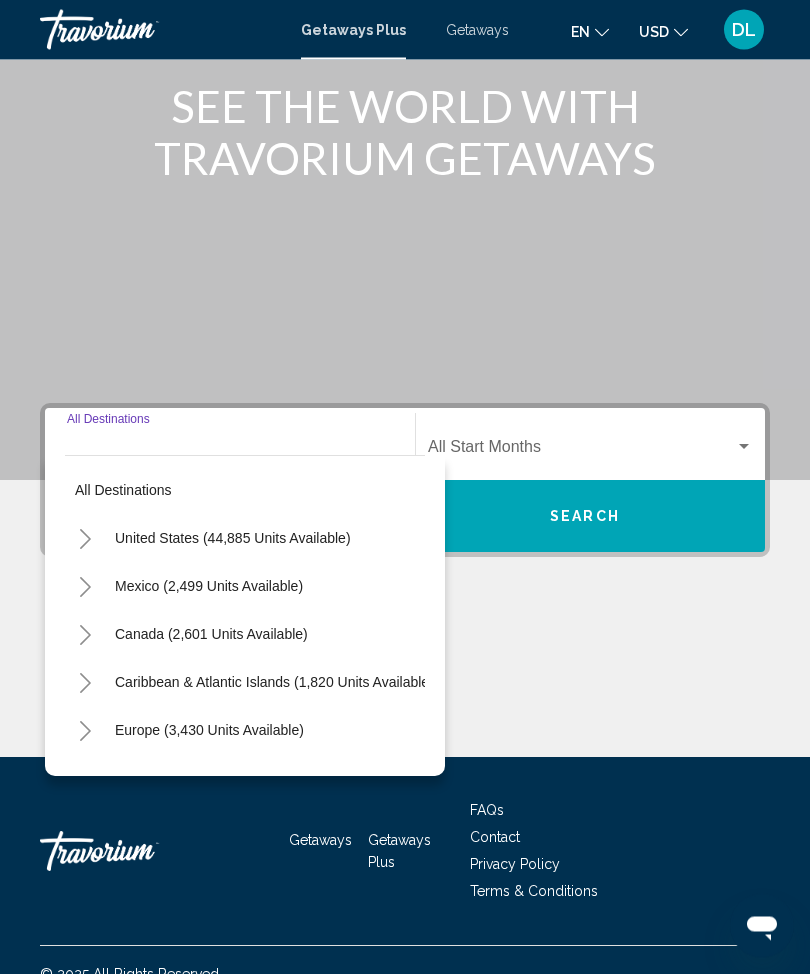 scroll, scrollTop: 148, scrollLeft: 0, axis: vertical 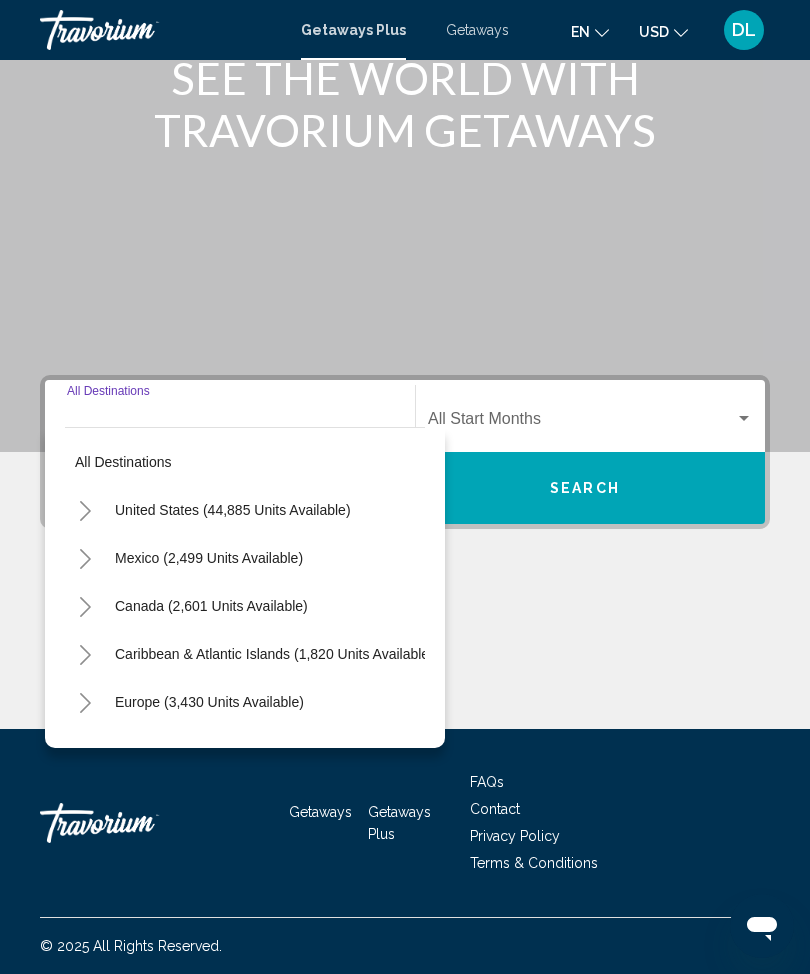 click on "United States (44,885 units available)" at bounding box center (209, 558) 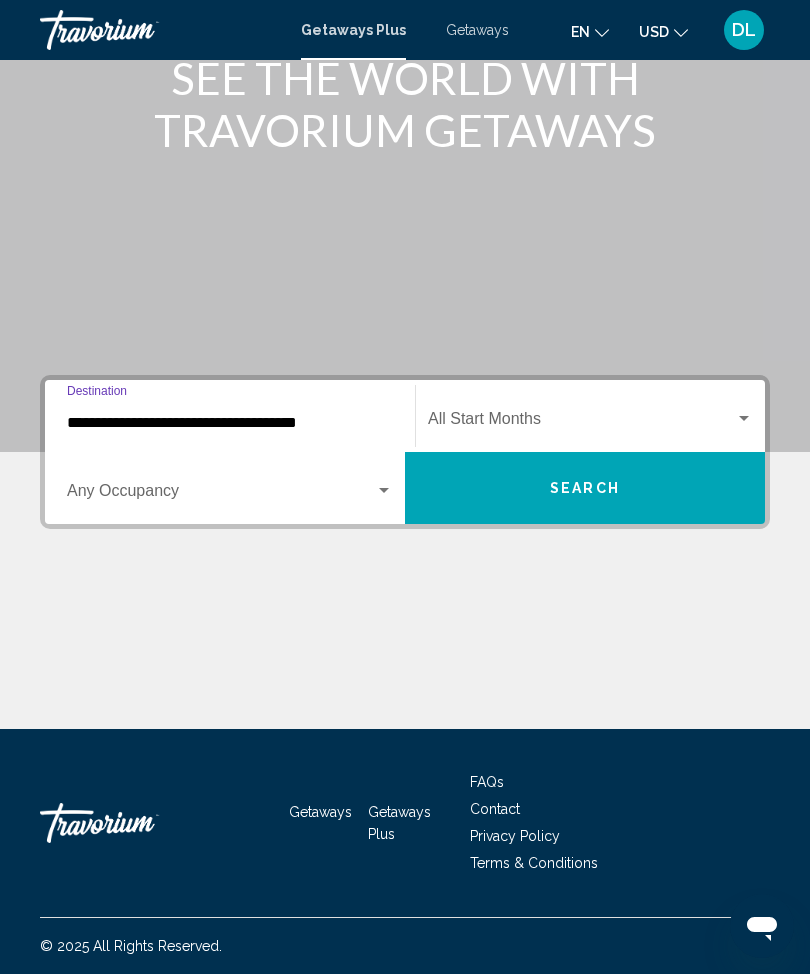 click at bounding box center (581, 423) 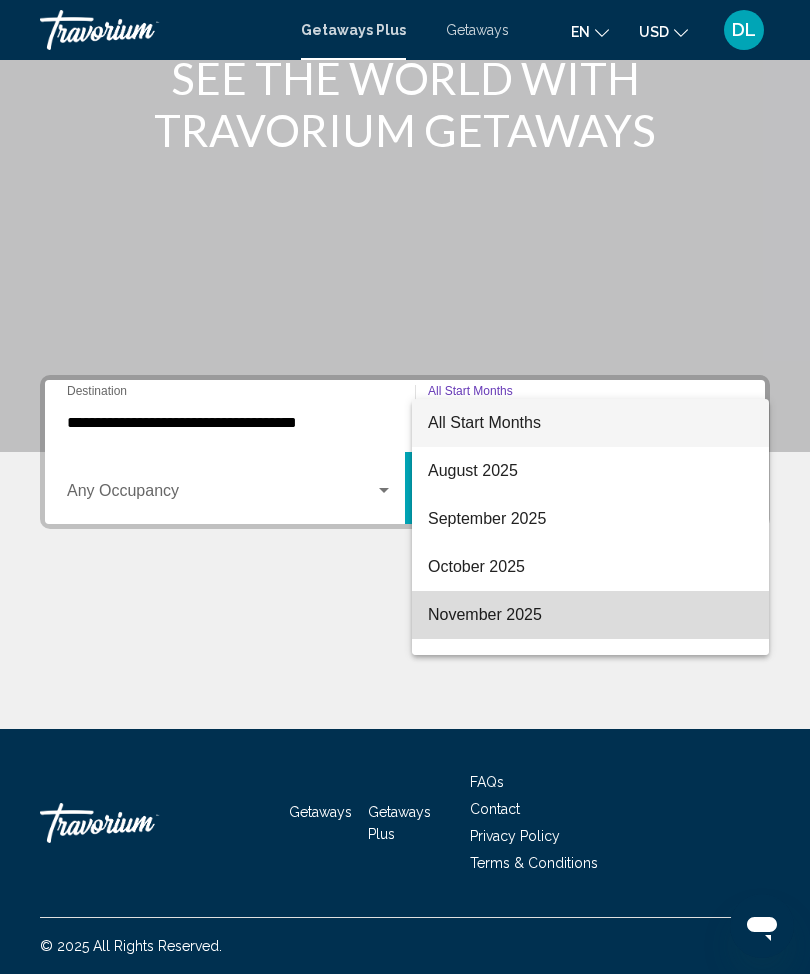 click on "November 2025" at bounding box center [590, 615] 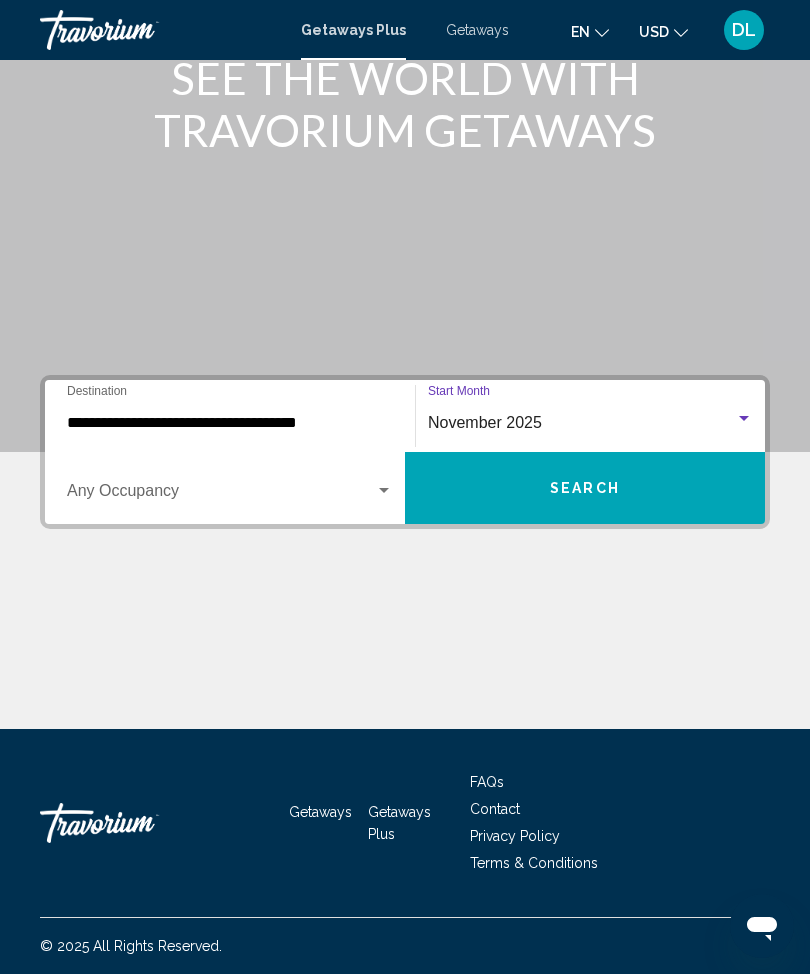click on "Occupancy Any Occupancy" at bounding box center (230, 488) 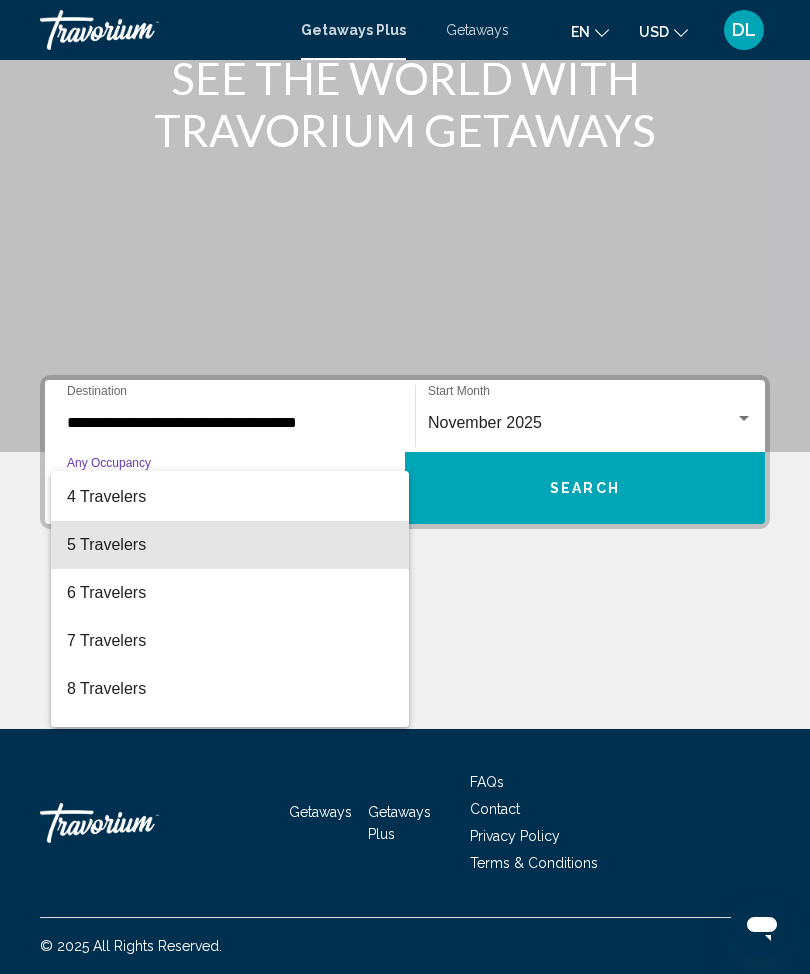 scroll, scrollTop: 158, scrollLeft: 0, axis: vertical 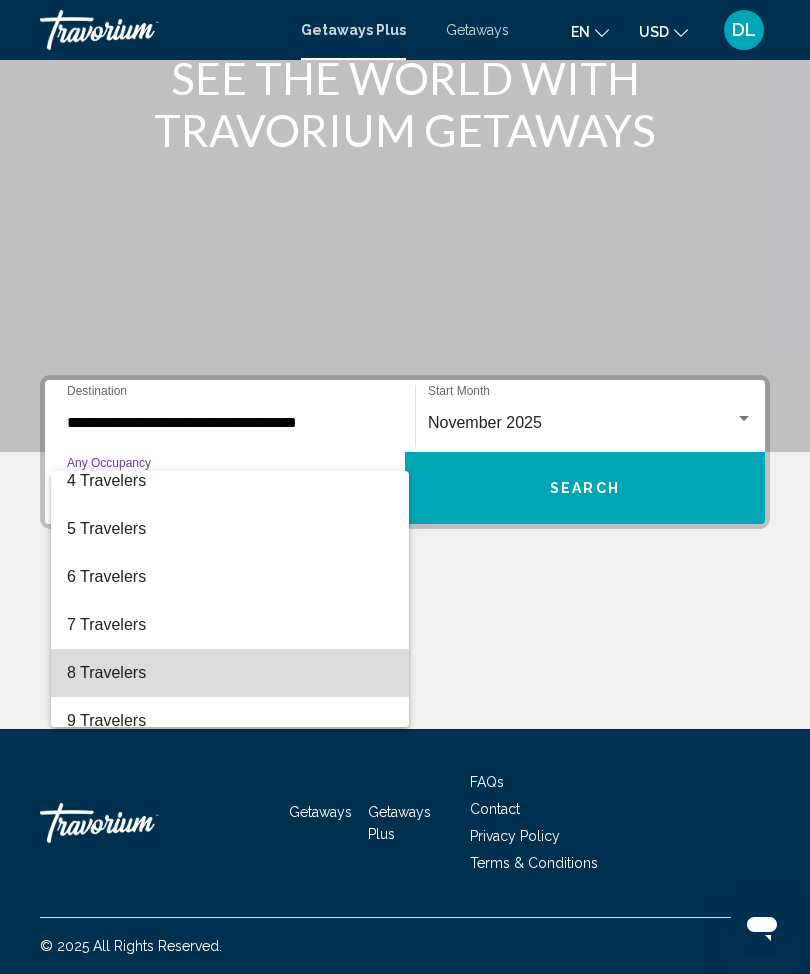 click on "8 Travelers" at bounding box center [230, 673] 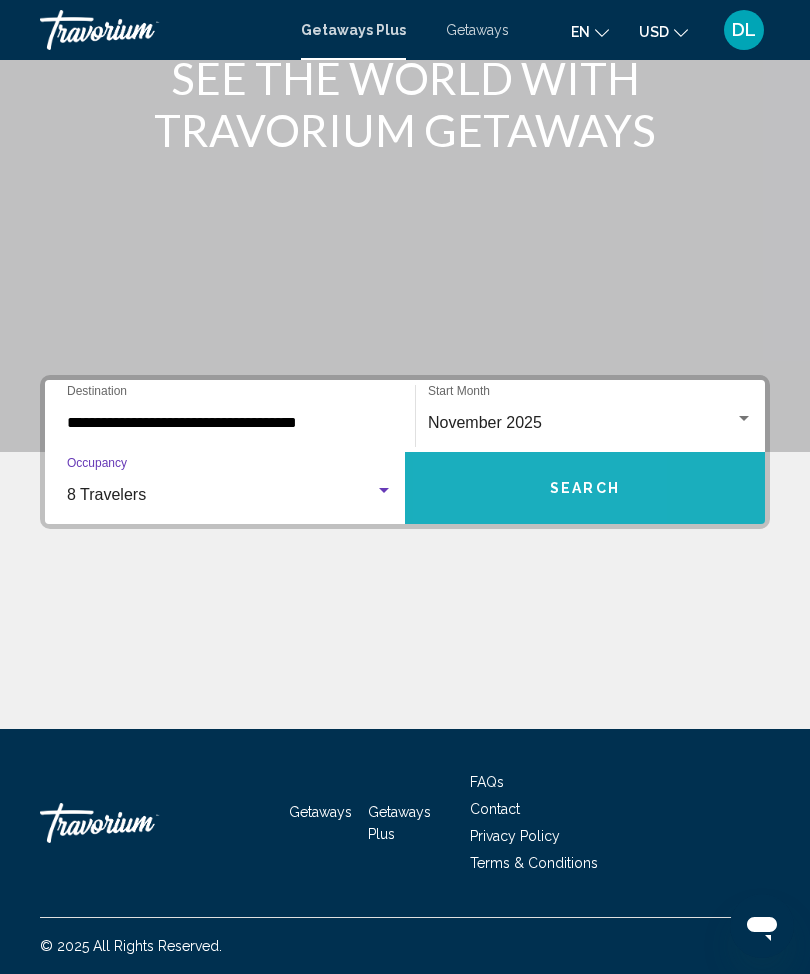 click on "Search" at bounding box center [585, 488] 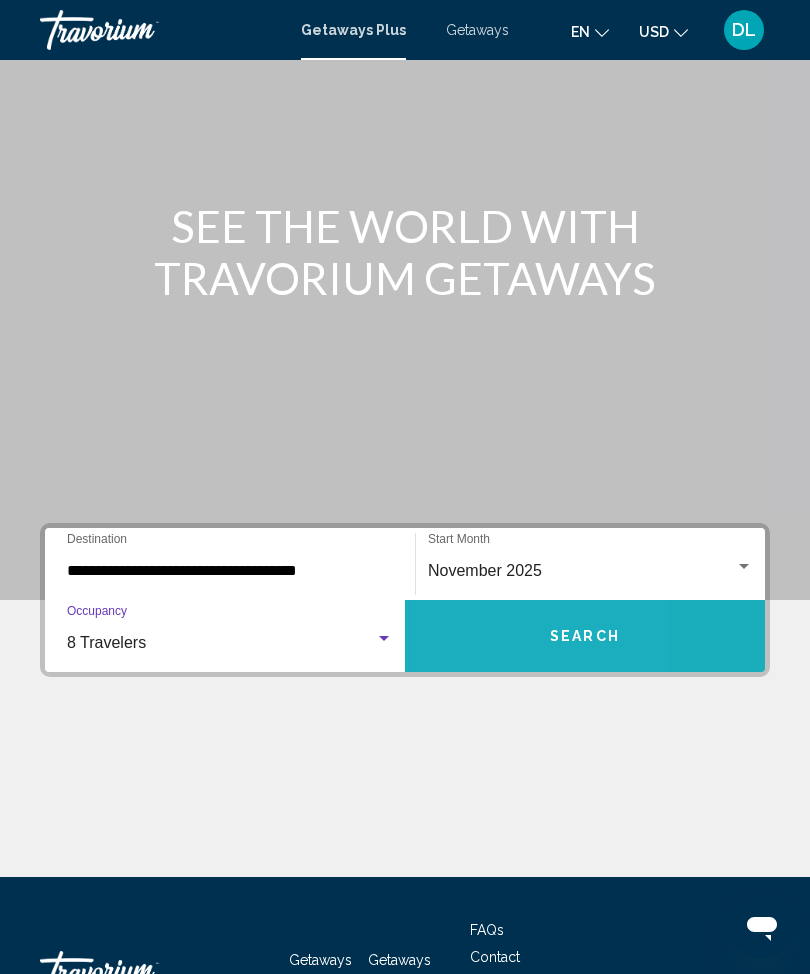 scroll, scrollTop: 66, scrollLeft: 0, axis: vertical 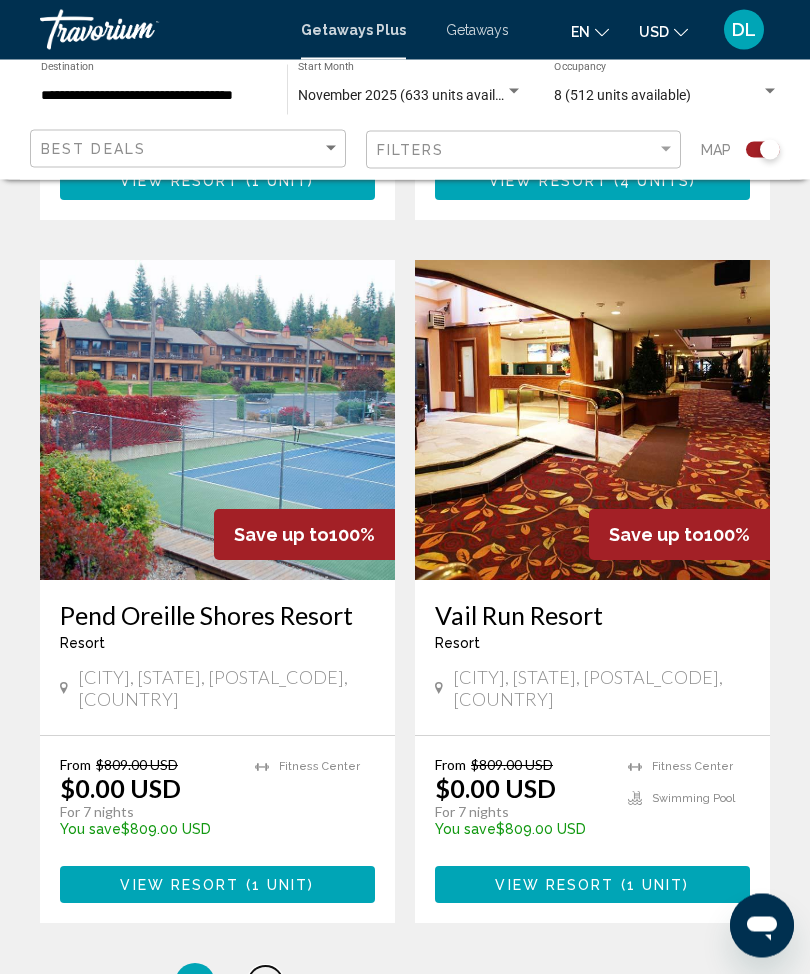 click on "2" at bounding box center (265, 984) 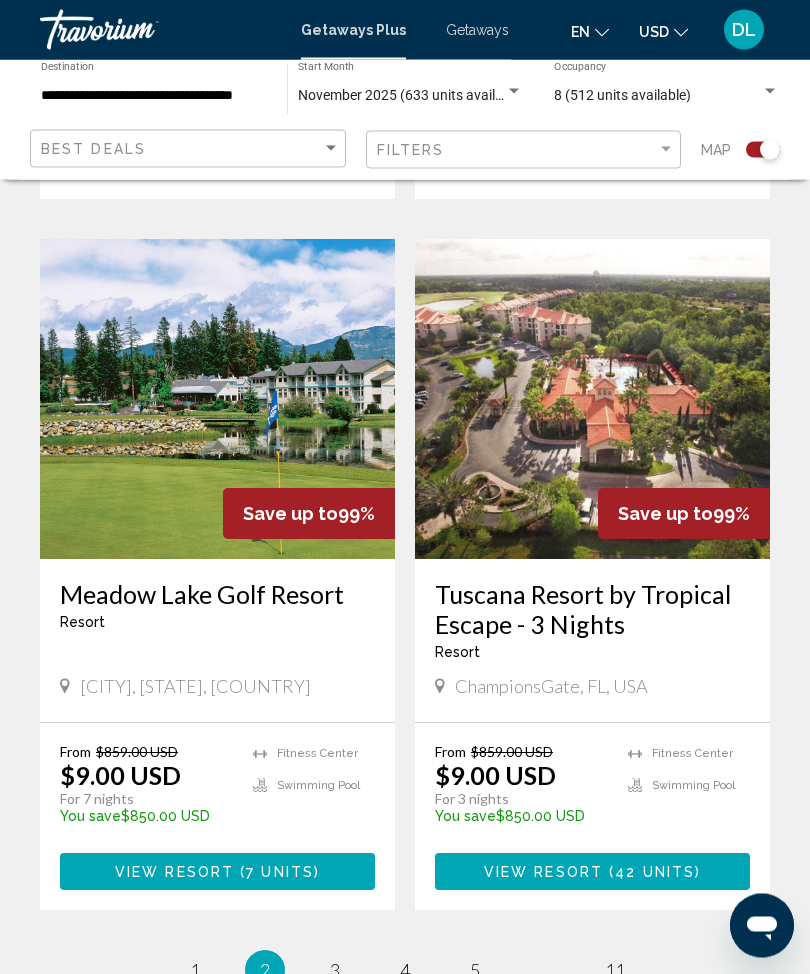 scroll, scrollTop: 3952, scrollLeft: 0, axis: vertical 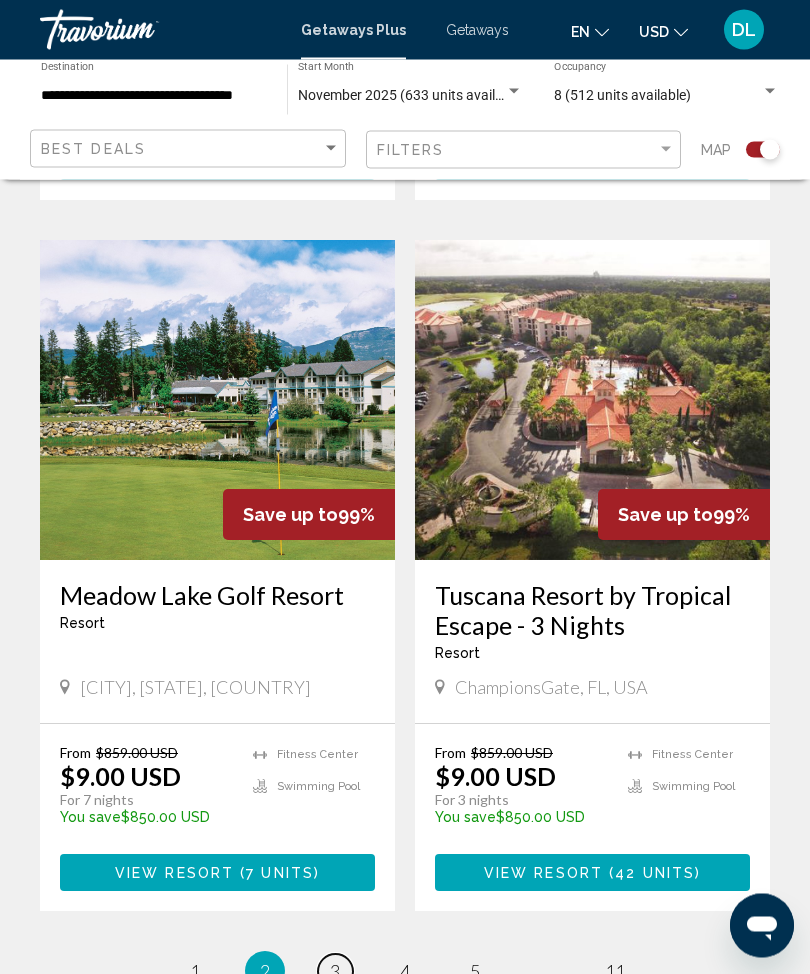 click on "page  3" at bounding box center [335, 972] 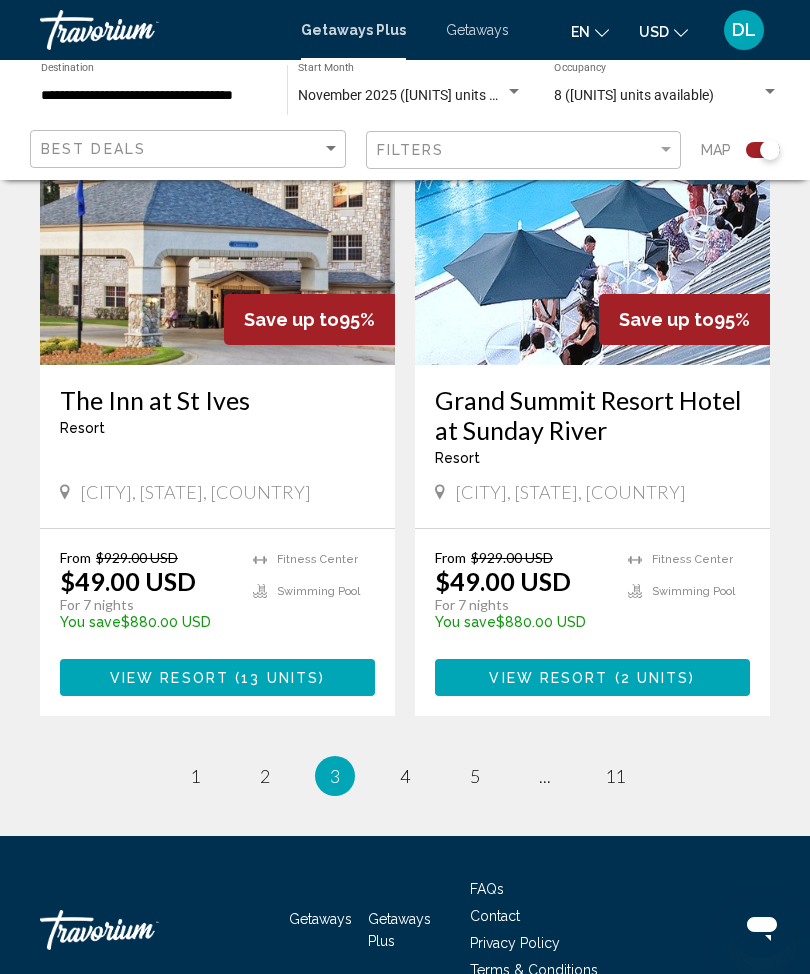 scroll, scrollTop: 3993, scrollLeft: 0, axis: vertical 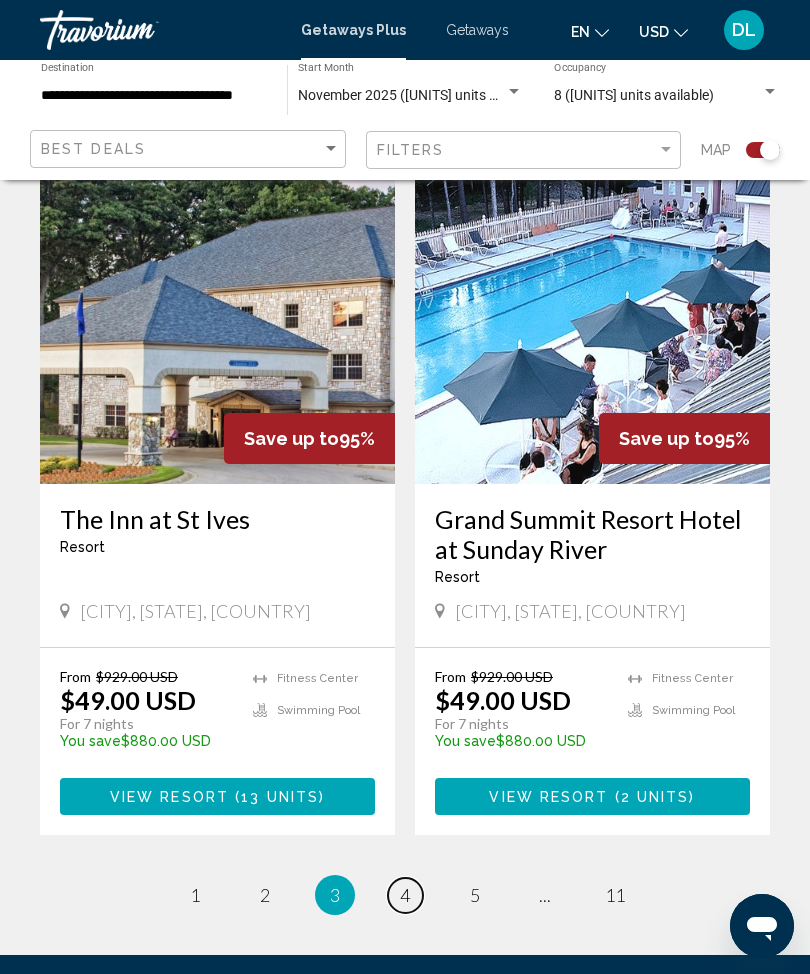 click on "4" at bounding box center (405, 895) 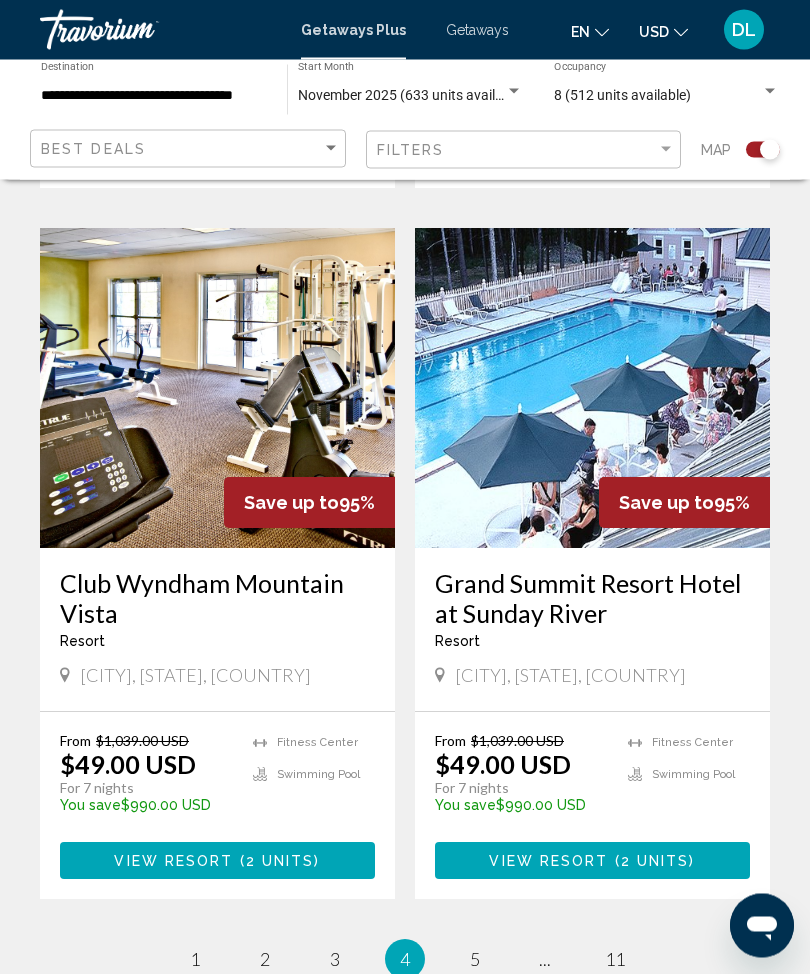 scroll, scrollTop: 4154, scrollLeft: 0, axis: vertical 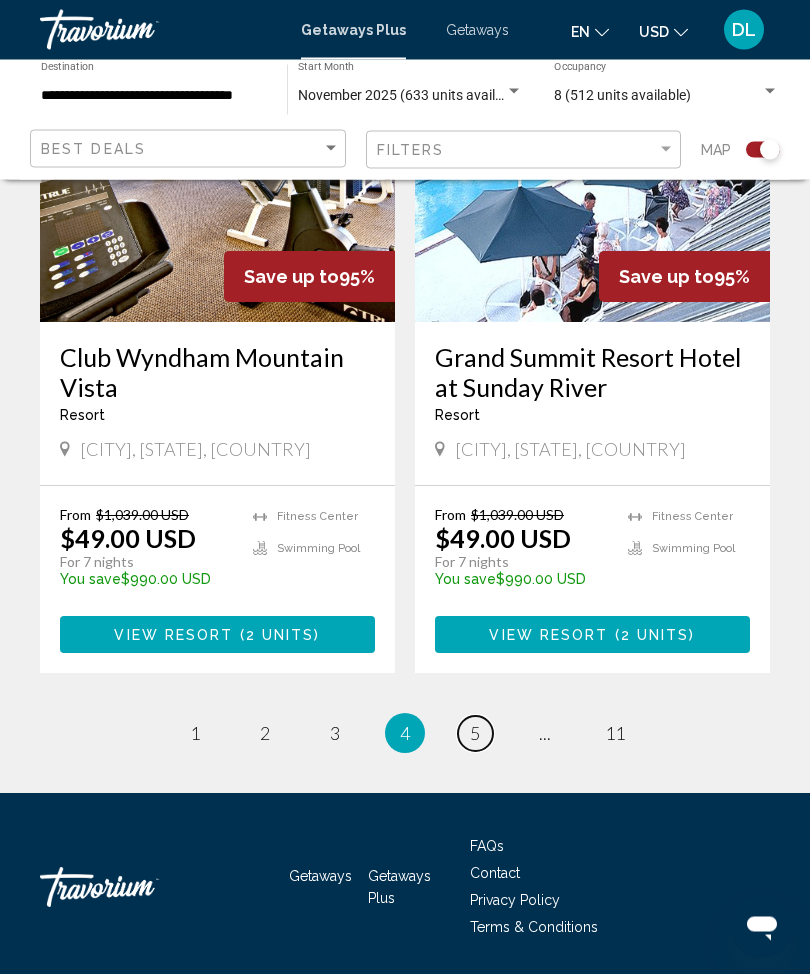 click on "page  5" at bounding box center (475, 734) 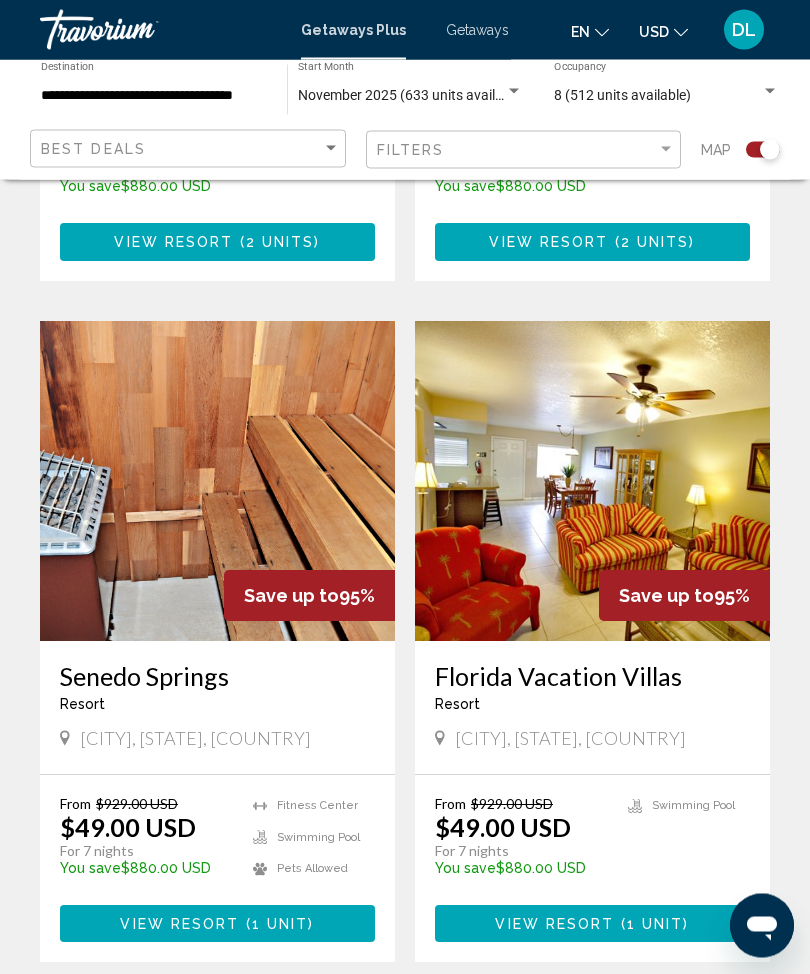 scroll, scrollTop: 3872, scrollLeft: 0, axis: vertical 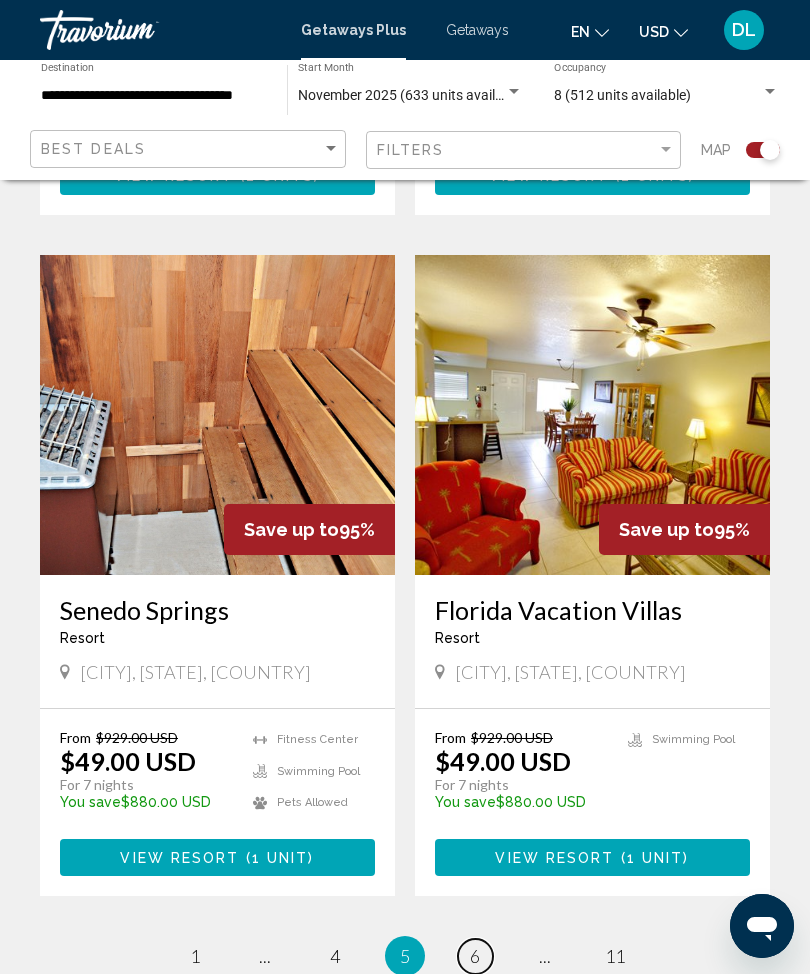 click on "page  6" at bounding box center [475, 956] 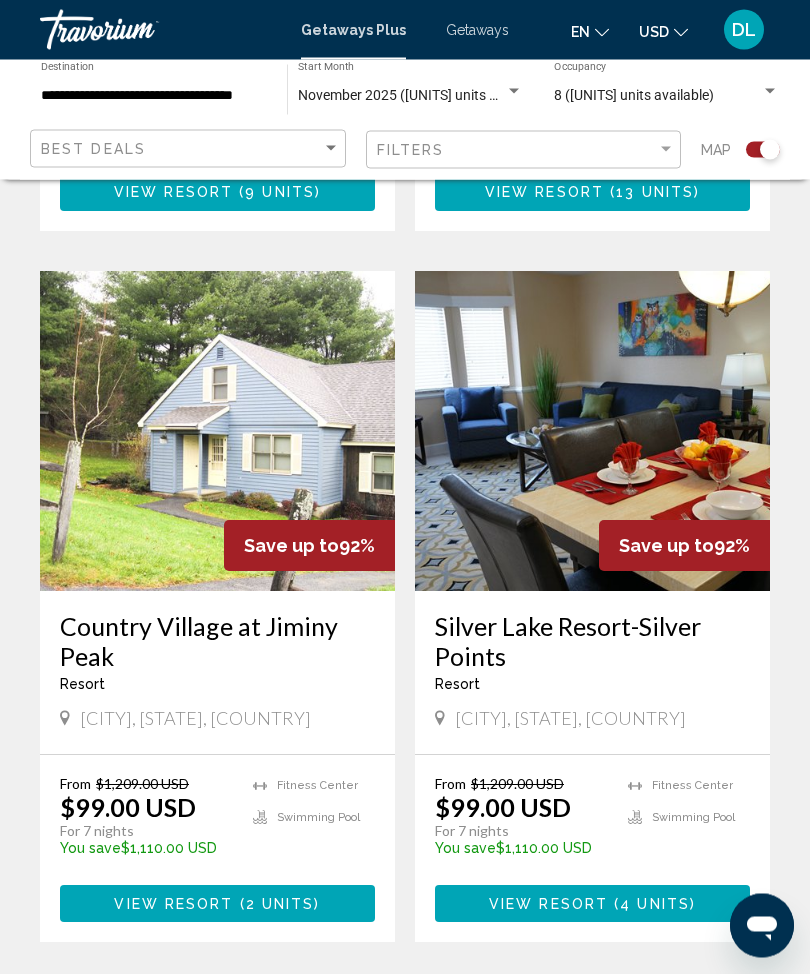 scroll, scrollTop: 3908, scrollLeft: 0, axis: vertical 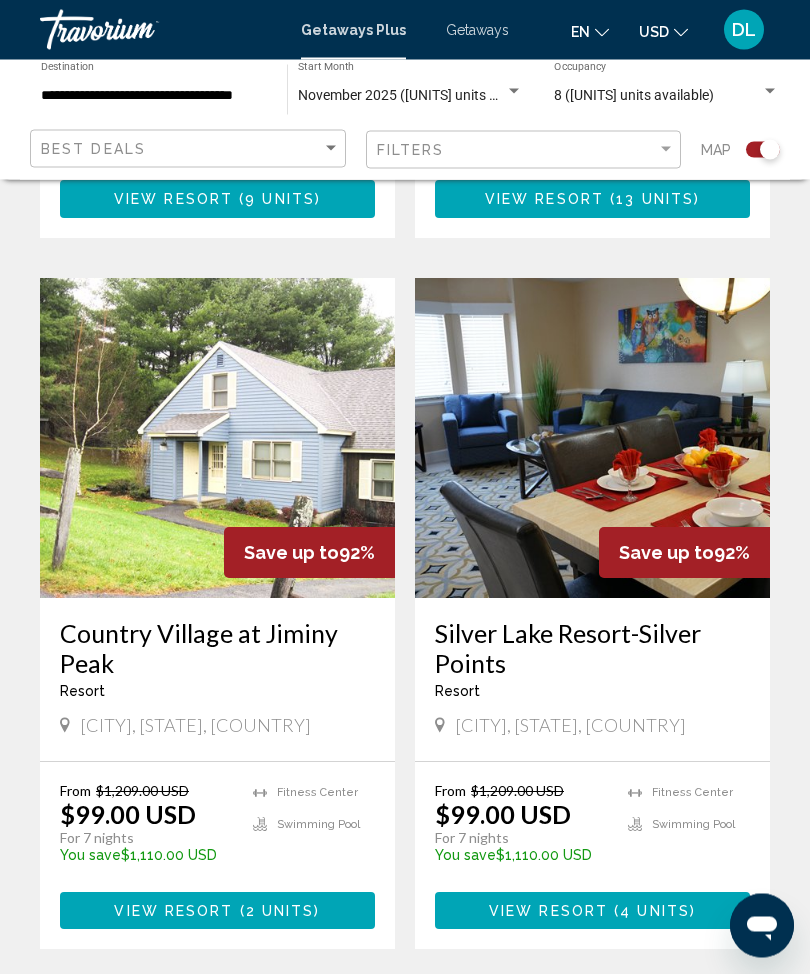 click on "page  7" at bounding box center [475, 1010] 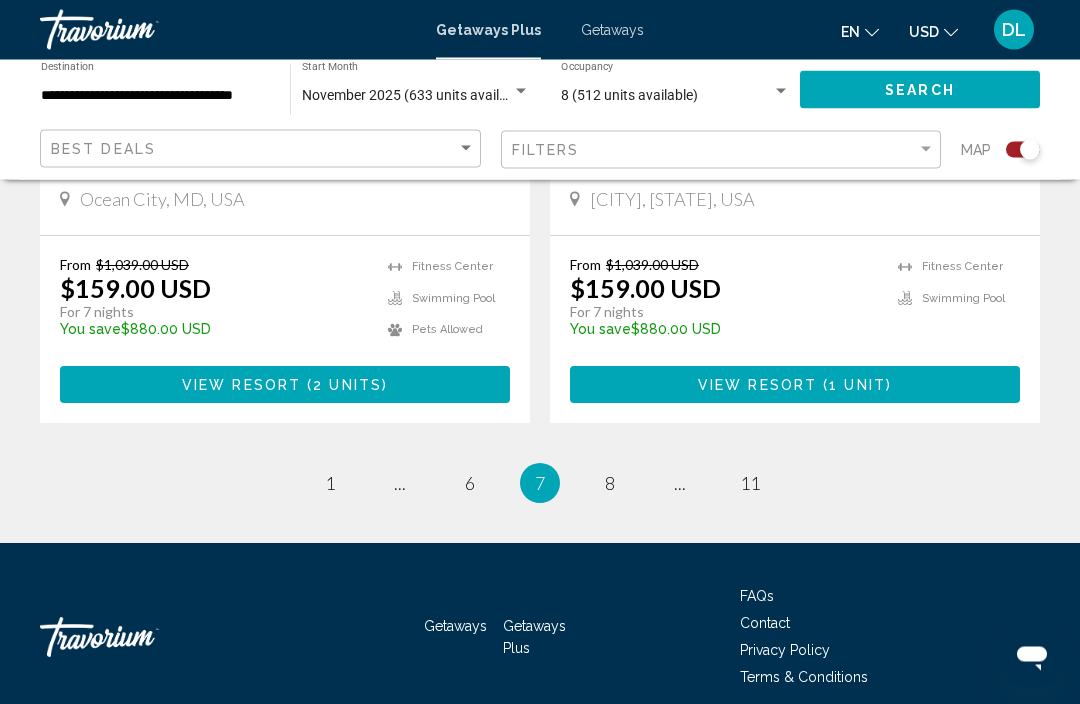 scroll, scrollTop: 4564, scrollLeft: 0, axis: vertical 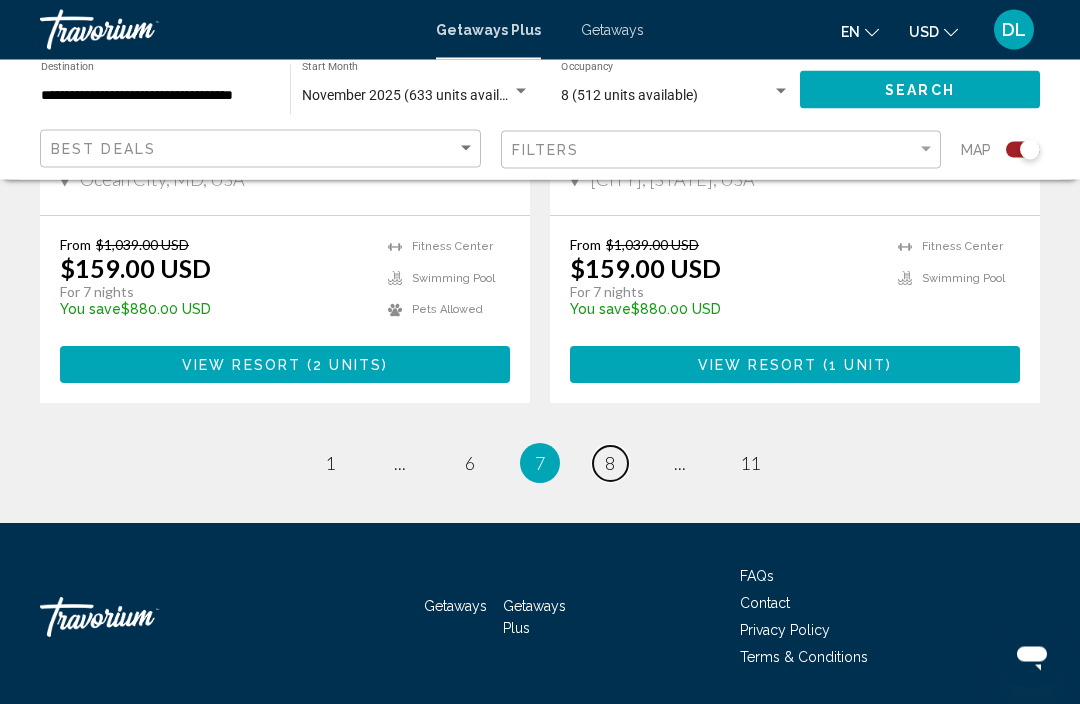 click on "page  8" at bounding box center (610, 464) 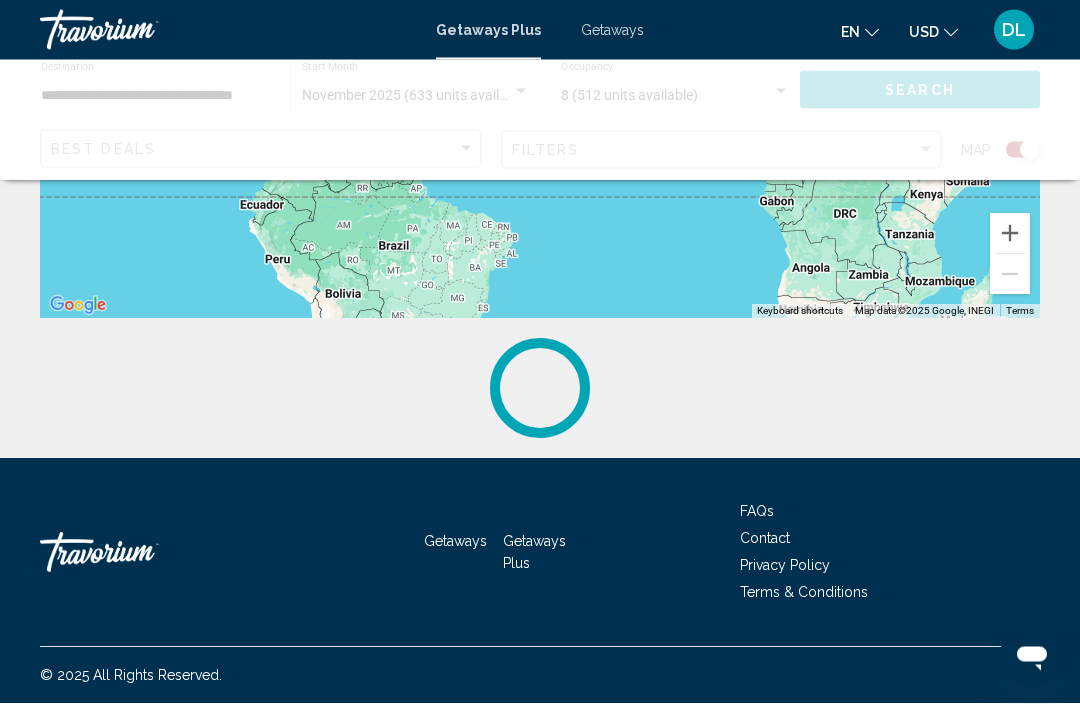 scroll, scrollTop: 0, scrollLeft: 0, axis: both 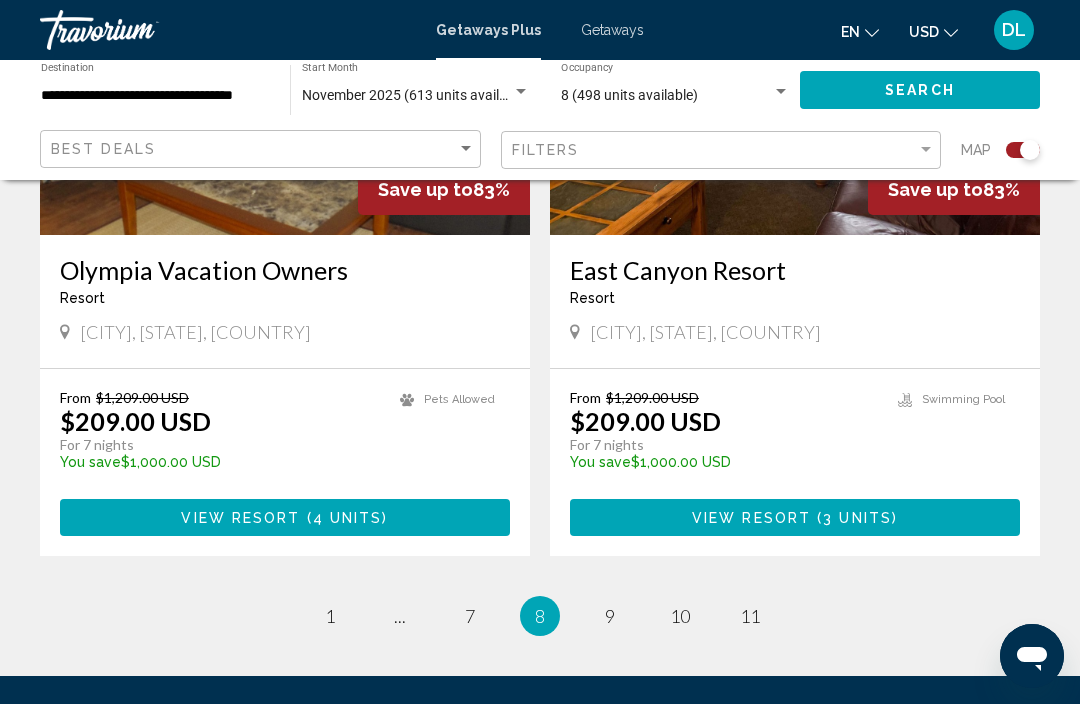click on "8 / 11  page  1 page  ... page  7 You're on page  8 page  9 page  10 page  11" at bounding box center (540, 616) 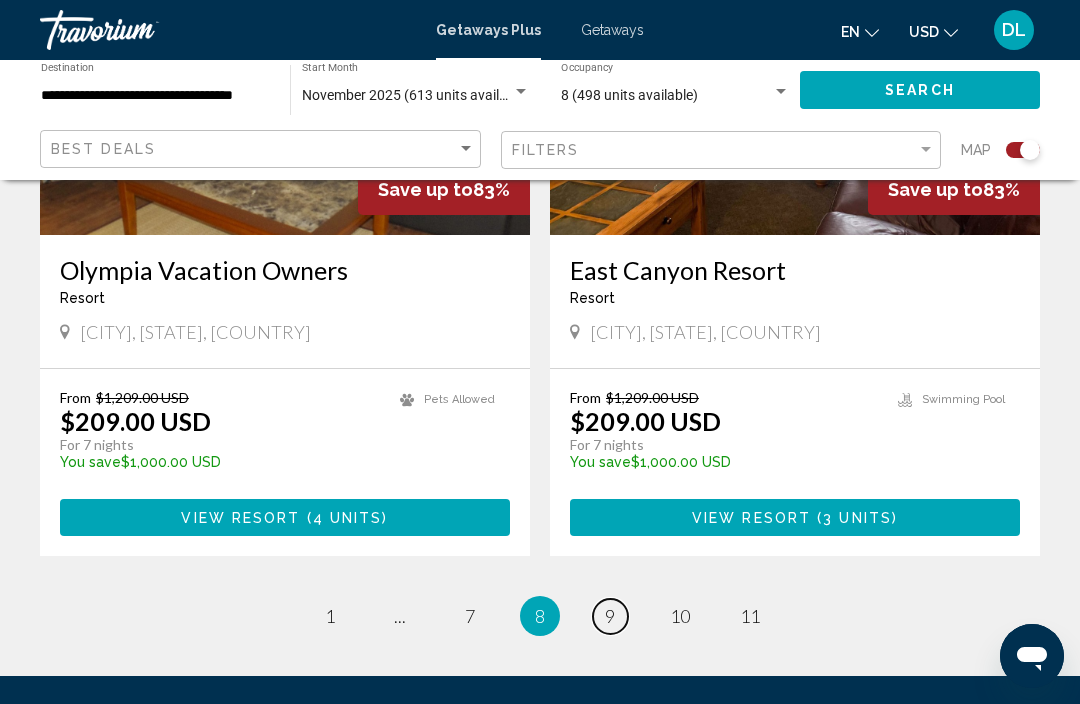 click on "page  9" at bounding box center [610, 616] 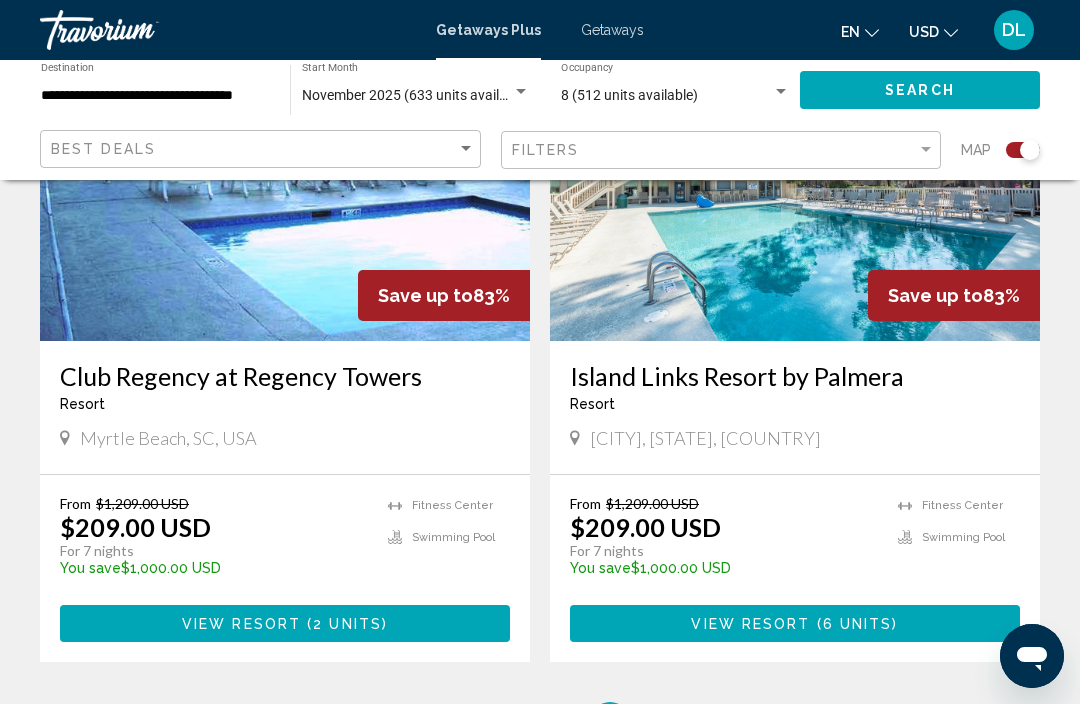 scroll, scrollTop: 4279, scrollLeft: 0, axis: vertical 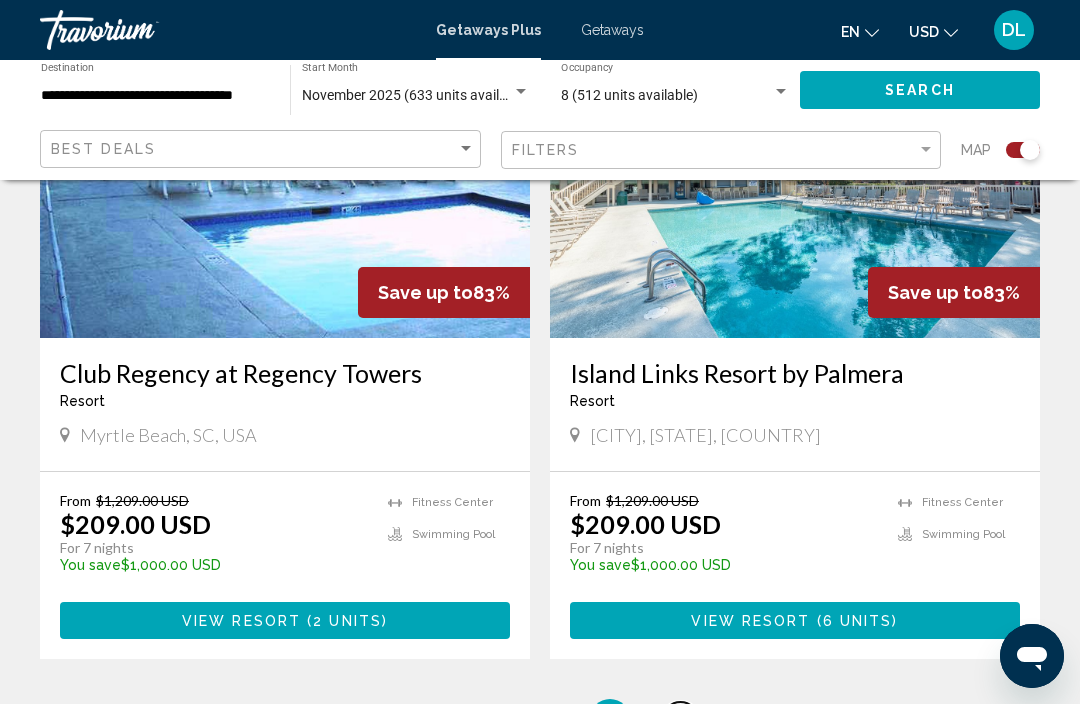 click on "10" at bounding box center (680, 719) 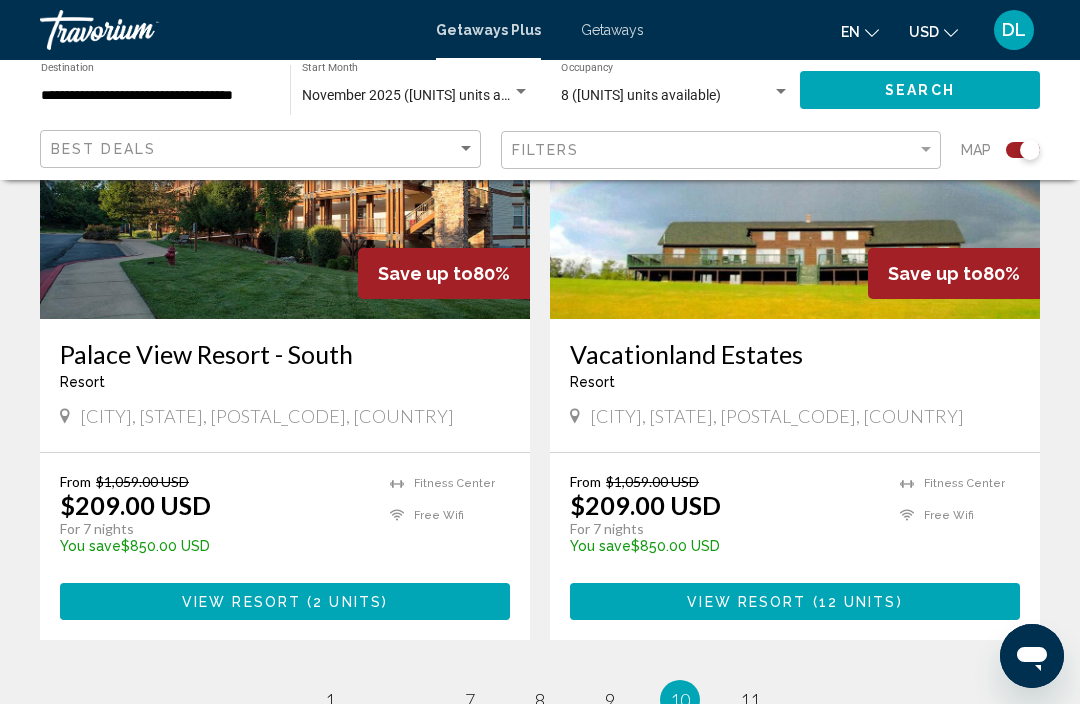 scroll, scrollTop: 4564, scrollLeft: 0, axis: vertical 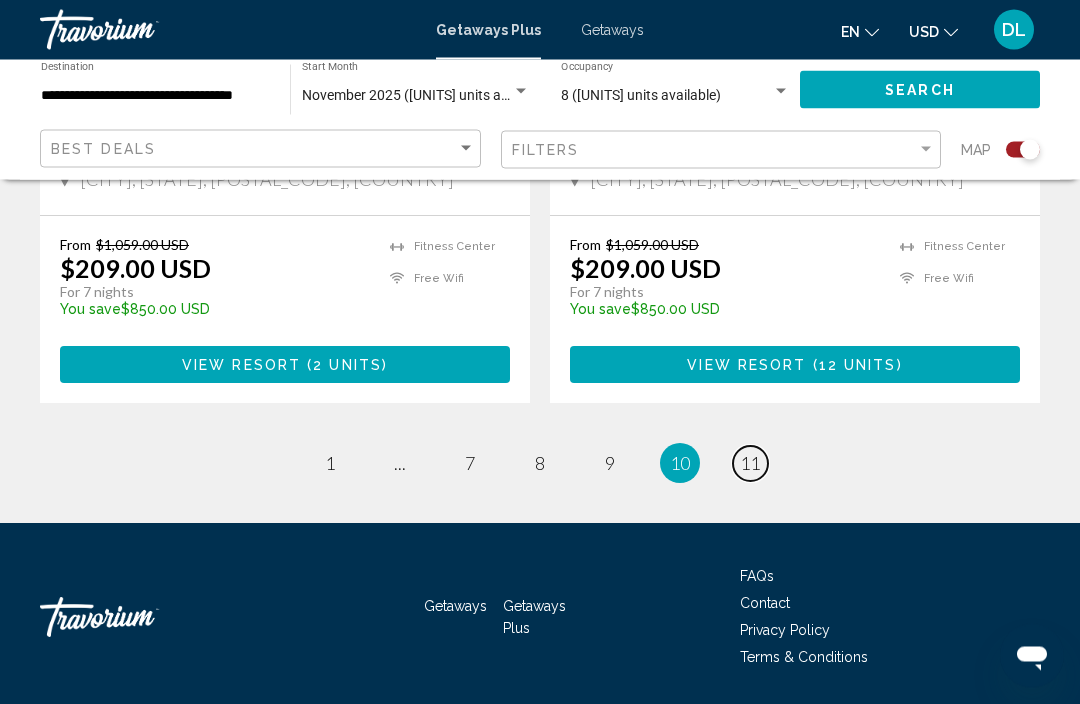 click on "11" at bounding box center (750, 464) 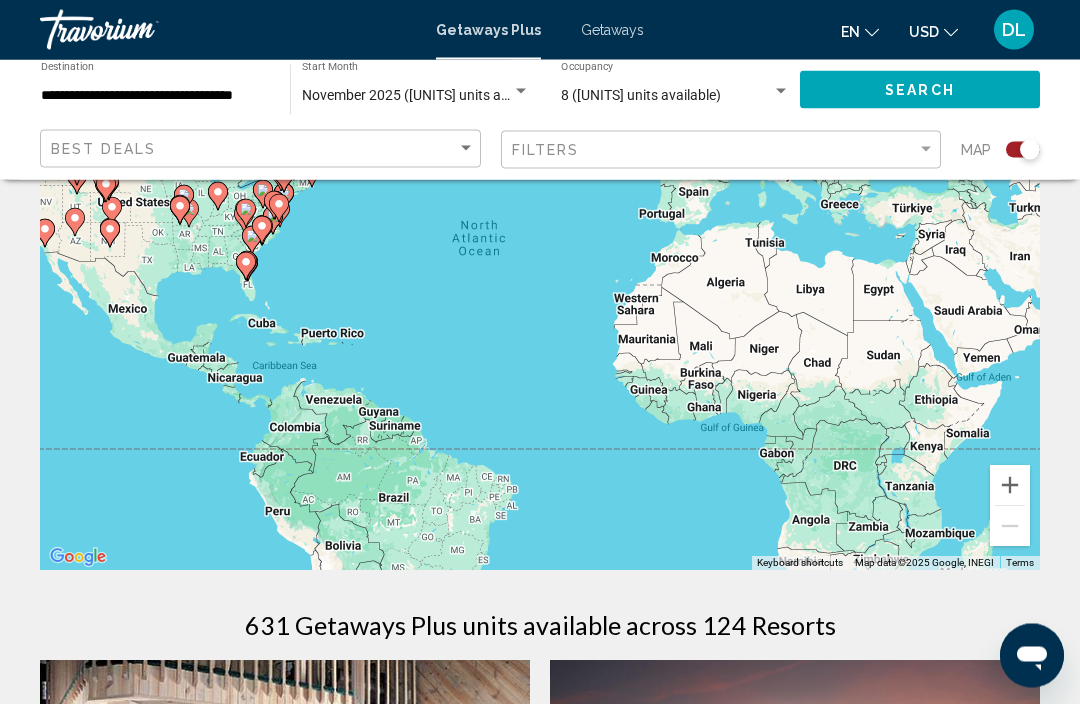 scroll, scrollTop: 0, scrollLeft: 0, axis: both 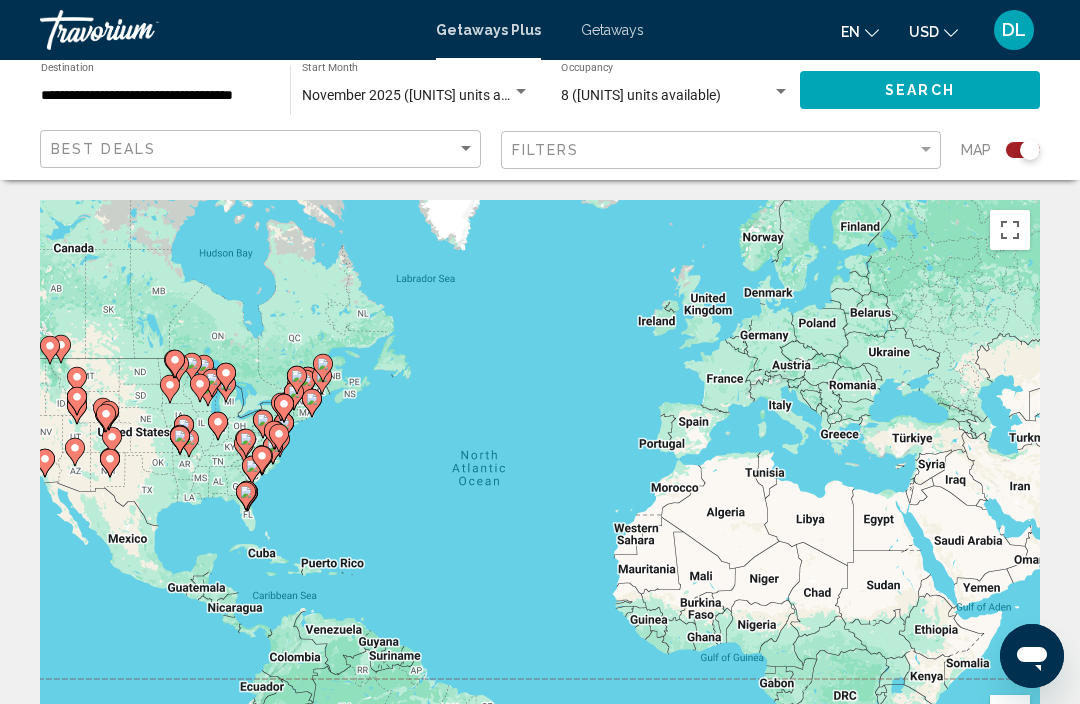 click on "Getaways" at bounding box center [612, 30] 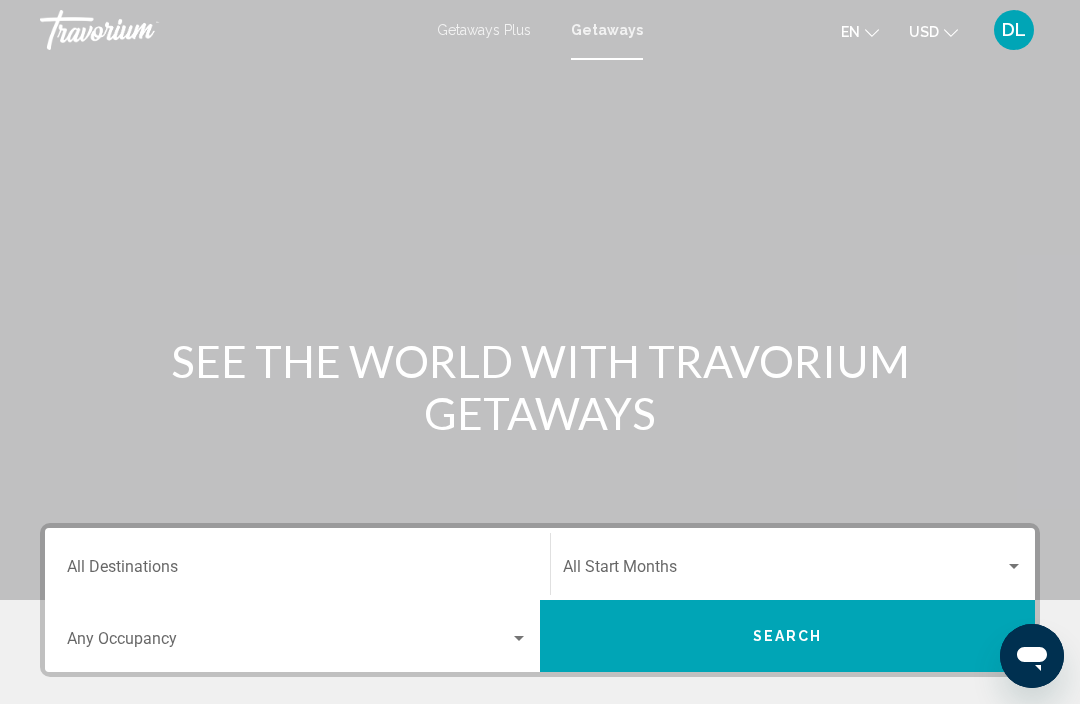 click on "Destination All Destinations" at bounding box center (297, 571) 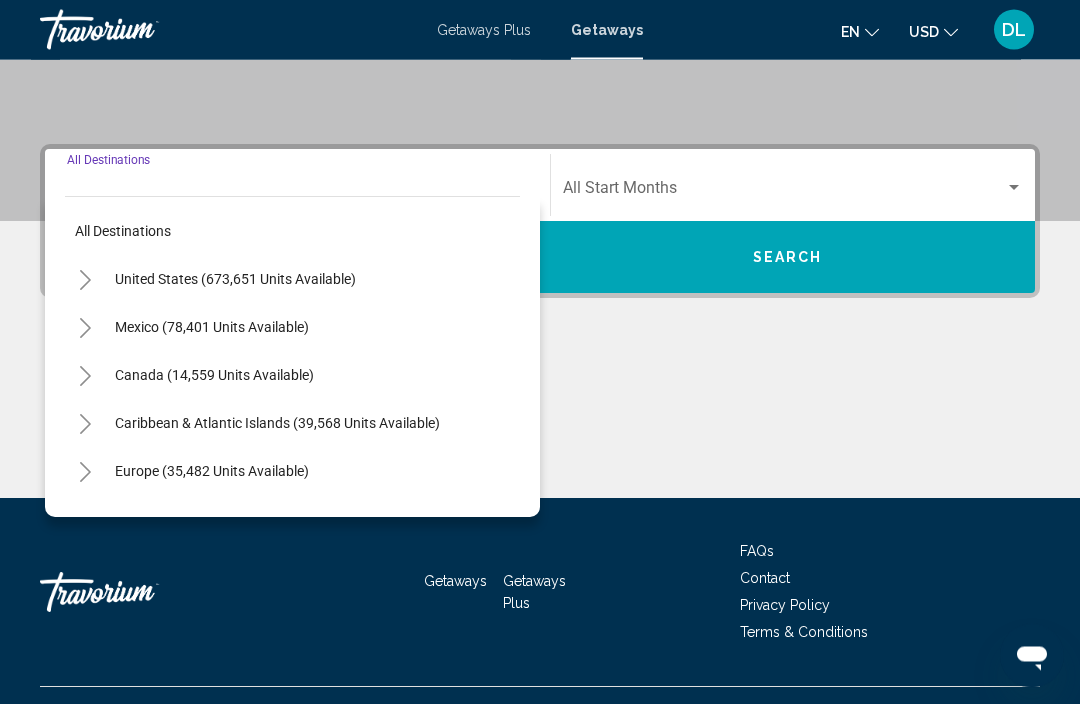 scroll, scrollTop: 418, scrollLeft: 0, axis: vertical 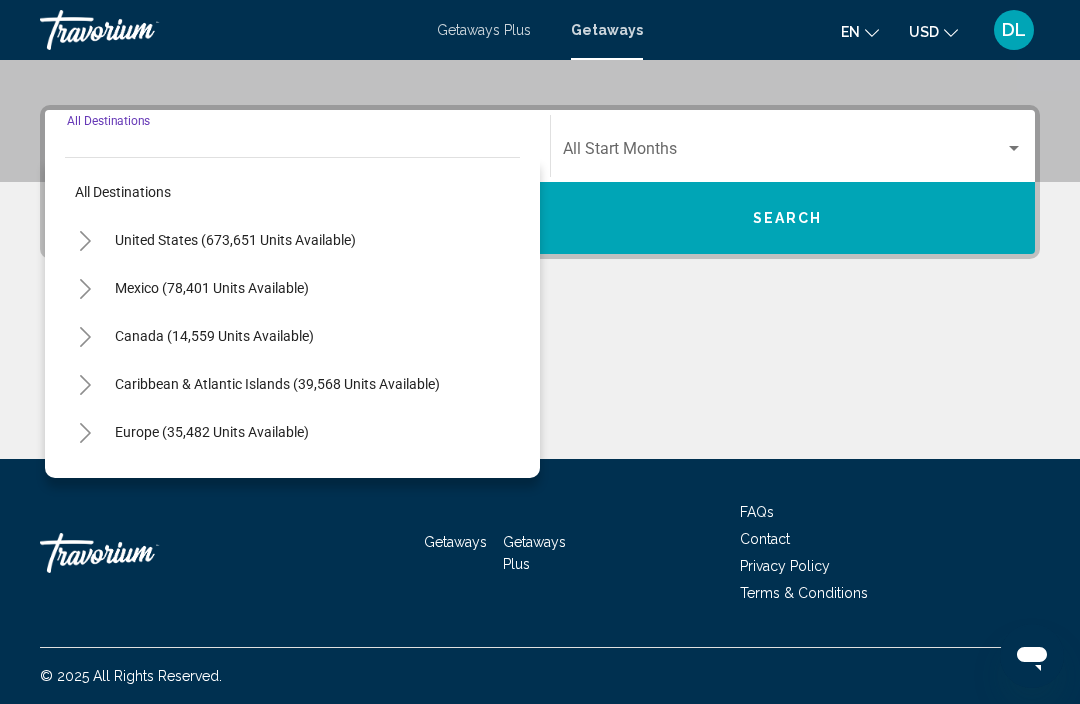 click on "United States (673,651 units available)" at bounding box center [212, 288] 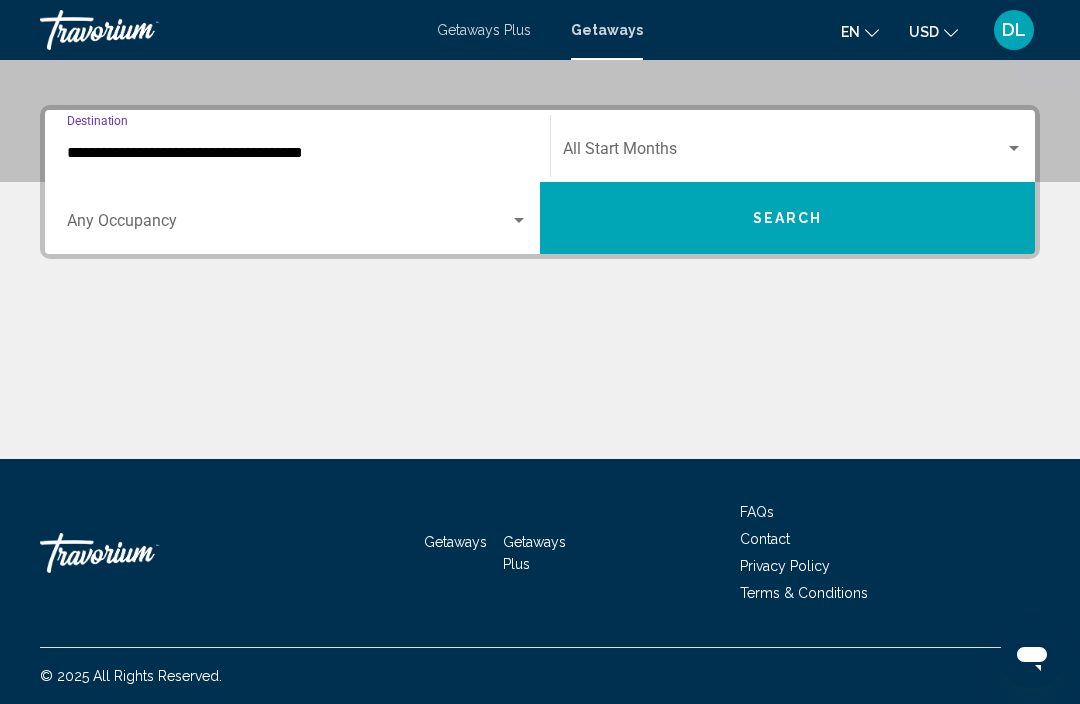 click at bounding box center [784, 153] 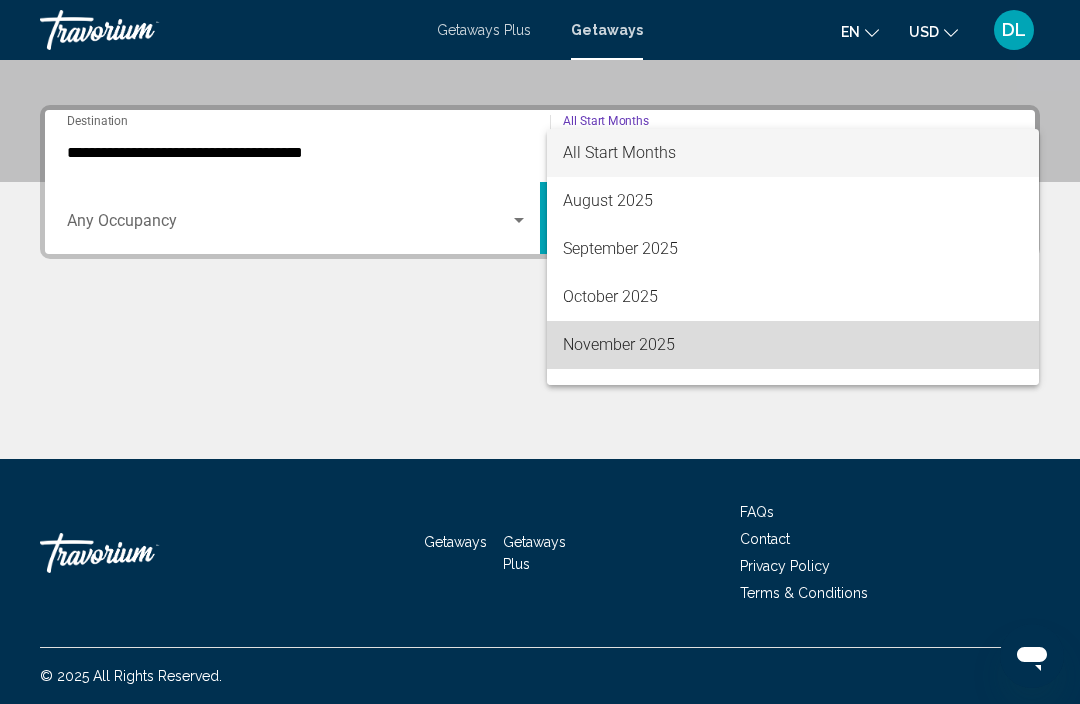 click on "November 2025" at bounding box center [793, 345] 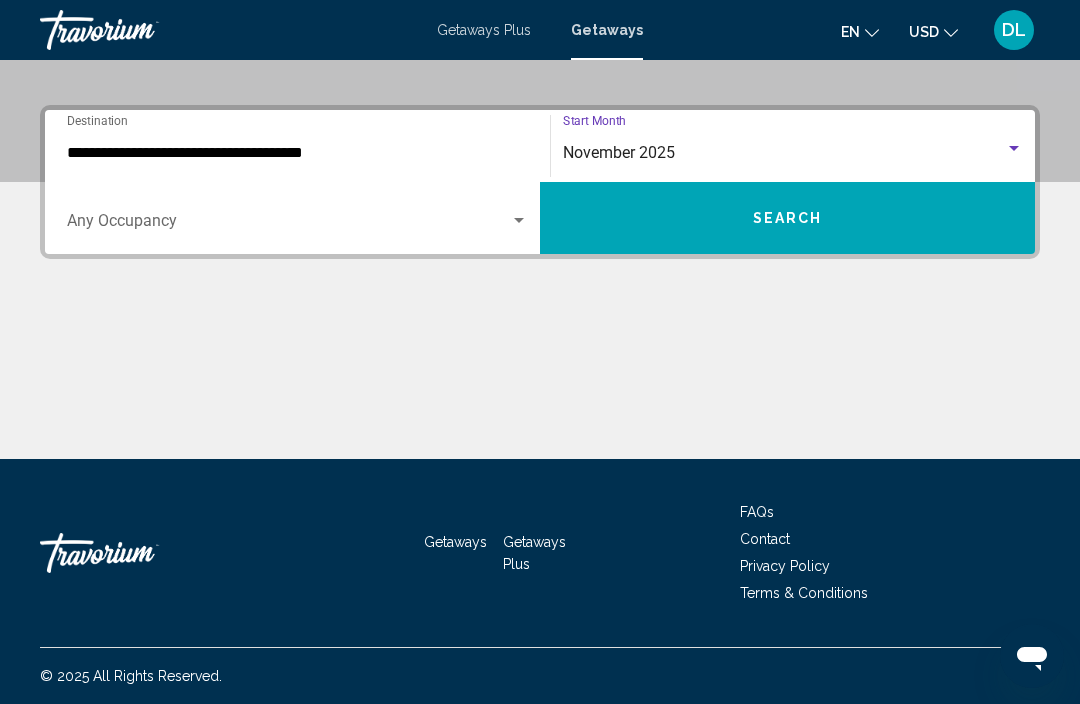 click at bounding box center [288, 225] 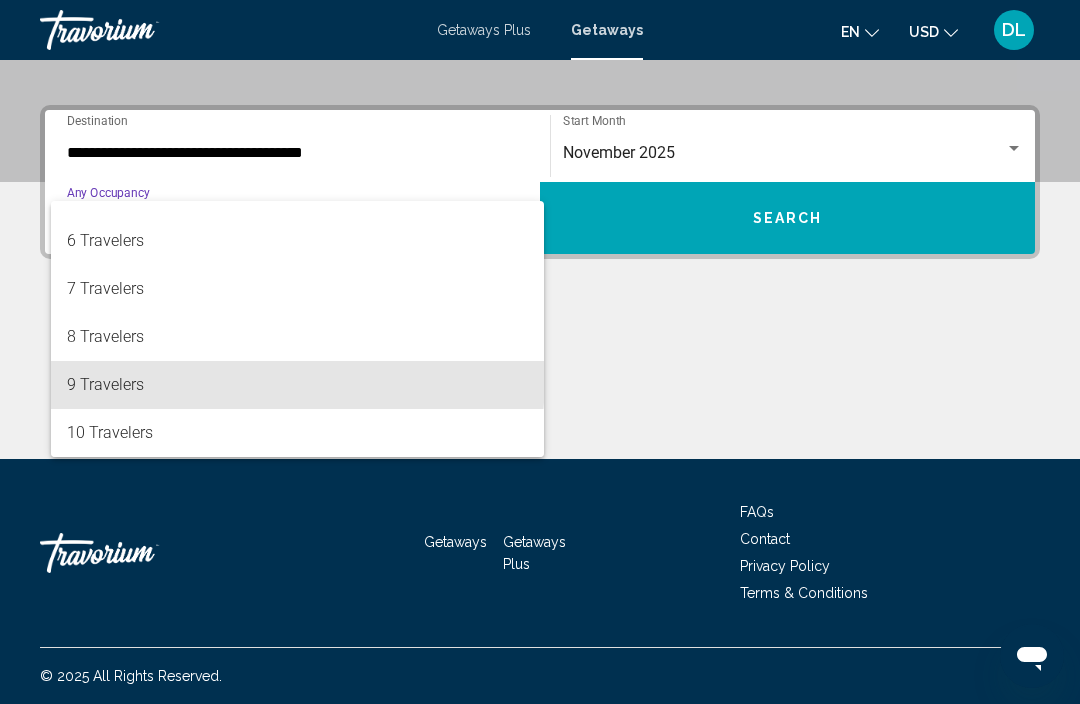 scroll, scrollTop: 212, scrollLeft: 0, axis: vertical 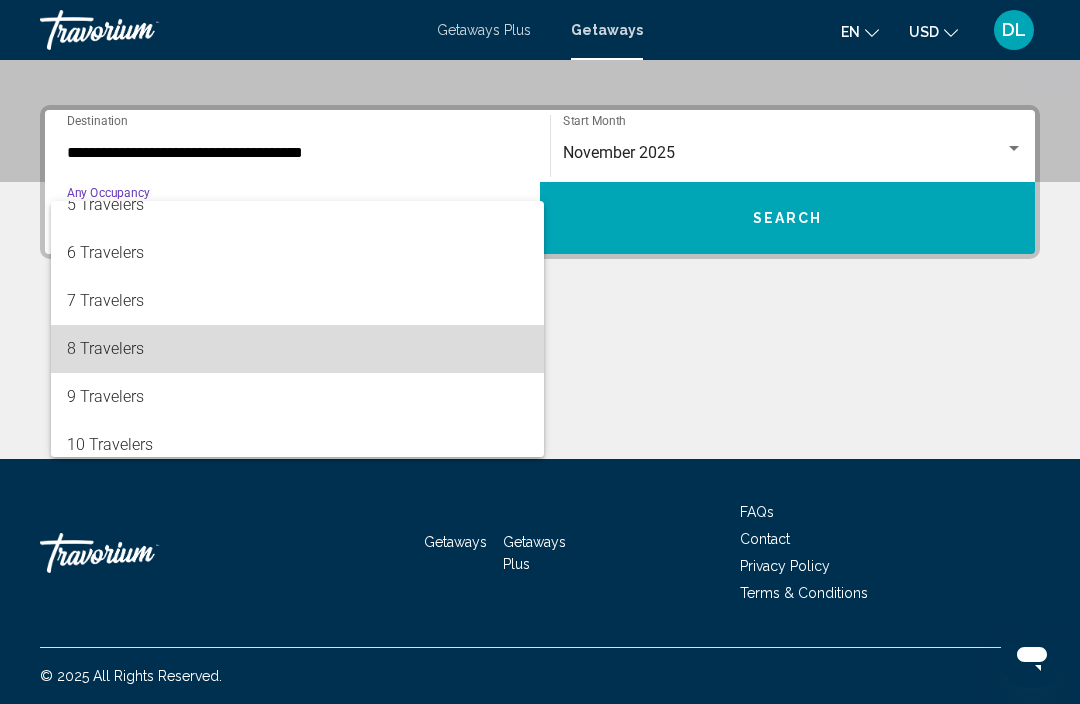 click on "8 Travelers" at bounding box center (297, 349) 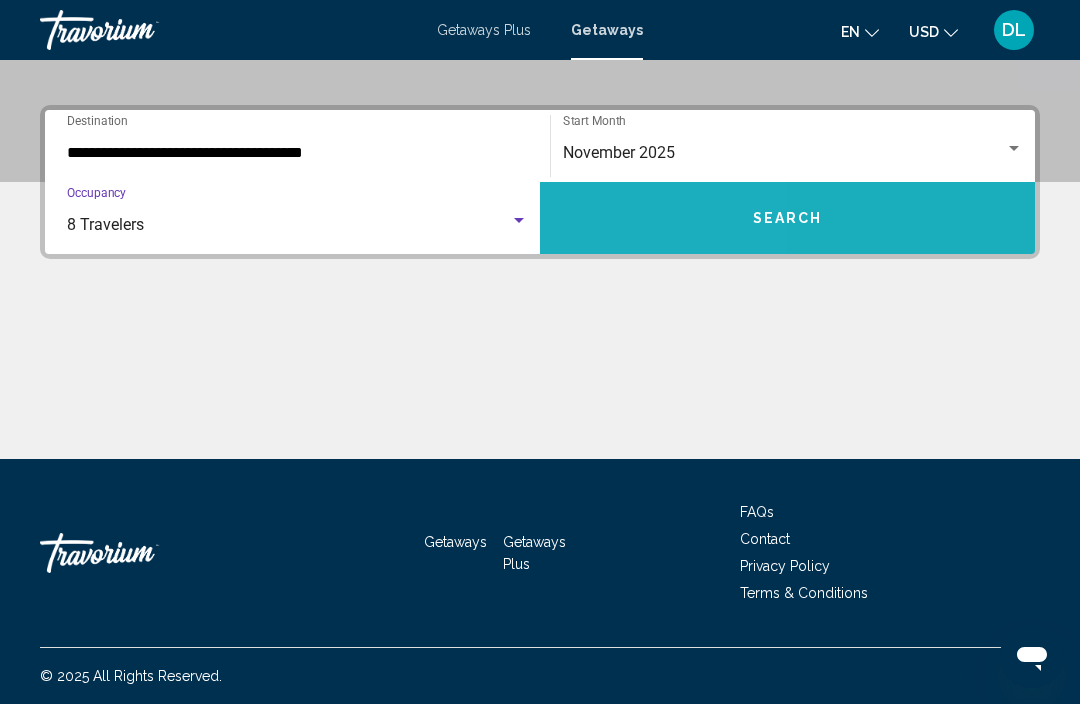 click on "Search" at bounding box center (787, 218) 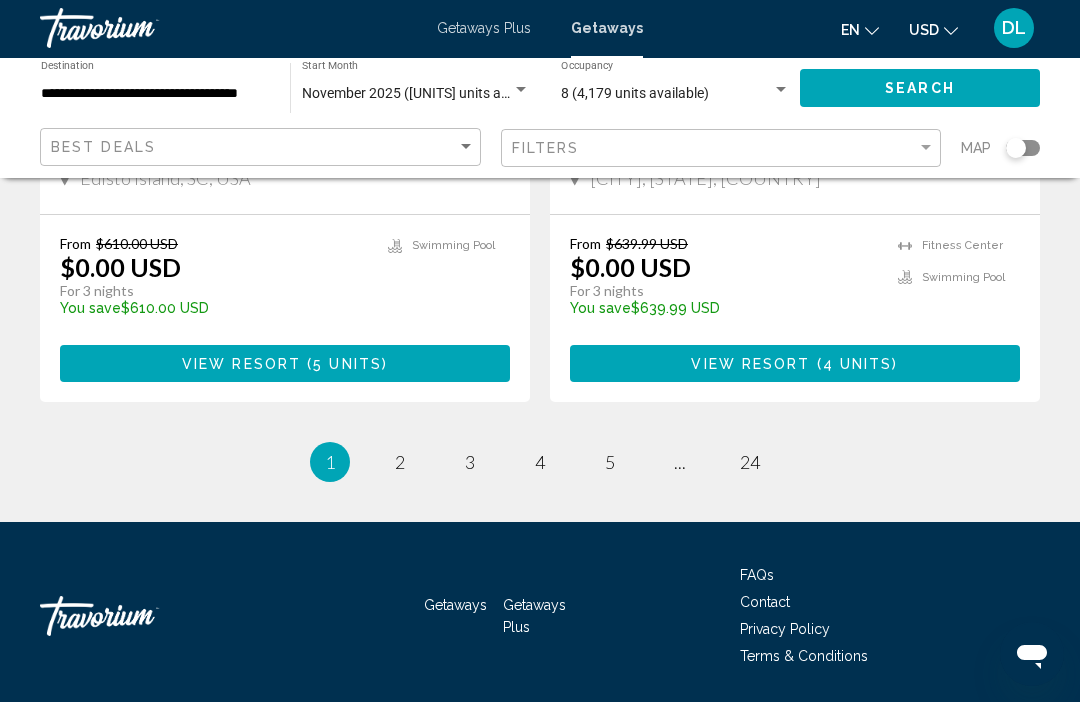 scroll, scrollTop: 4034, scrollLeft: 0, axis: vertical 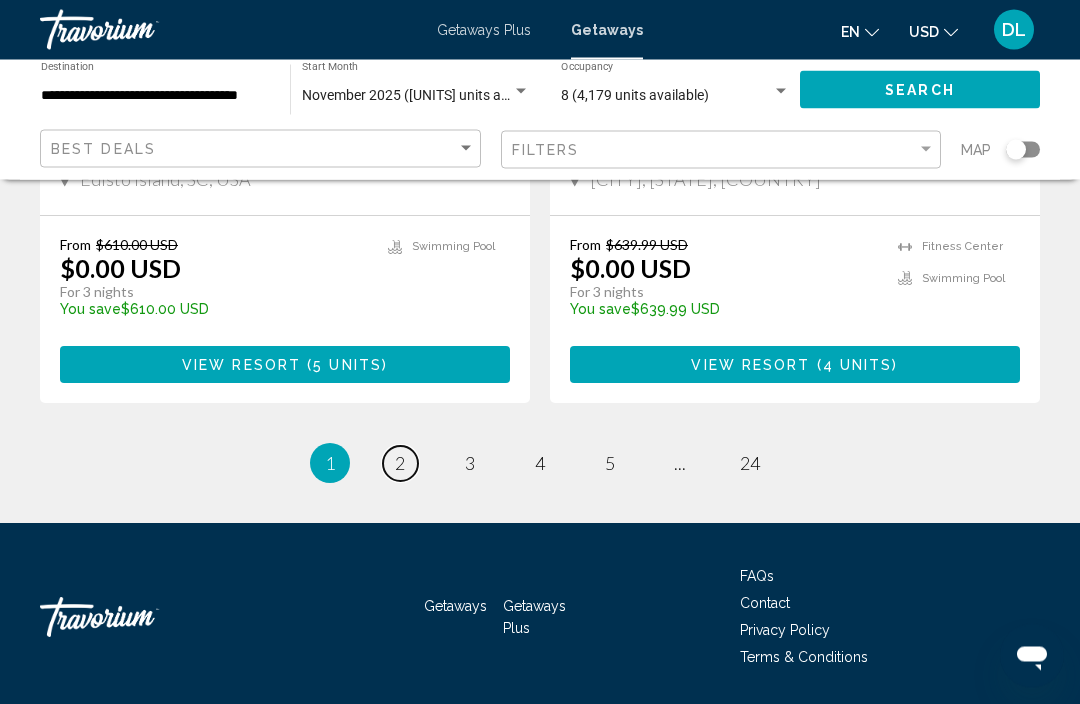 click on "2" at bounding box center [400, 464] 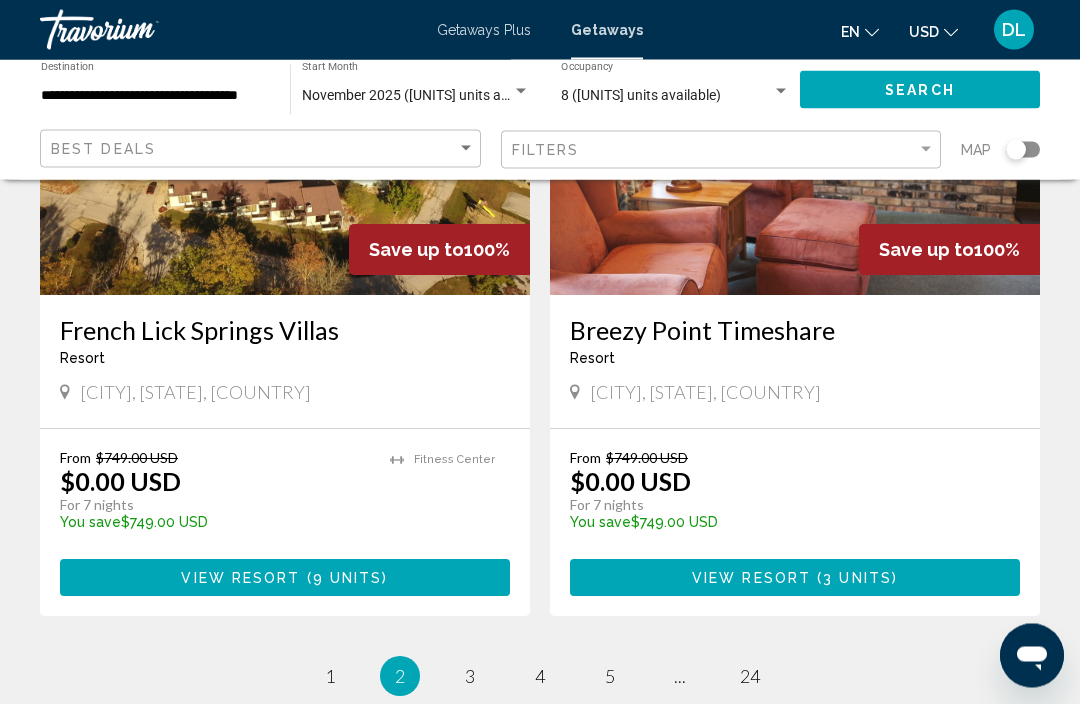 scroll, scrollTop: 3792, scrollLeft: 0, axis: vertical 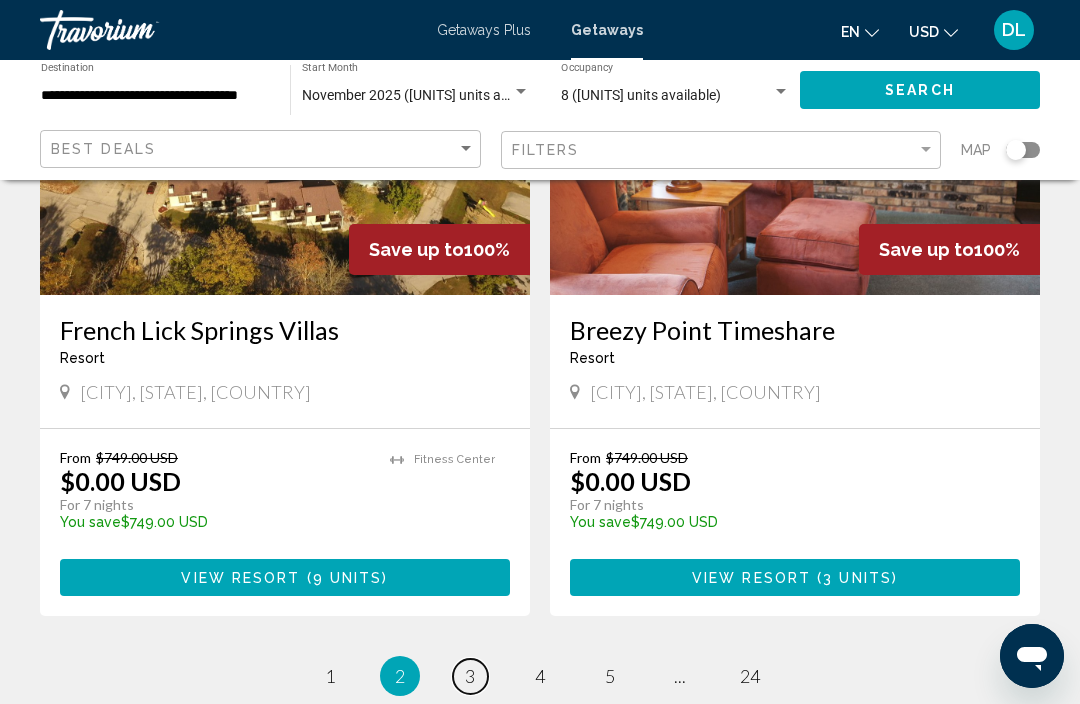 click on "3" at bounding box center [470, 676] 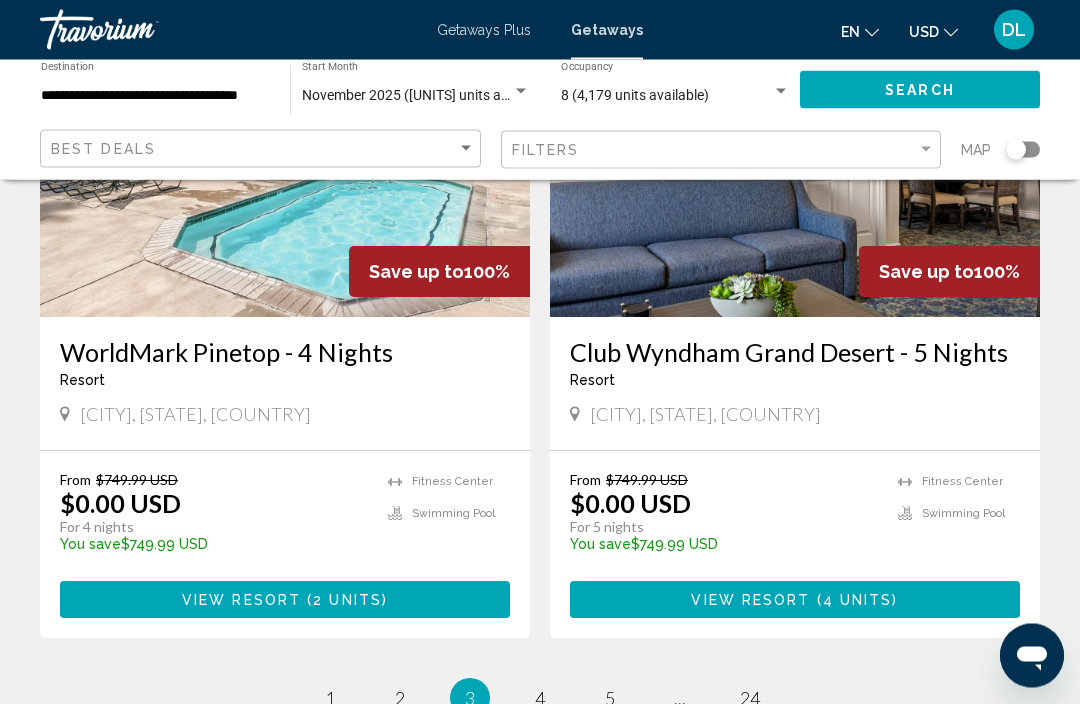 scroll, scrollTop: 3710, scrollLeft: 0, axis: vertical 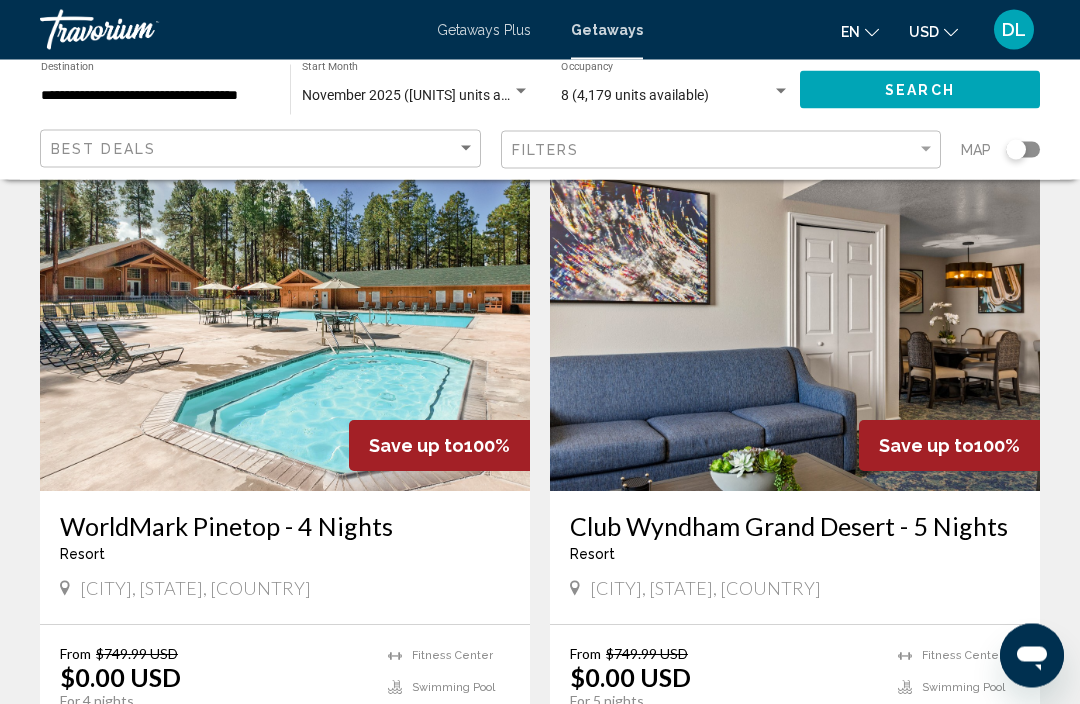 click at bounding box center (795, 332) 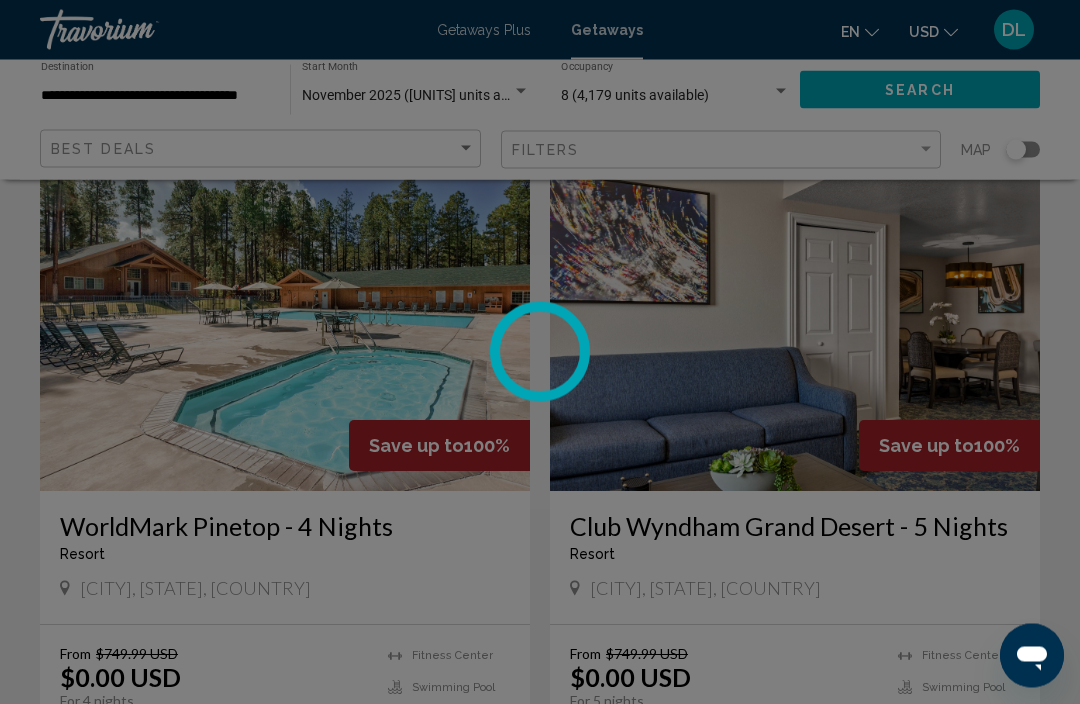 scroll, scrollTop: 3536, scrollLeft: 0, axis: vertical 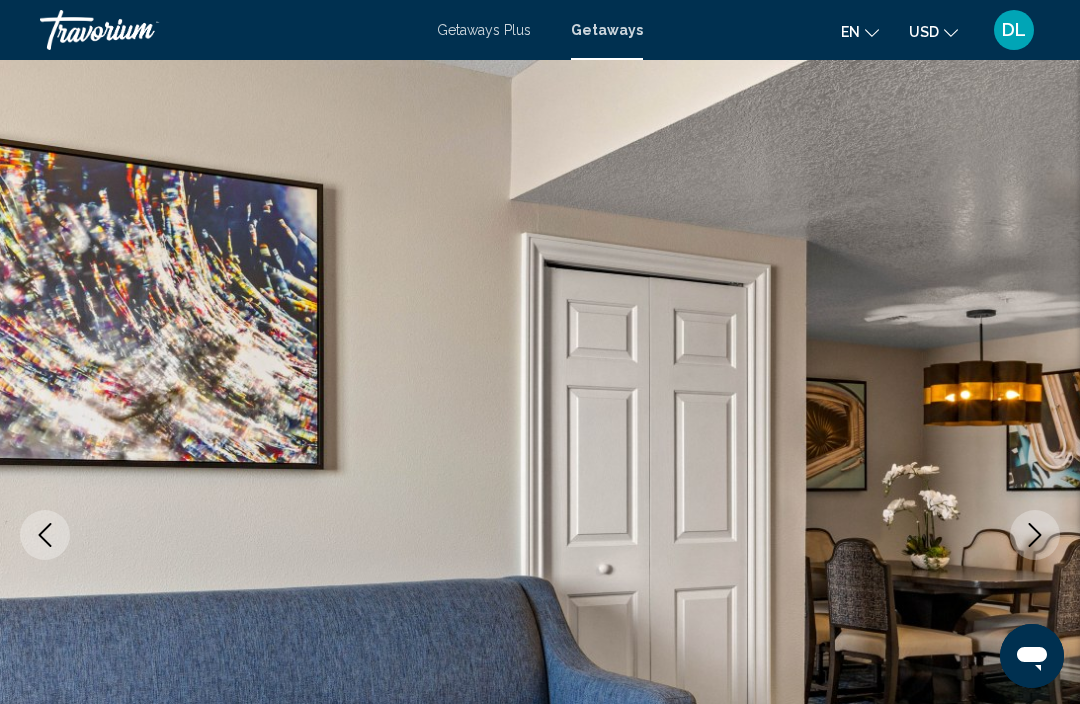 click at bounding box center [45, 535] 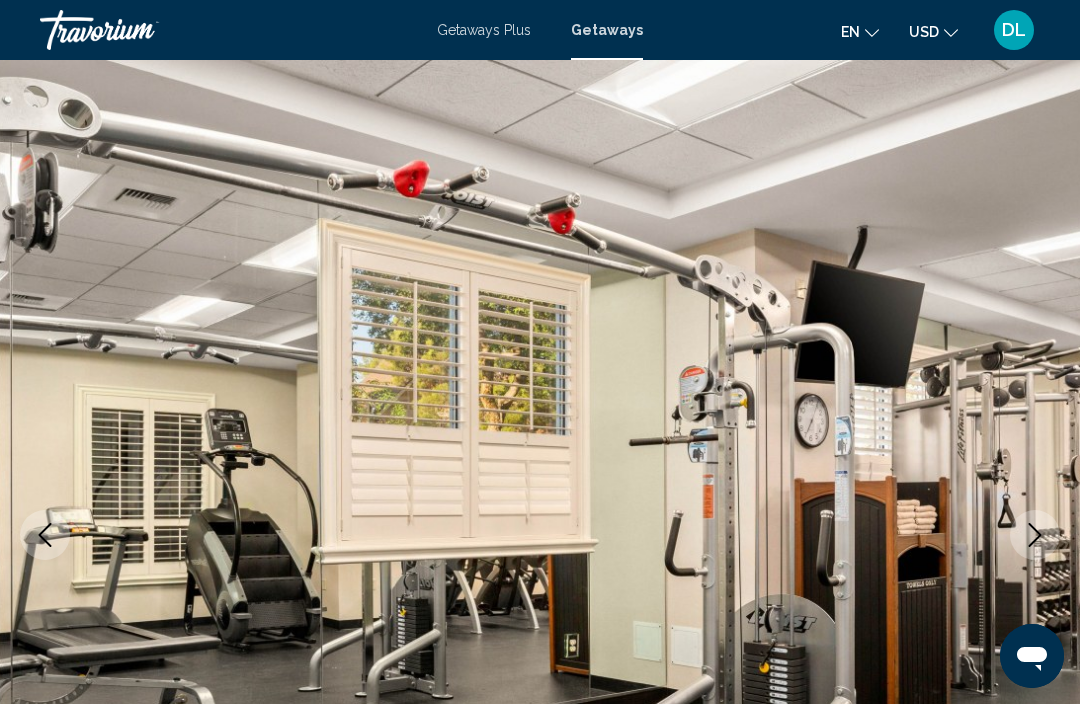 click 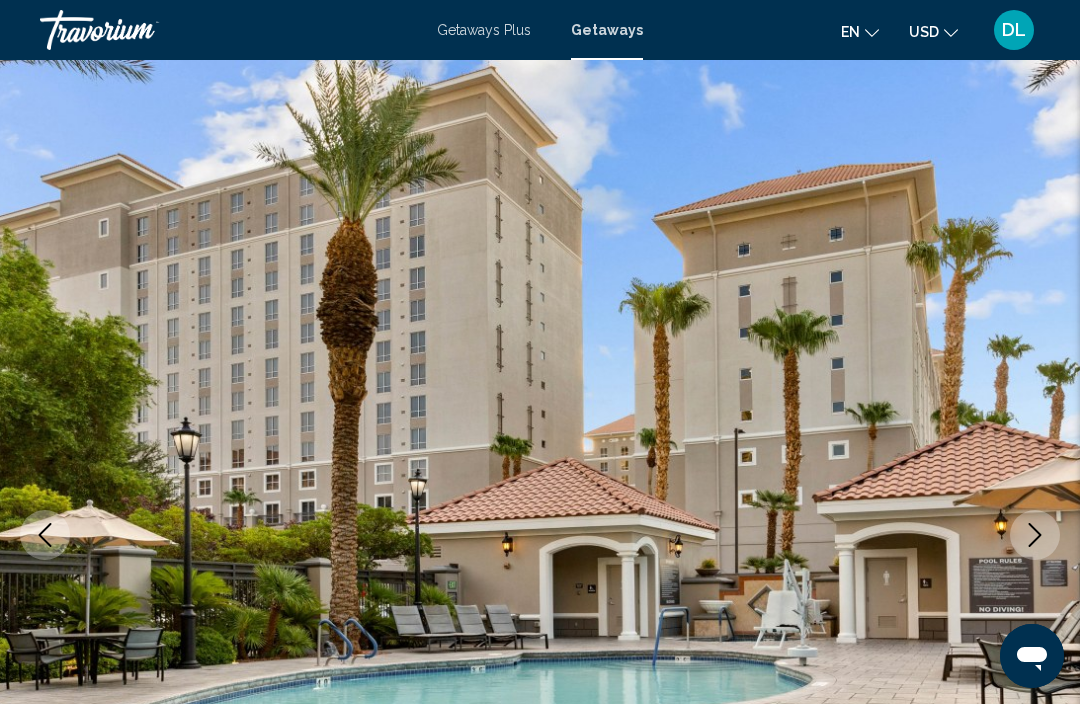 click at bounding box center (540, 535) 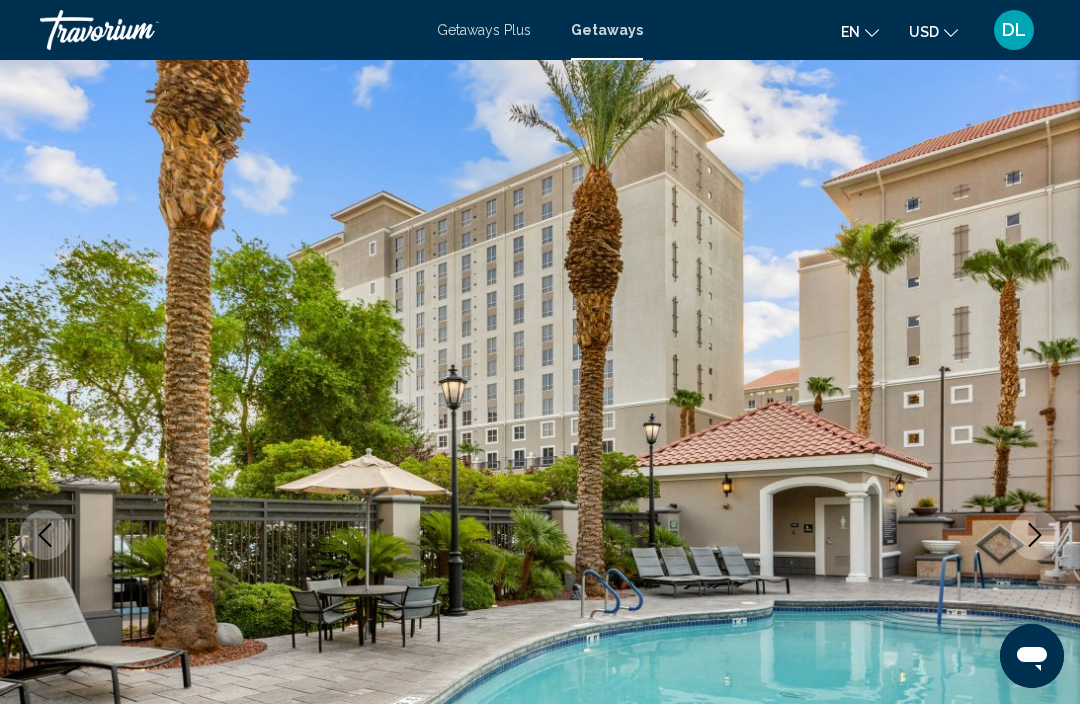 click at bounding box center (45, 535) 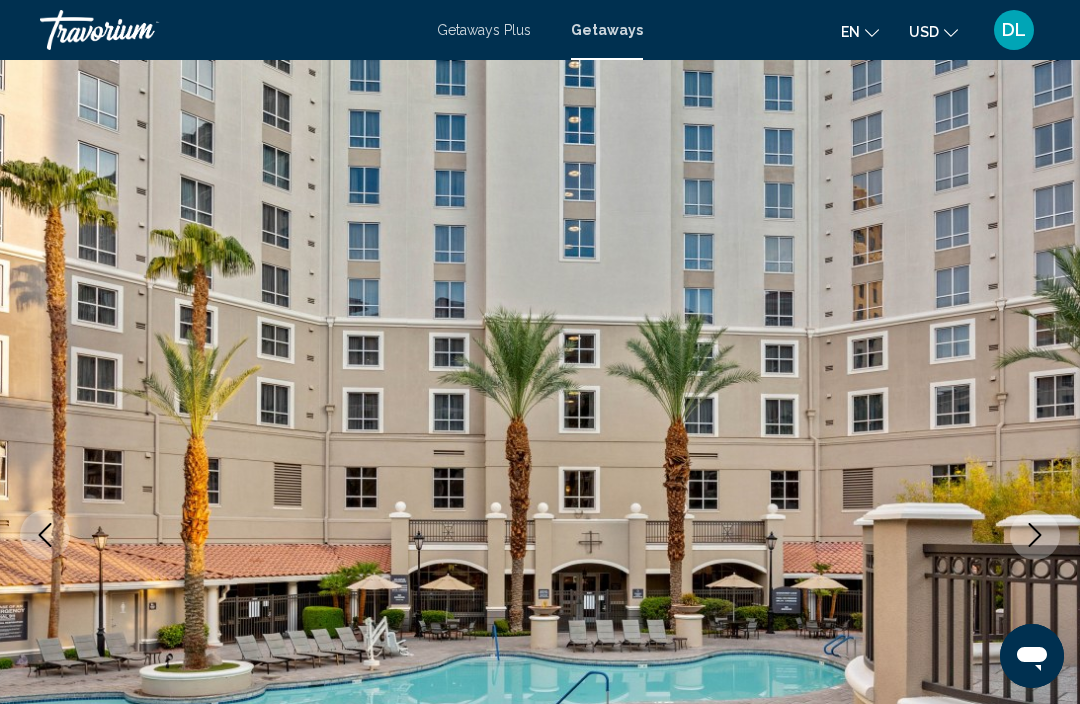 click at bounding box center (45, 535) 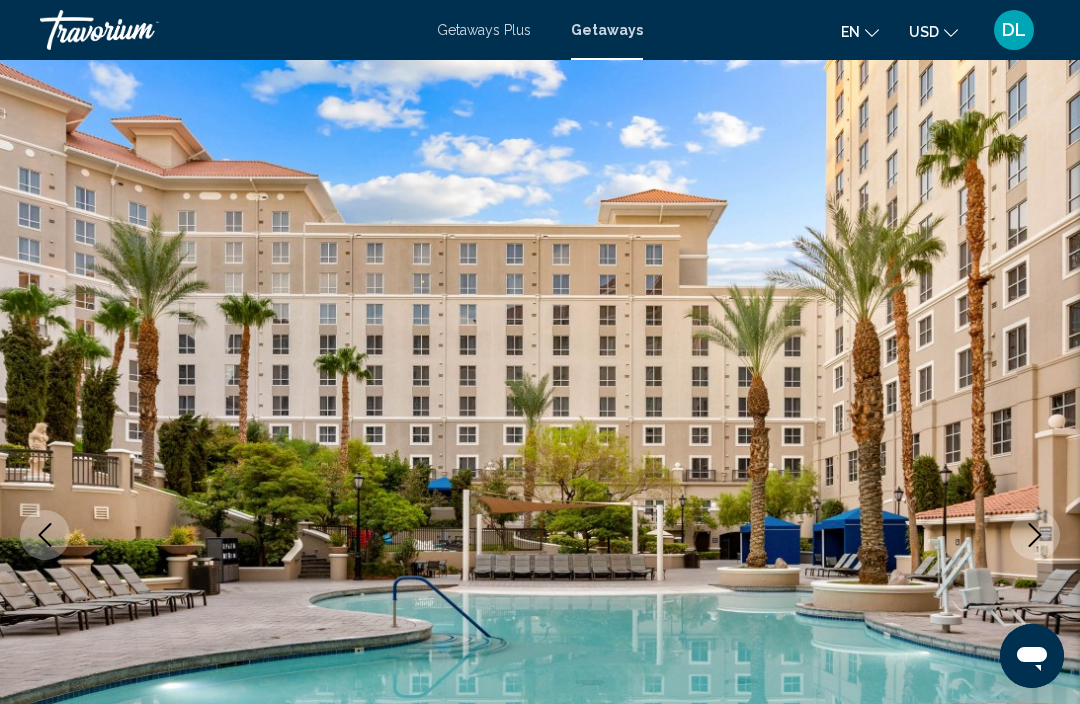 click at bounding box center (45, 535) 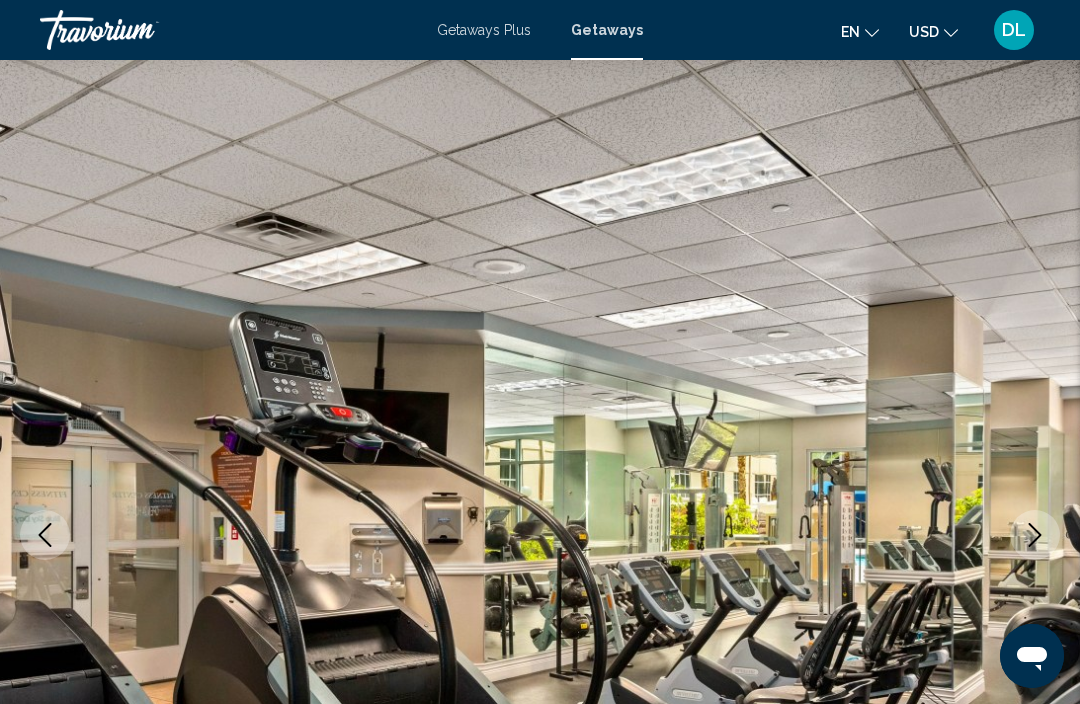 click at bounding box center (45, 535) 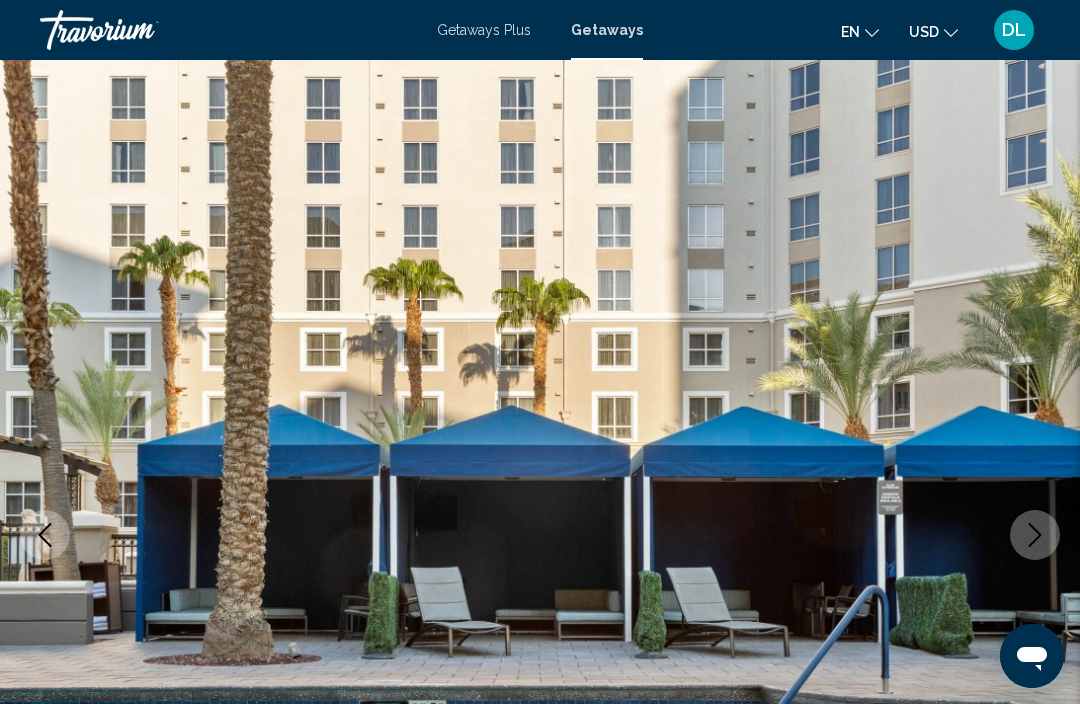 click at bounding box center [45, 535] 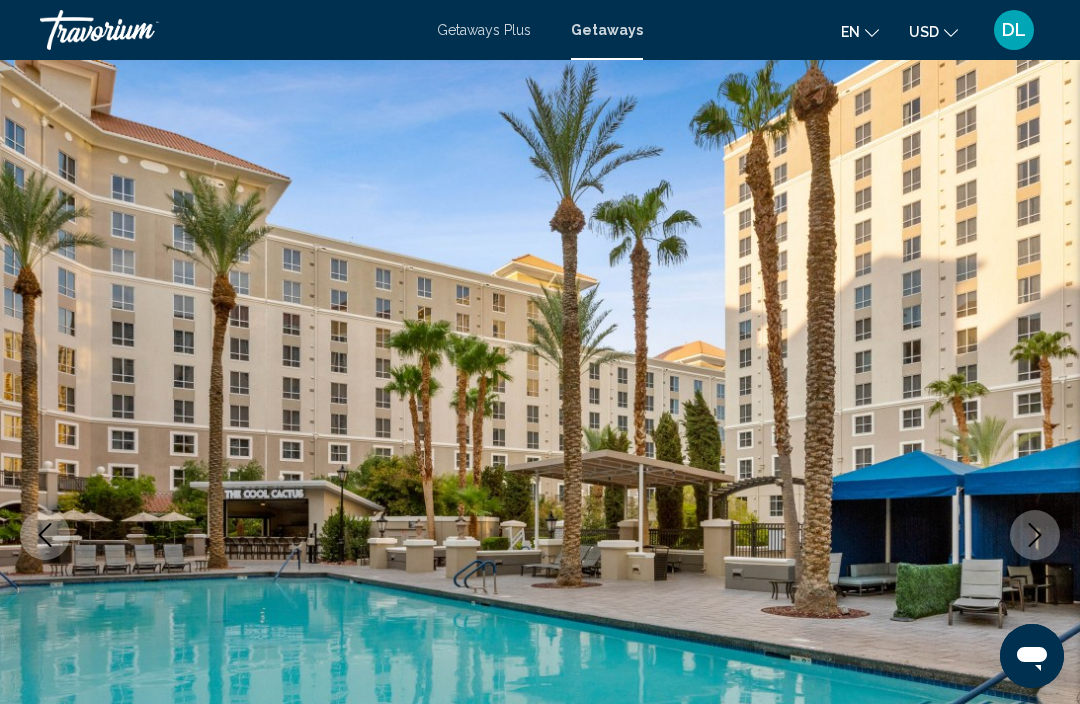 click at bounding box center (45, 535) 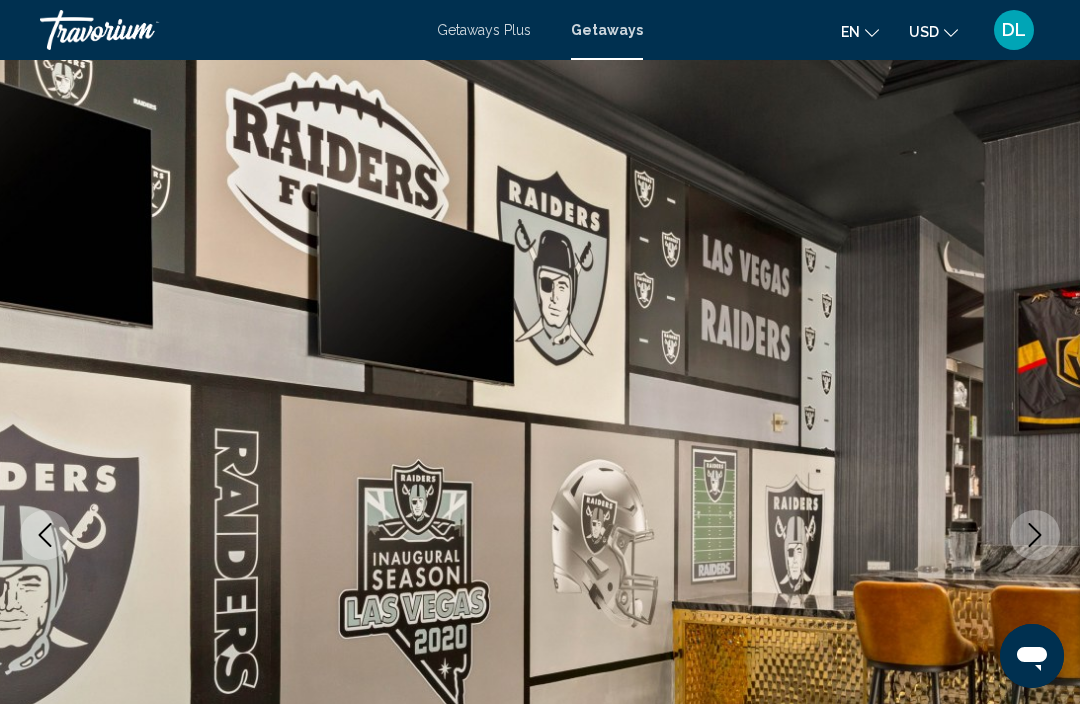 click at bounding box center (45, 535) 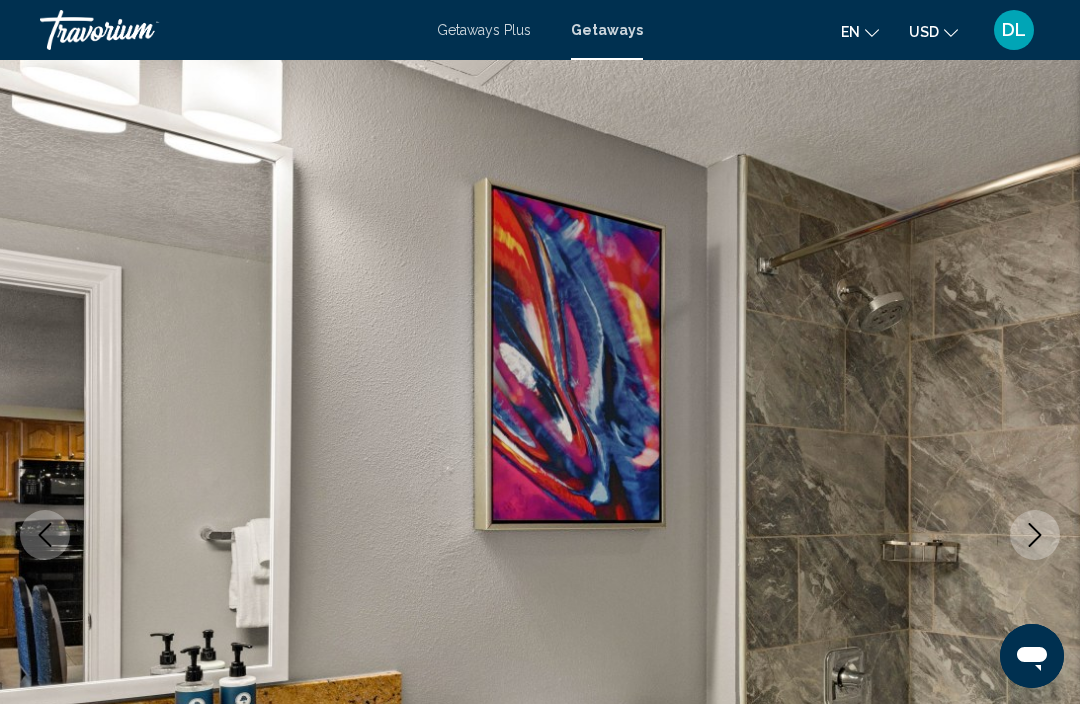 click at bounding box center [45, 535] 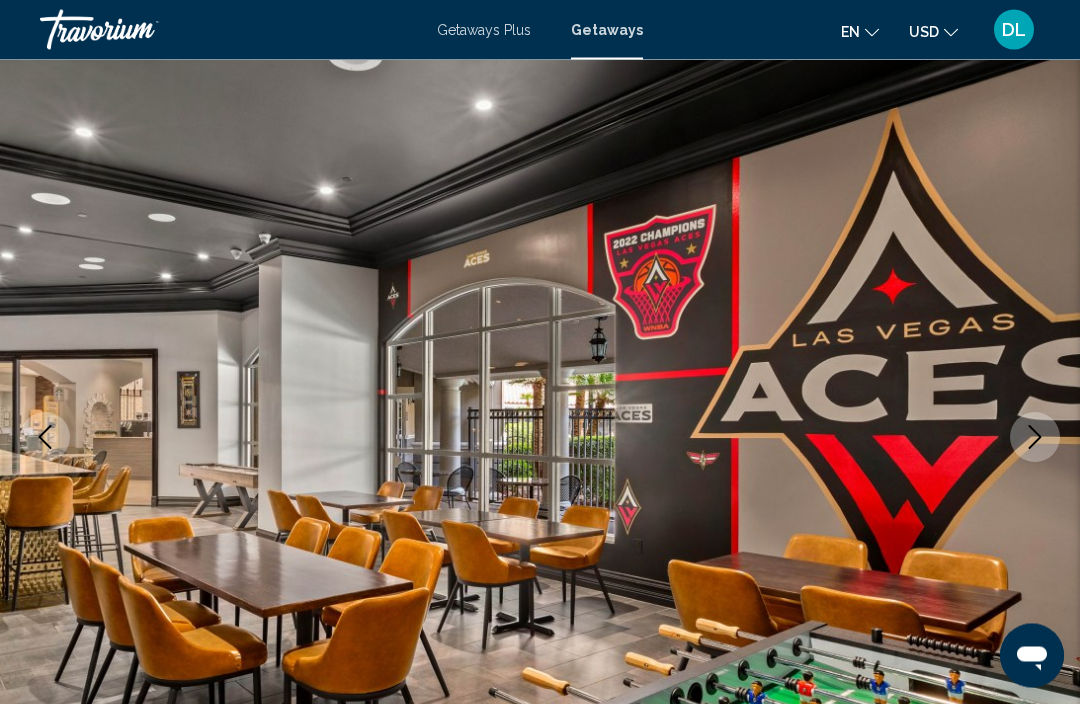 click 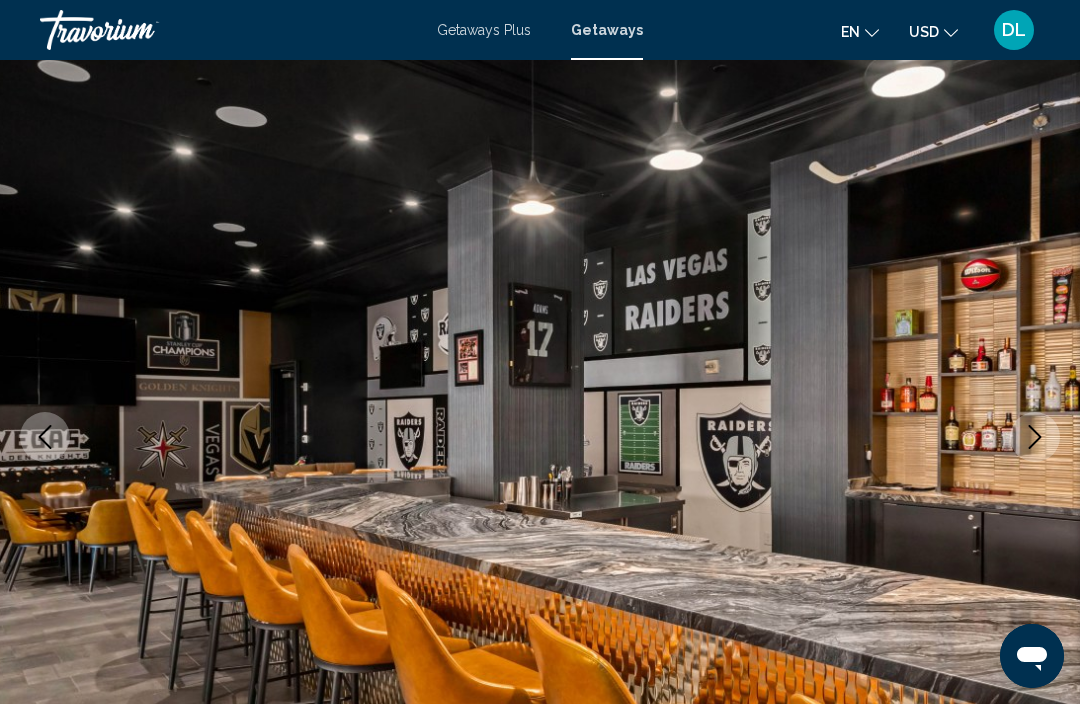 click at bounding box center [45, 437] 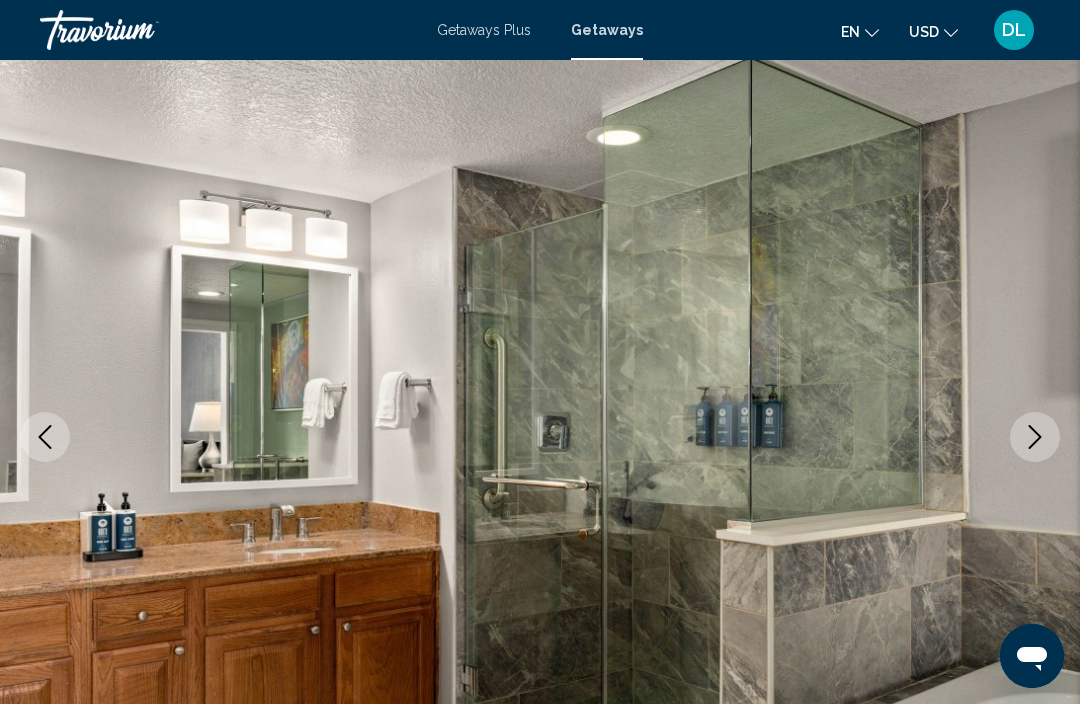 click 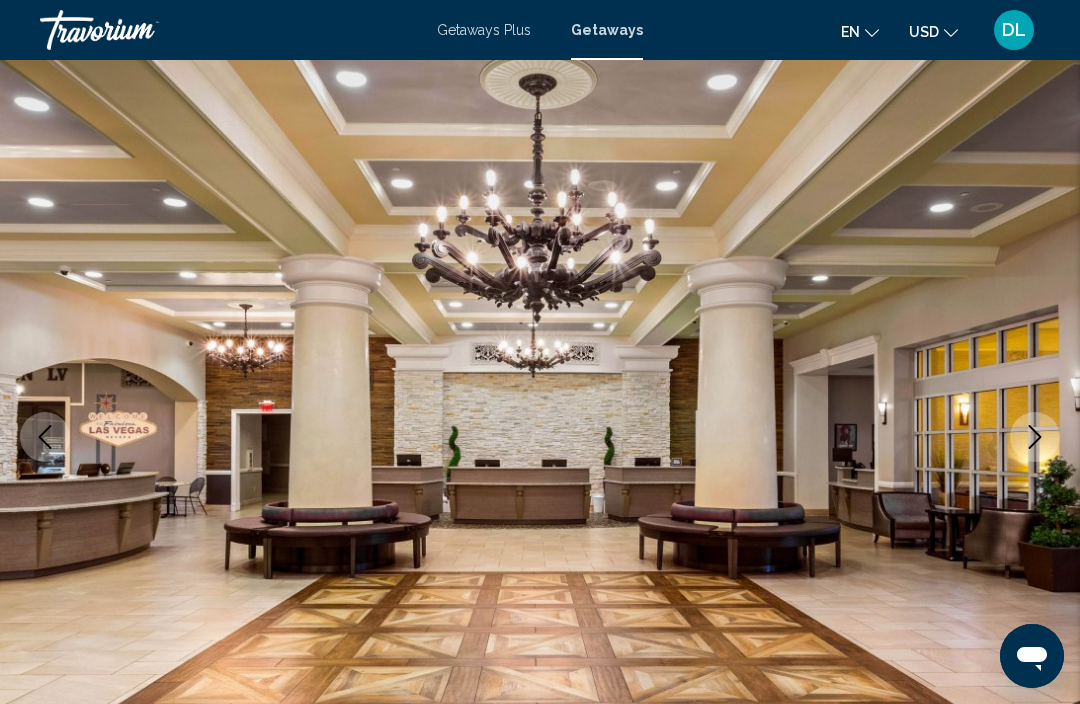 click at bounding box center [45, 437] 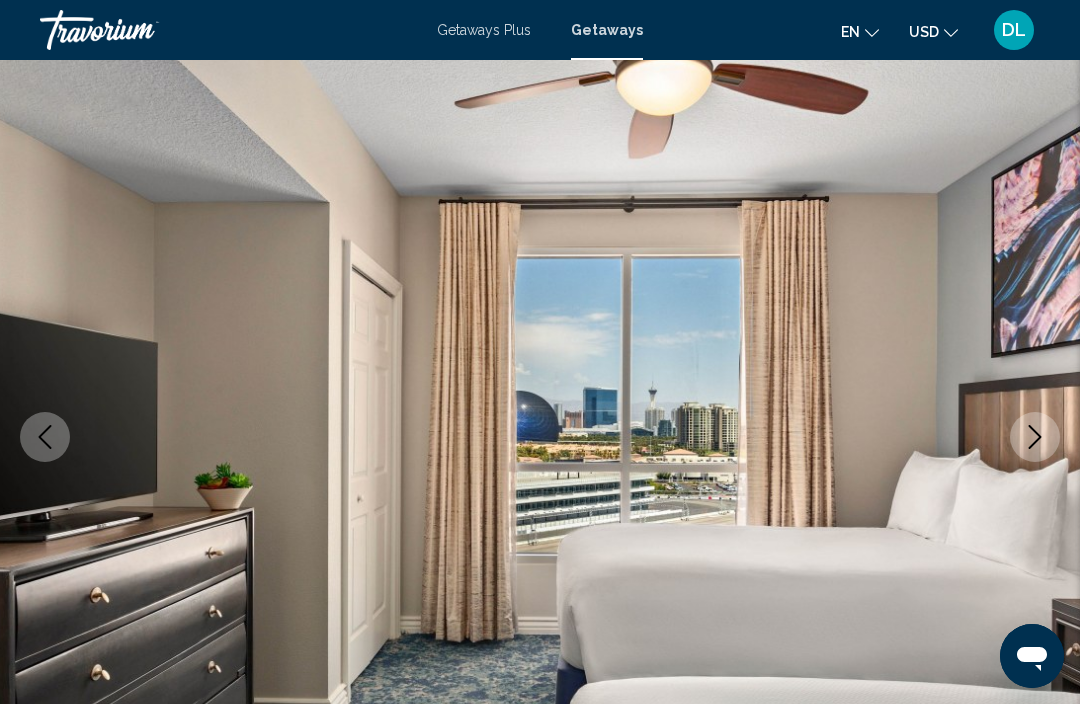 click at bounding box center [45, 437] 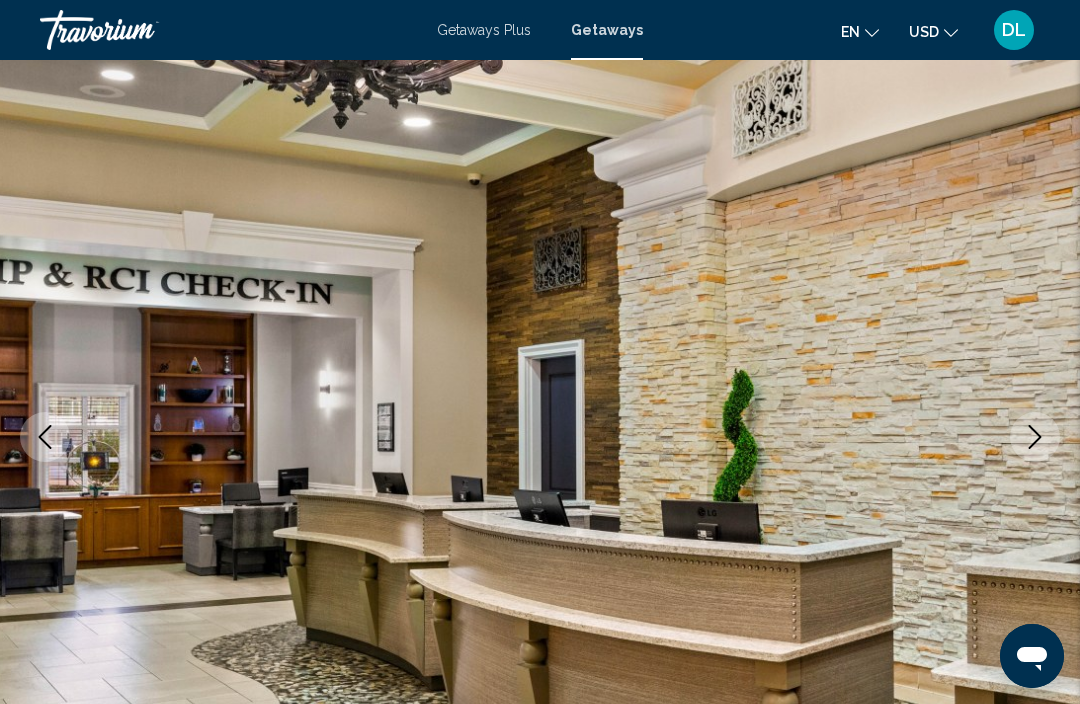 click at bounding box center [45, 437] 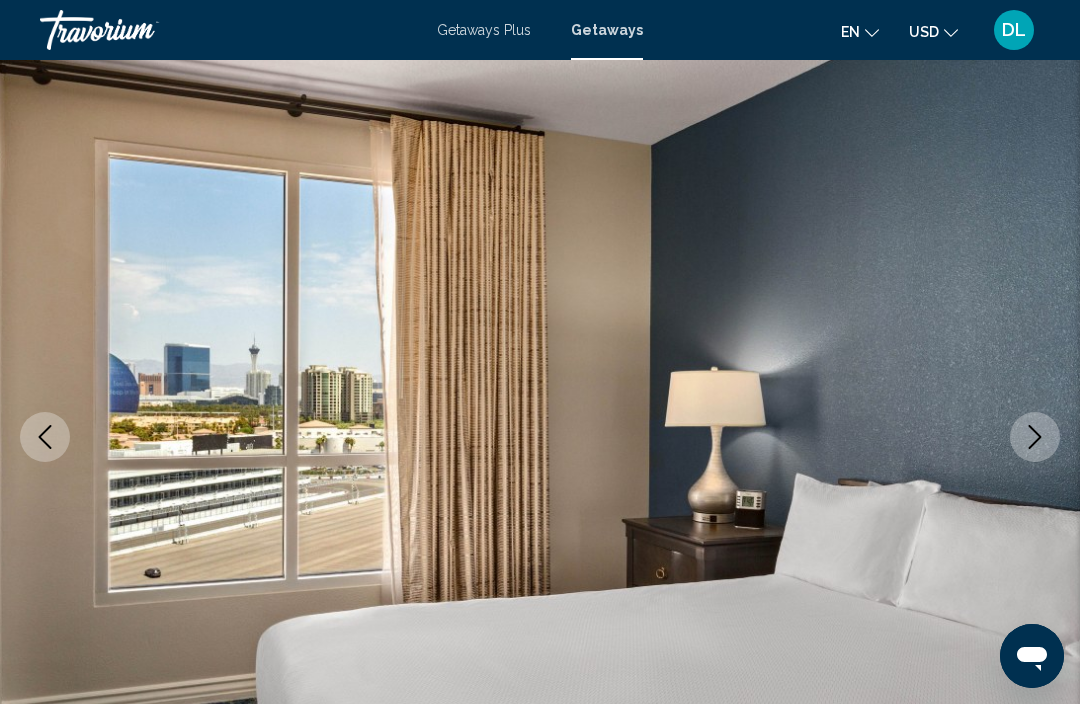click 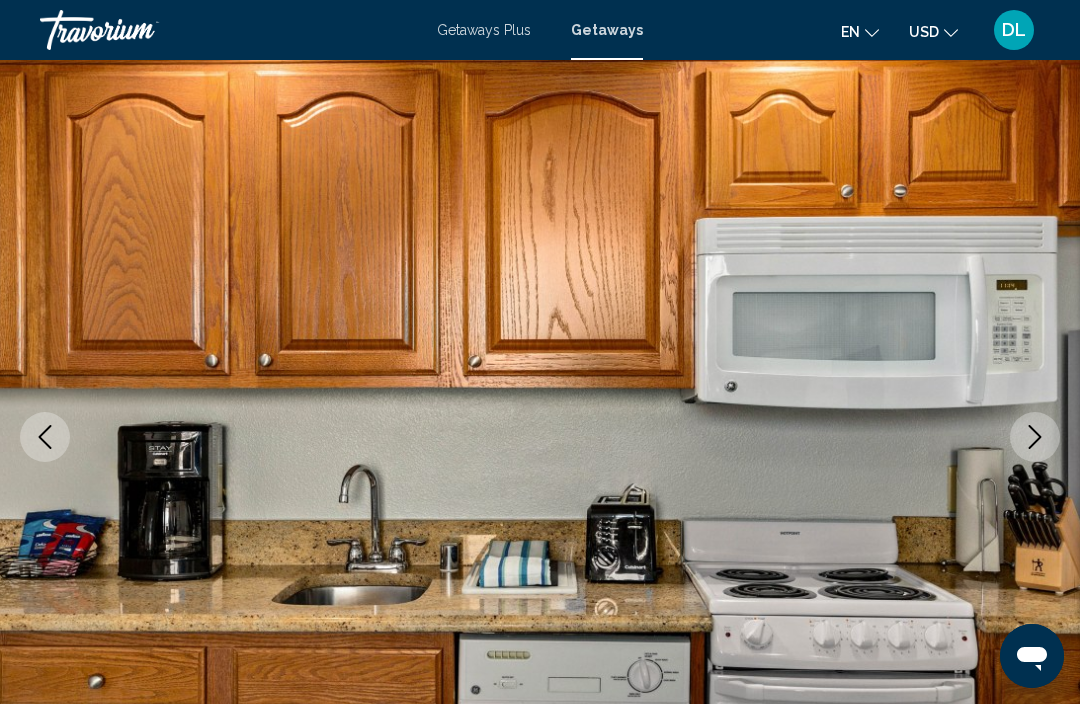 click 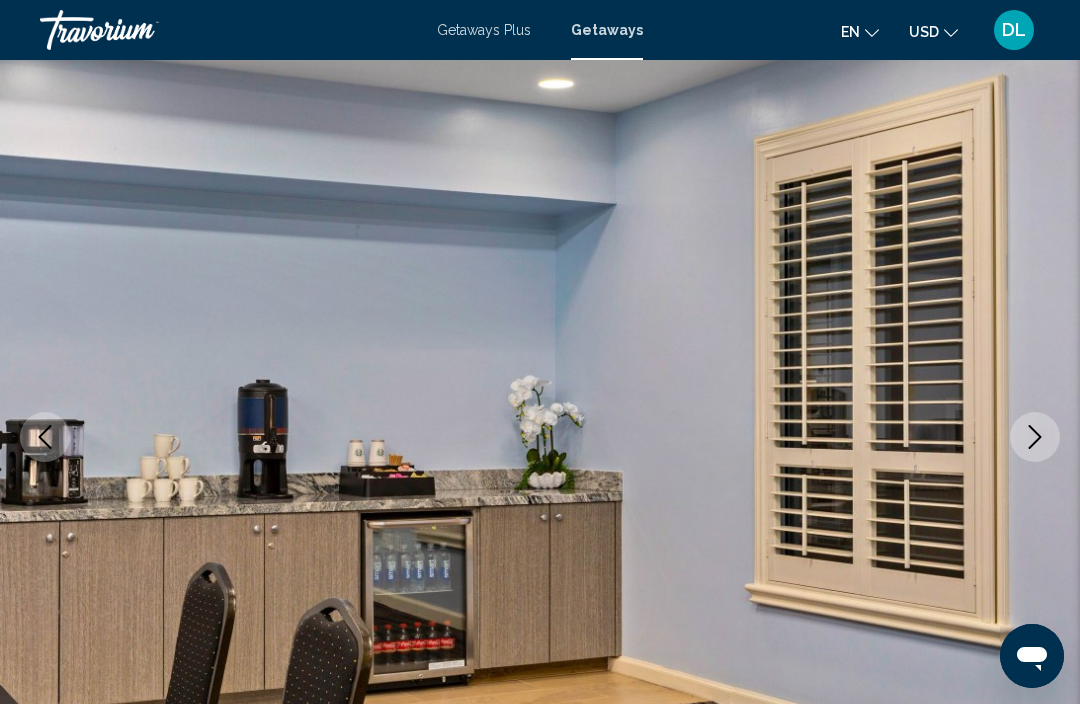 click 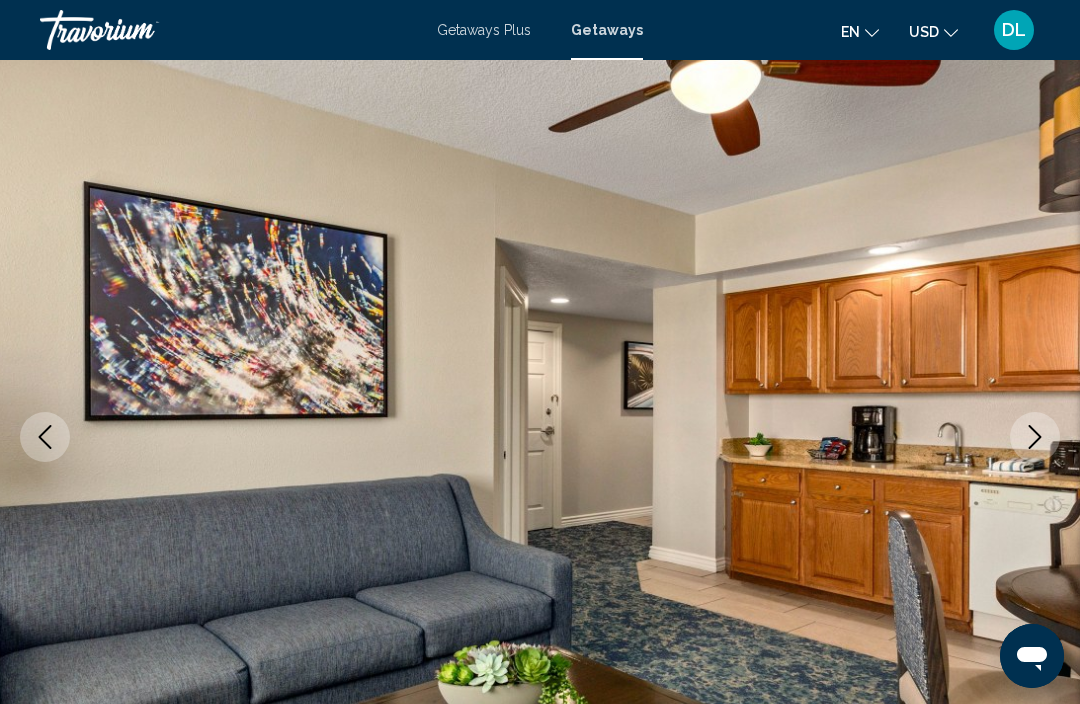 click 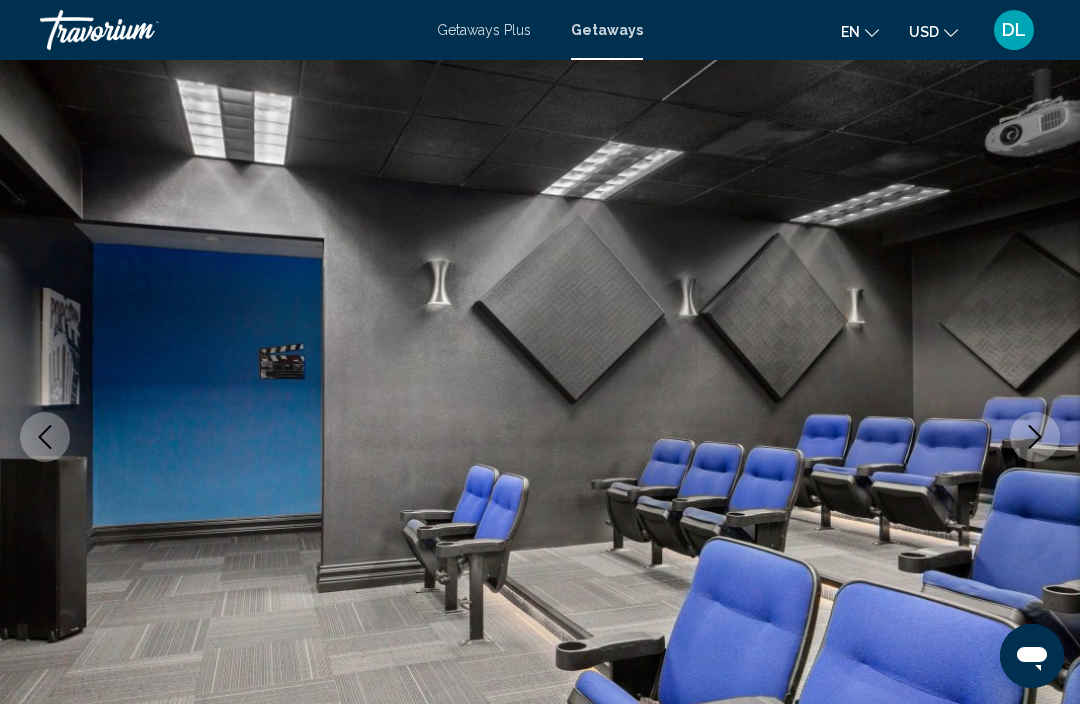 click at bounding box center [45, 437] 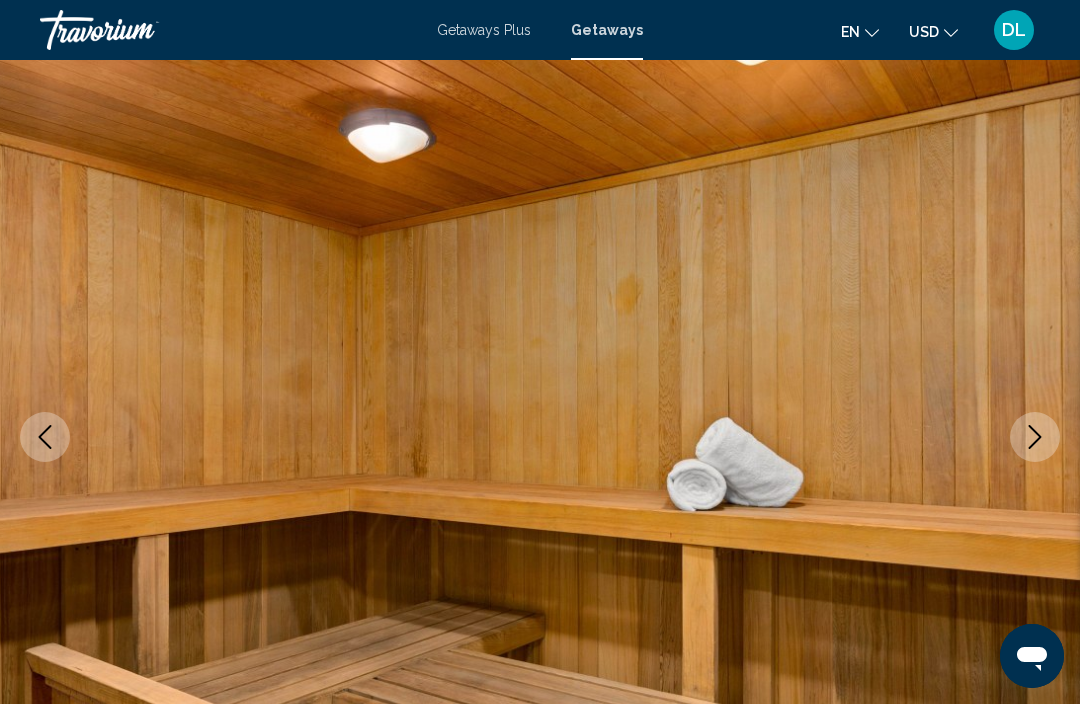click at bounding box center [45, 437] 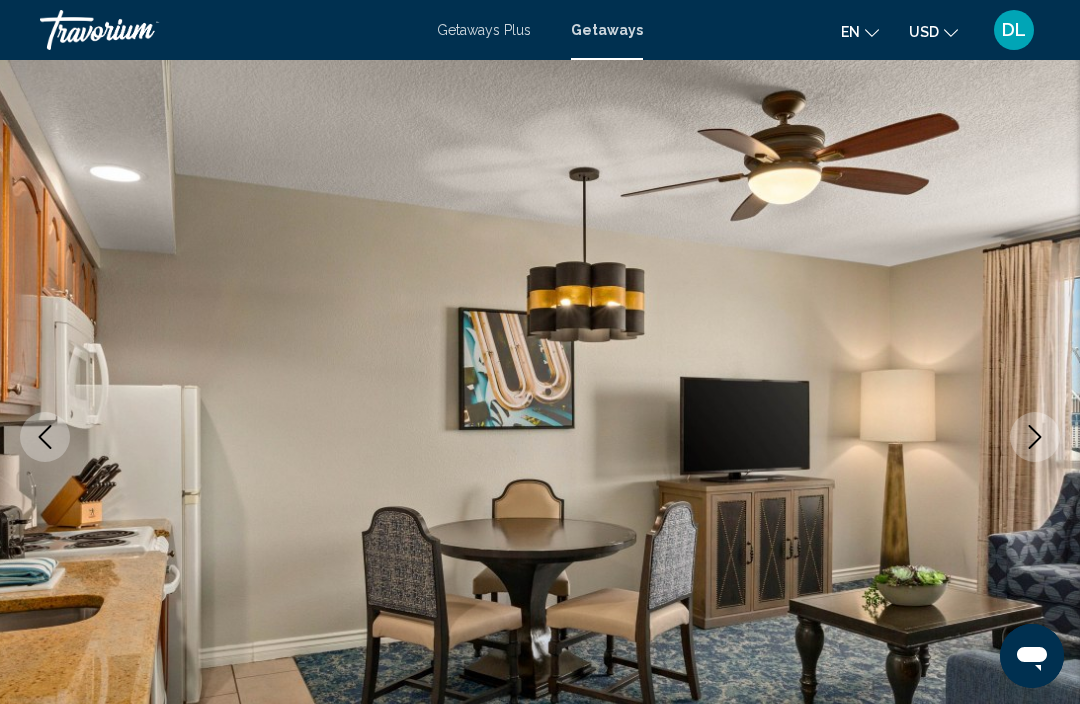 click at bounding box center (45, 437) 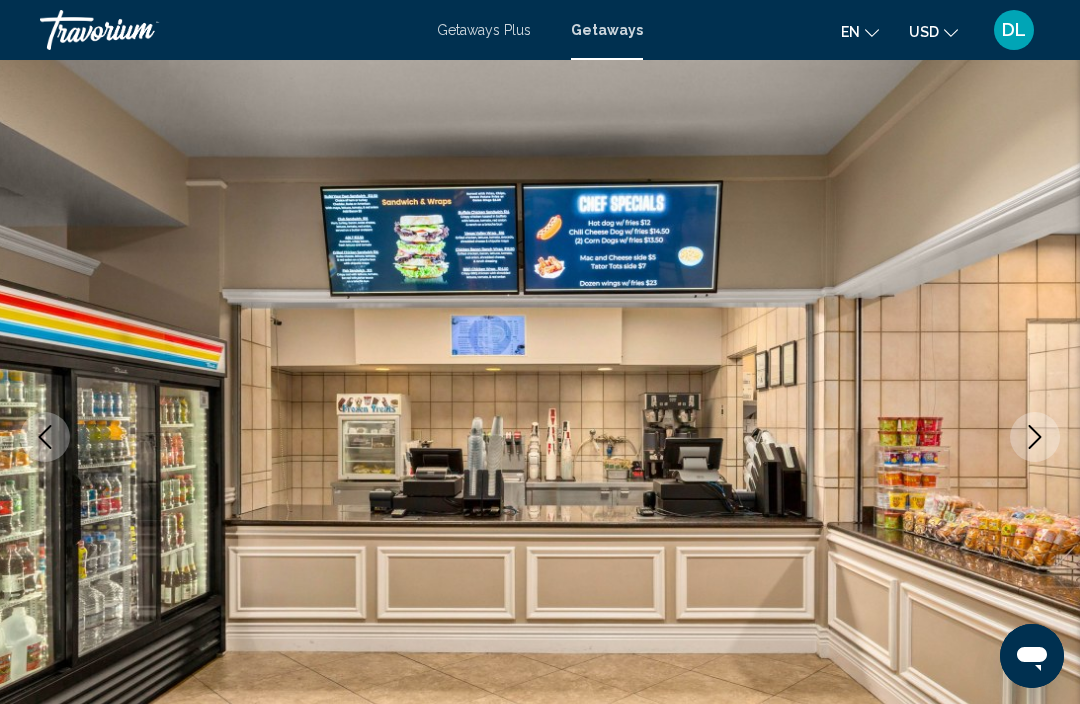 click at bounding box center (45, 437) 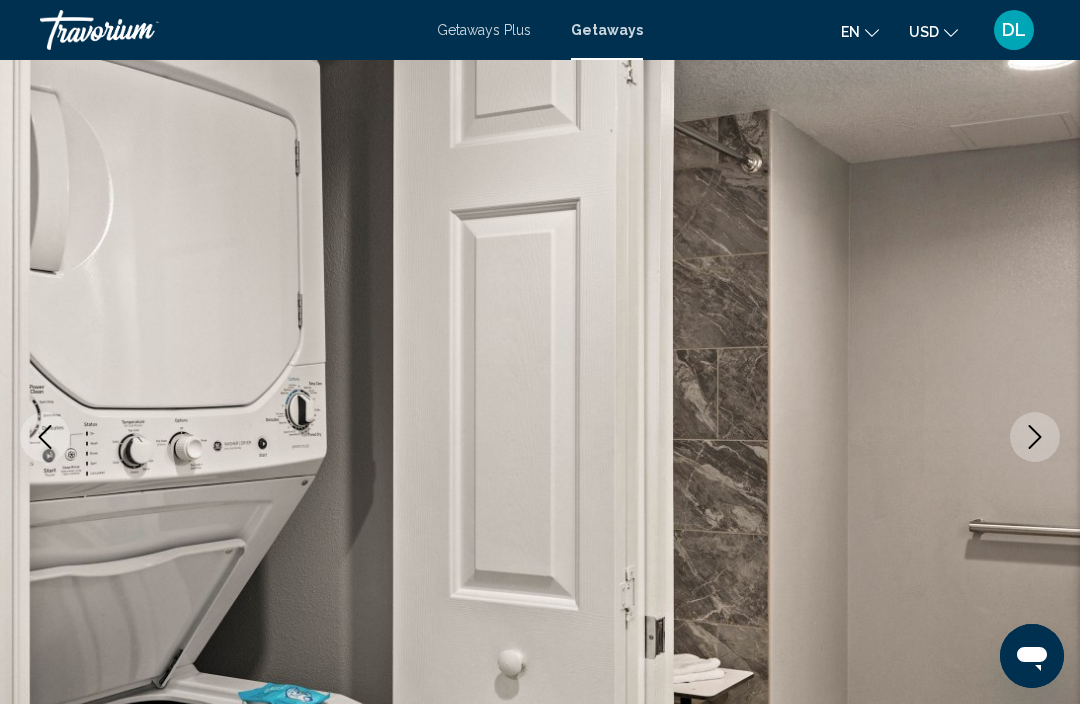 click 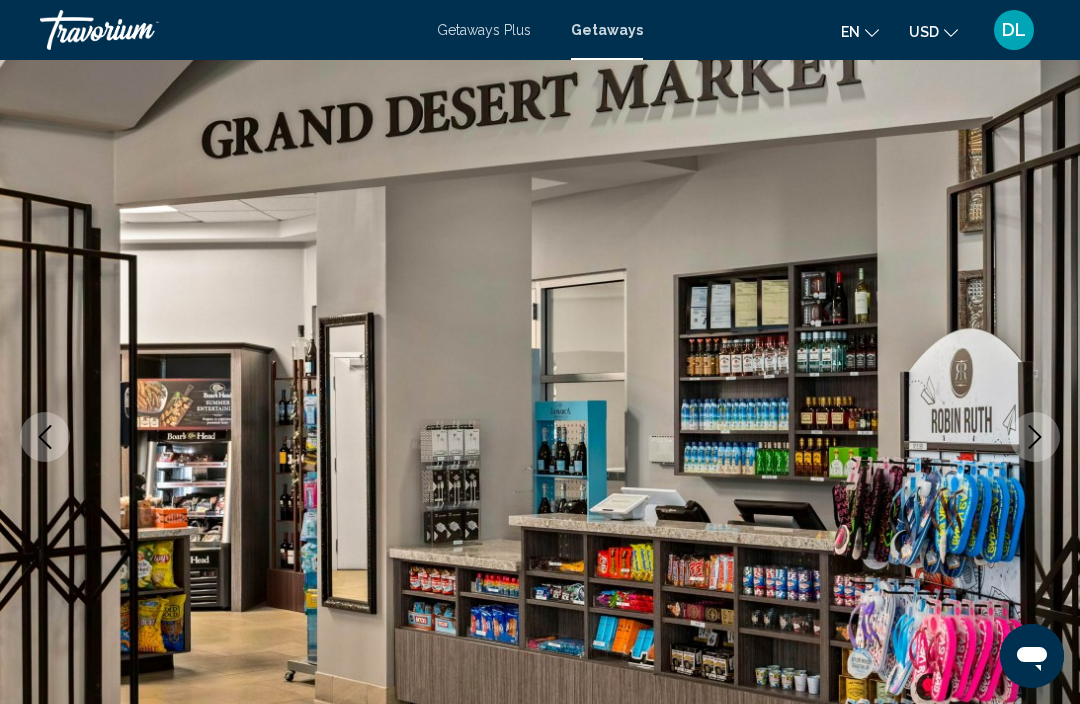 click at bounding box center (1035, 437) 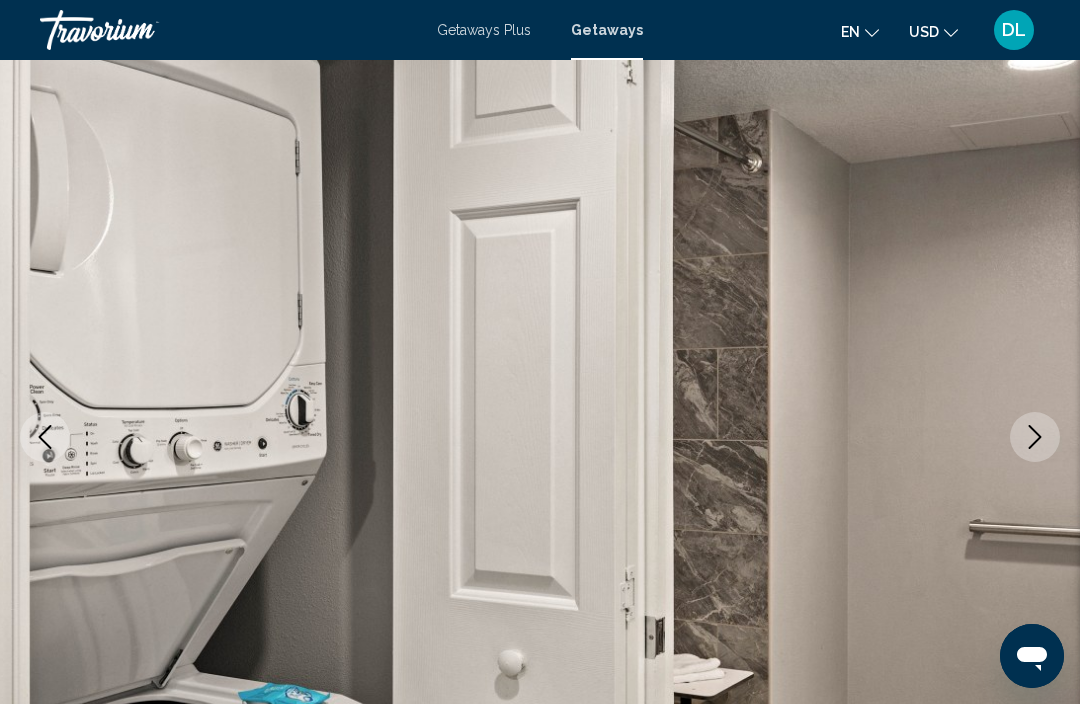 click 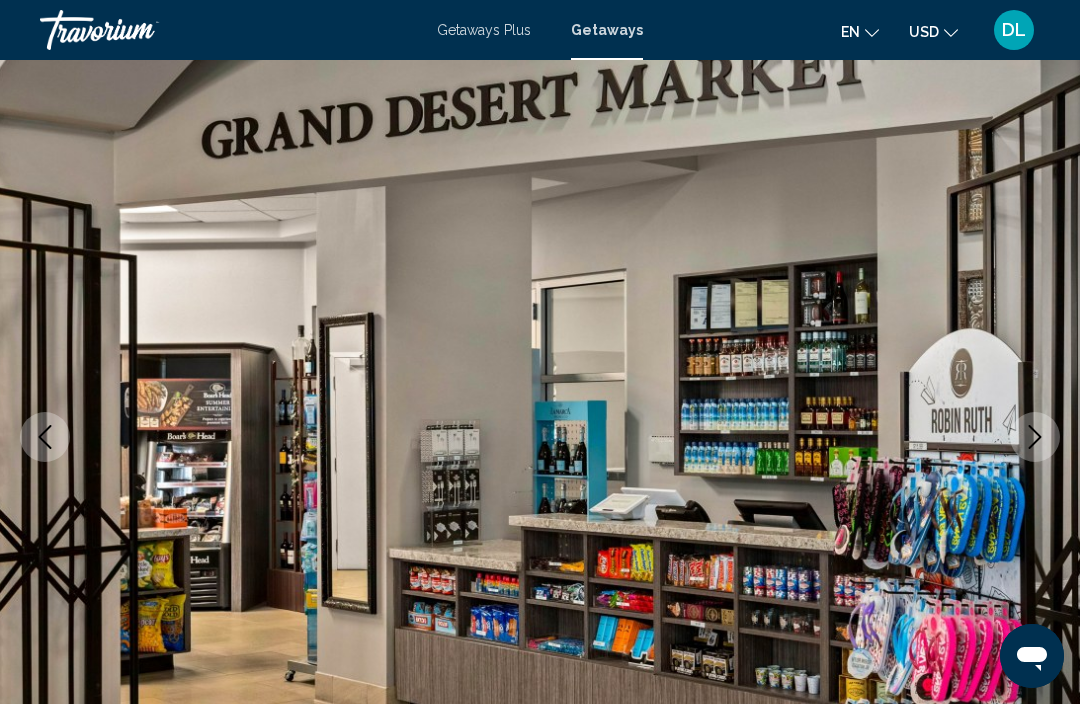 click 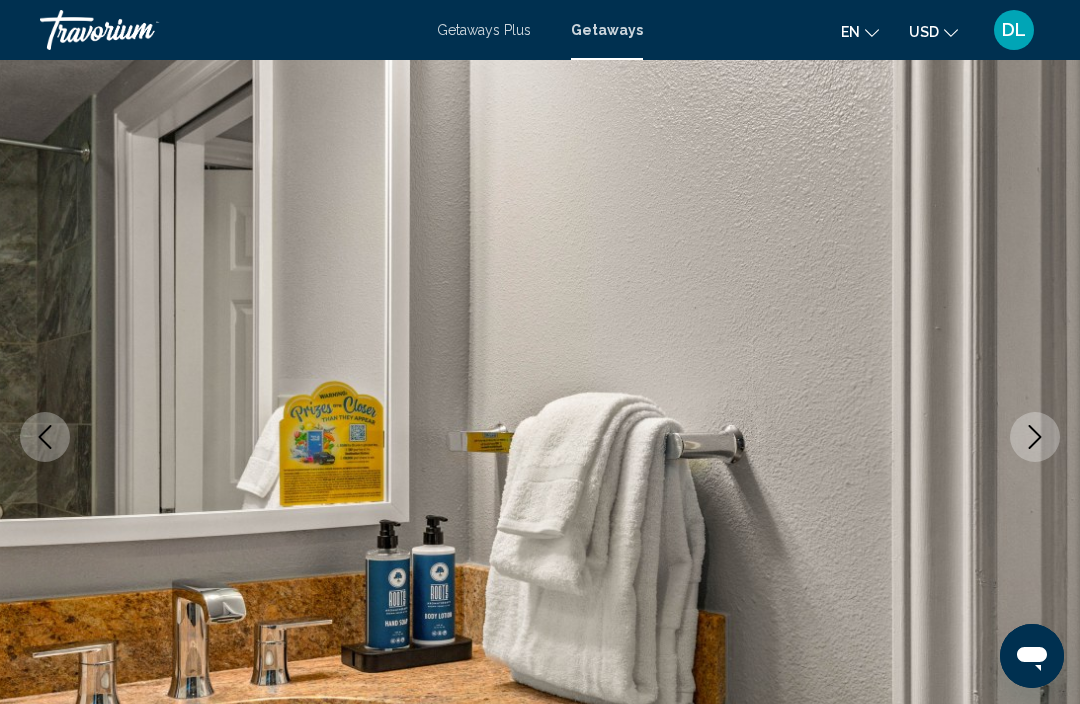 click 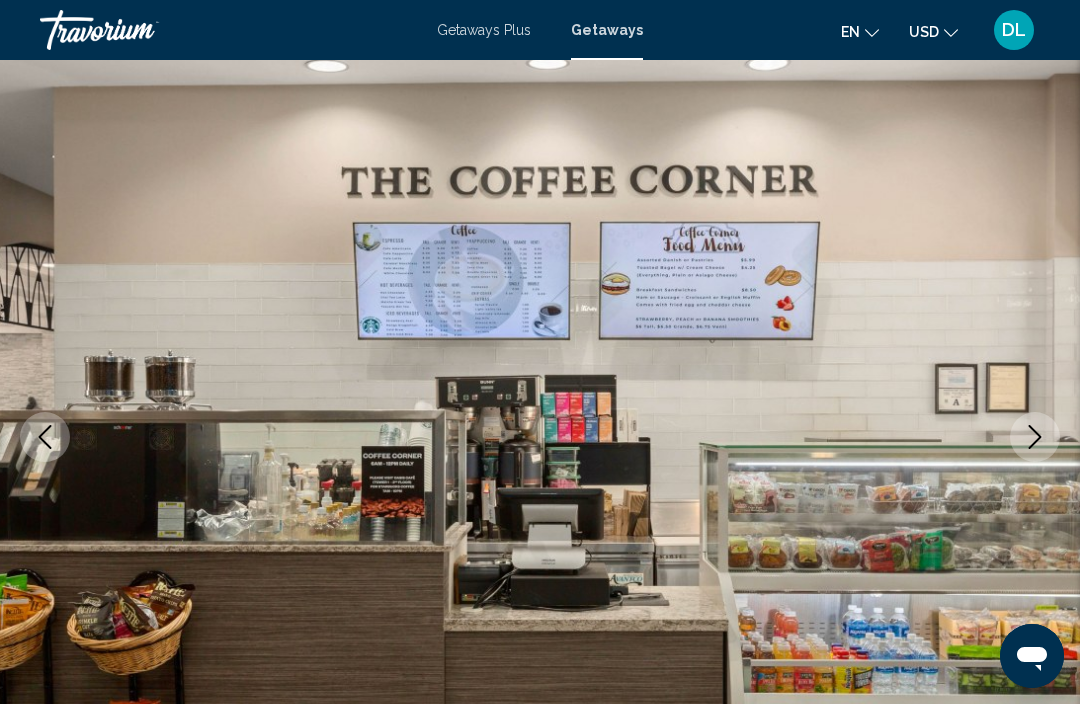 click 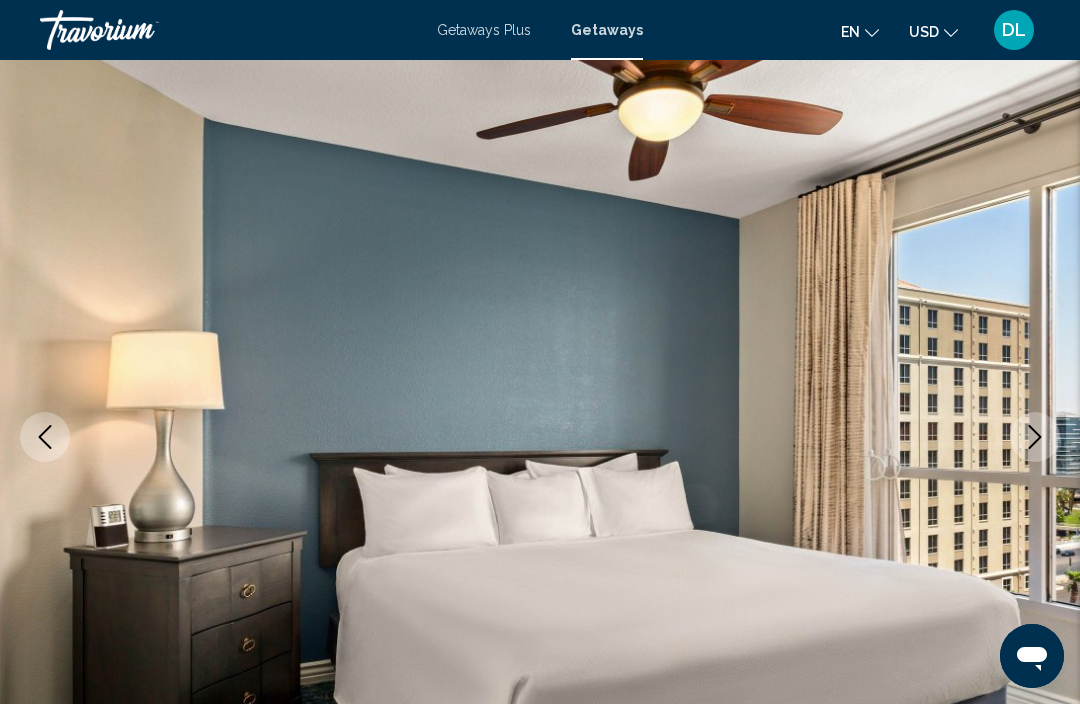 click at bounding box center [45, 437] 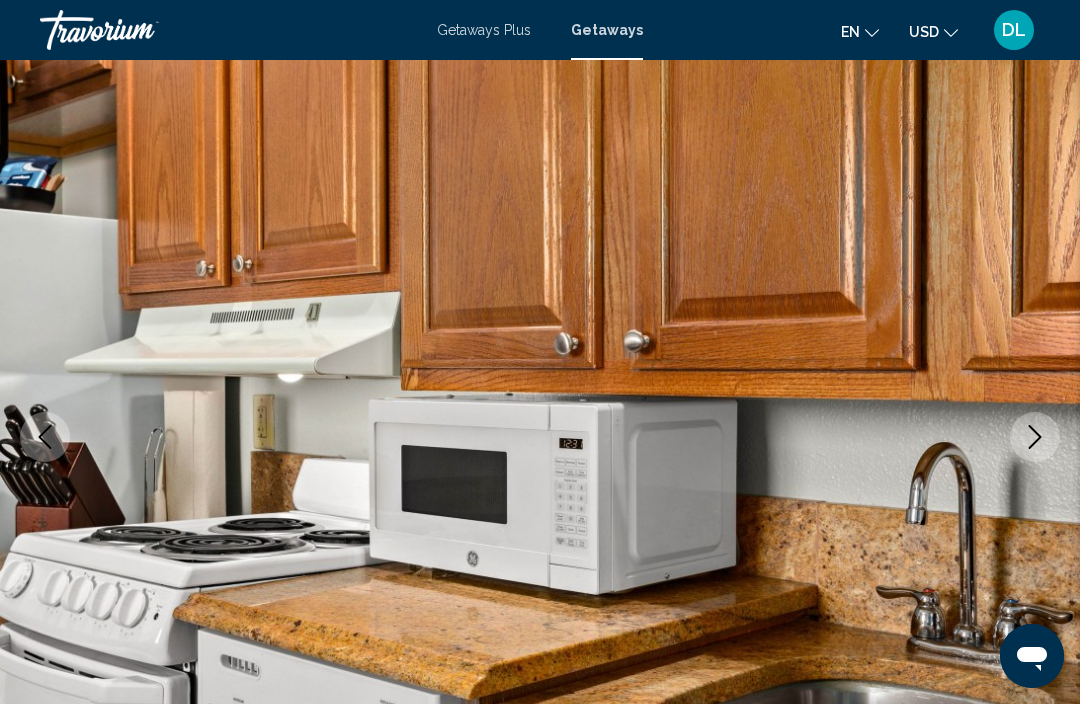 click 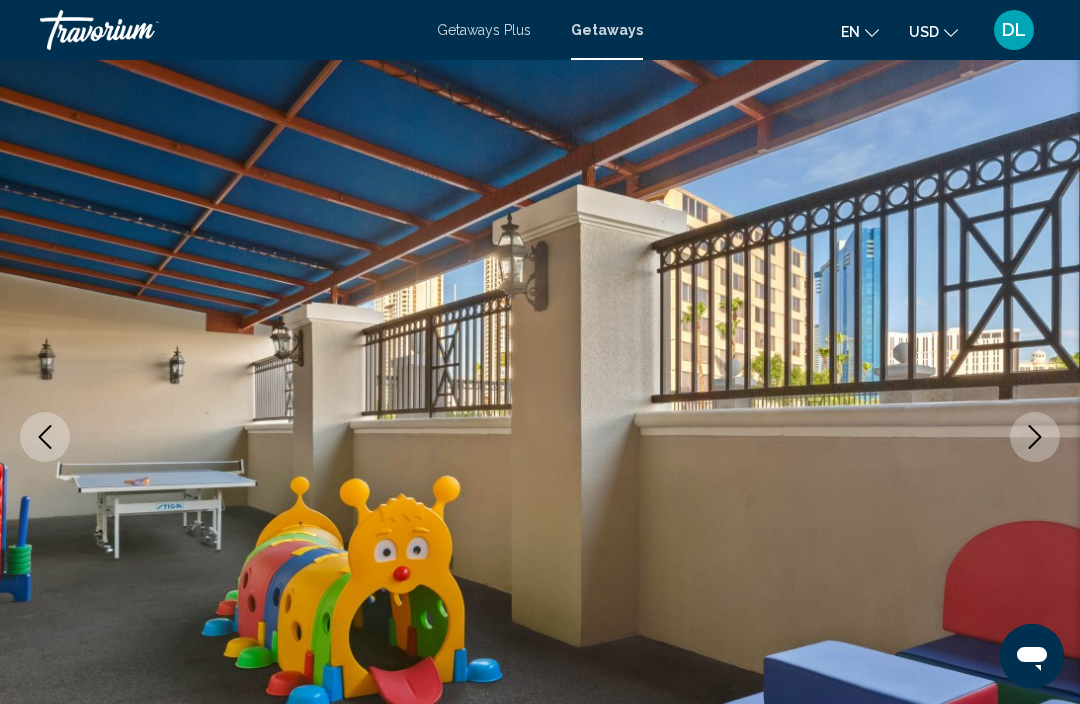 click at bounding box center [45, 437] 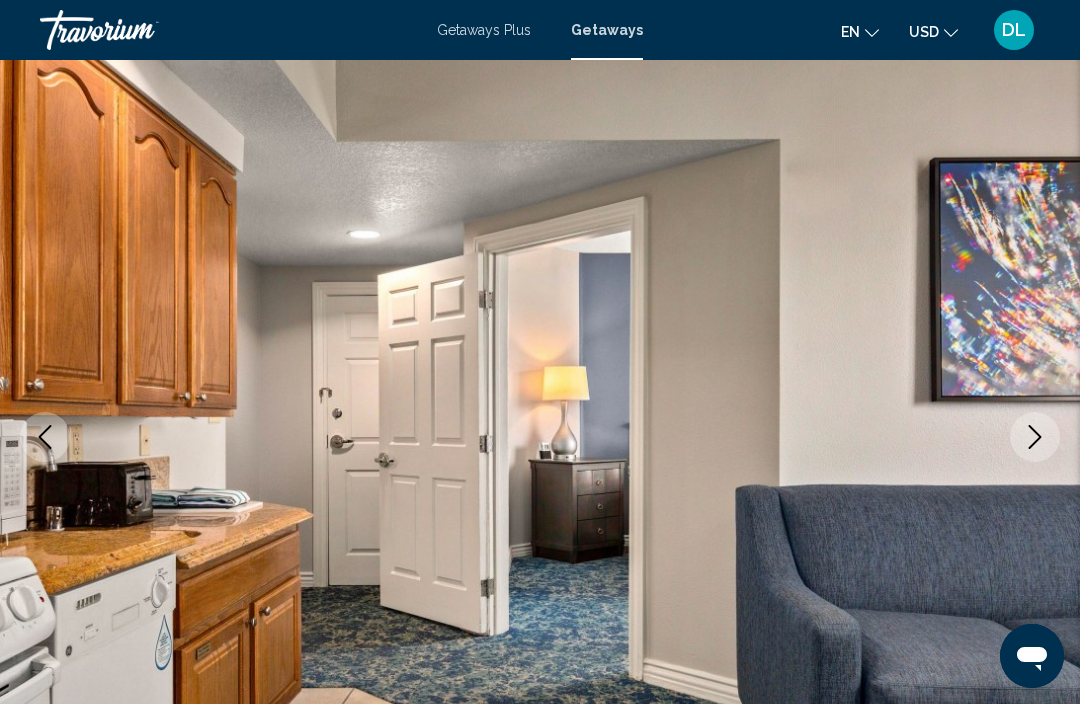 click 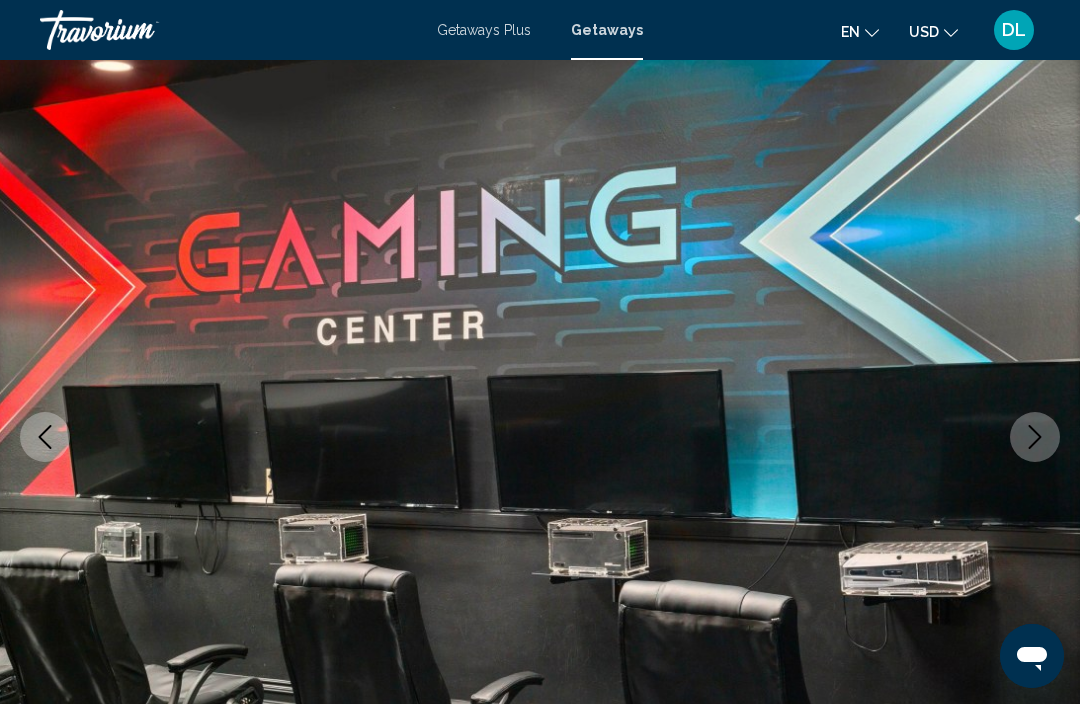 click 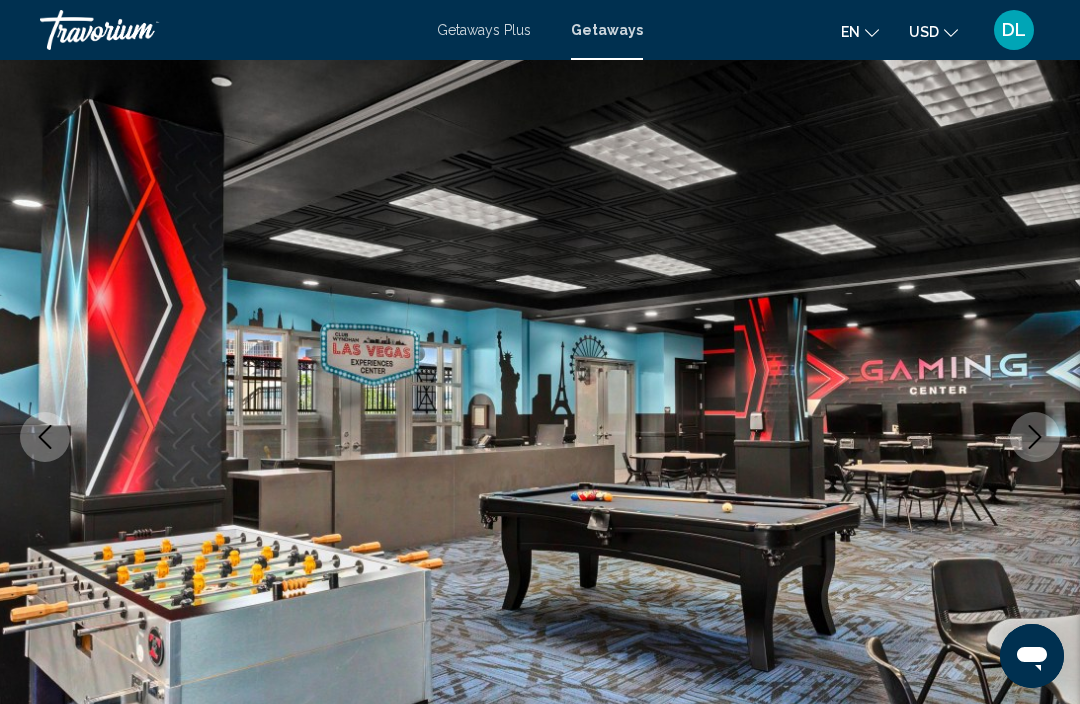 click at bounding box center (45, 437) 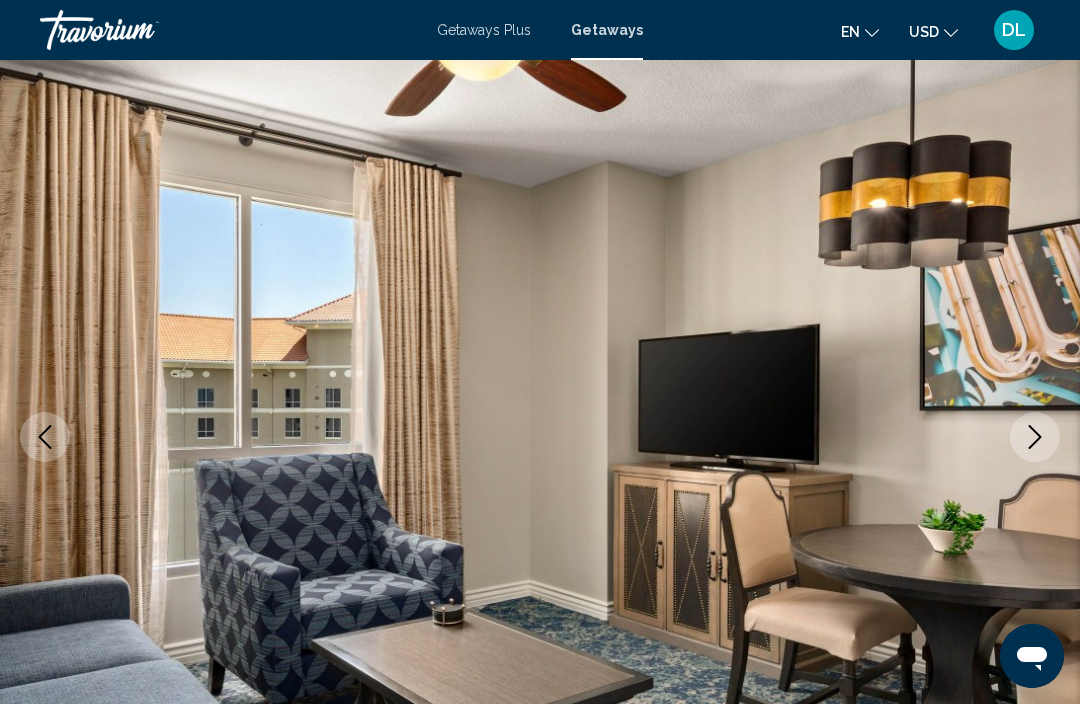click at bounding box center [45, 437] 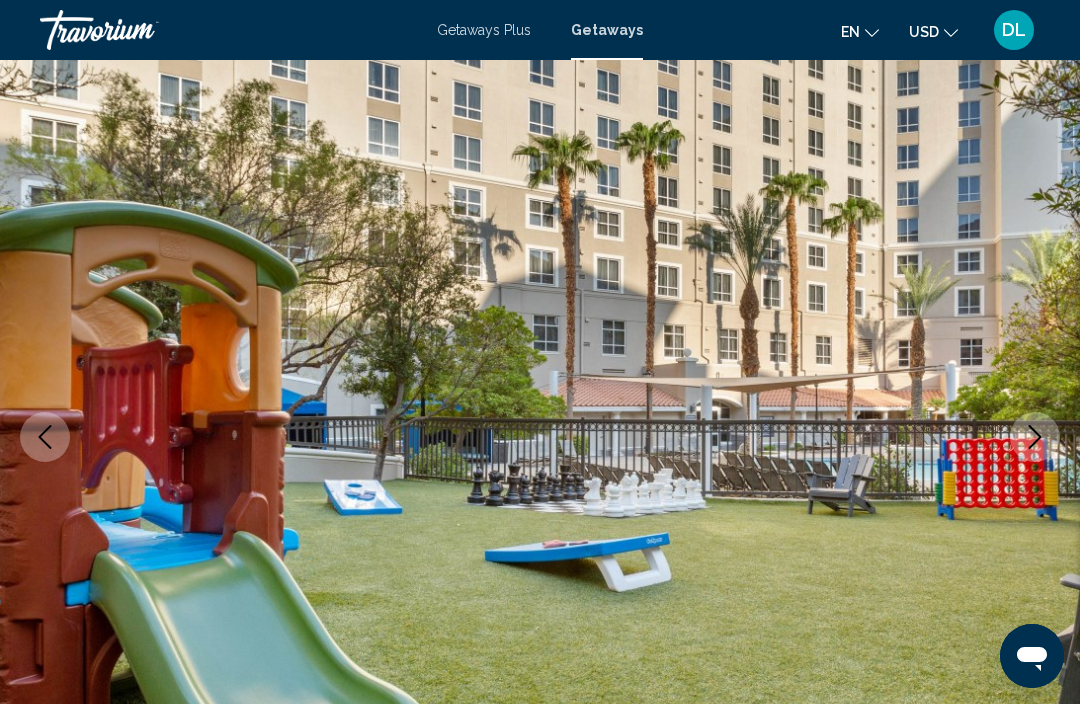 click at bounding box center (45, 437) 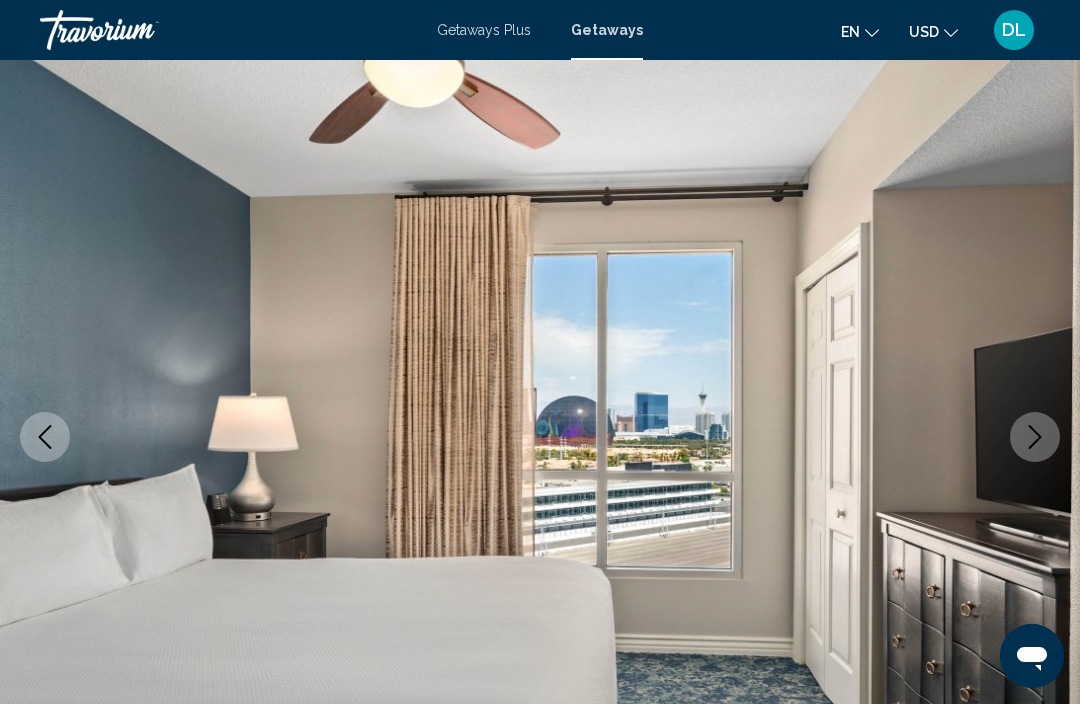 click at bounding box center (45, 437) 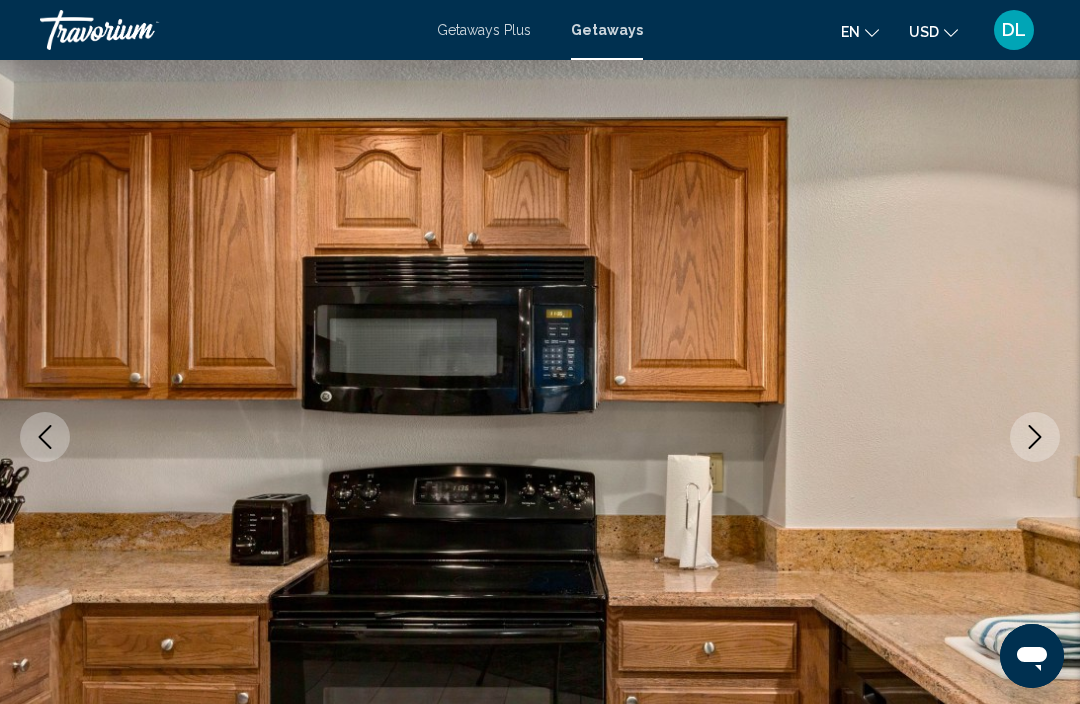 click at bounding box center [45, 437] 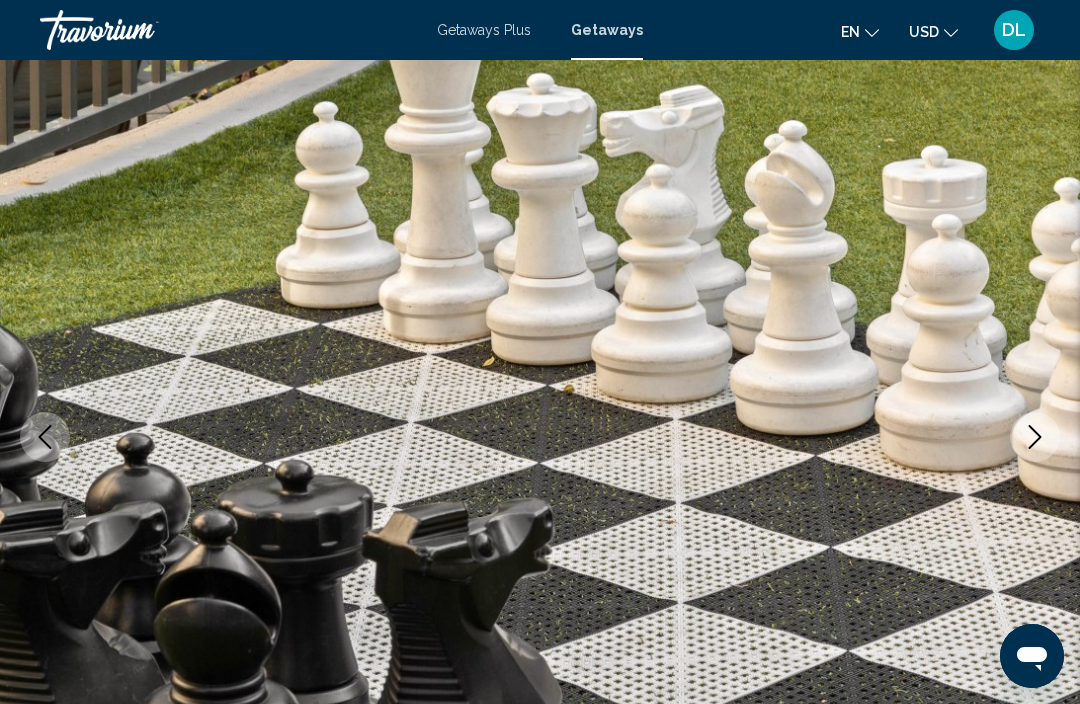 click 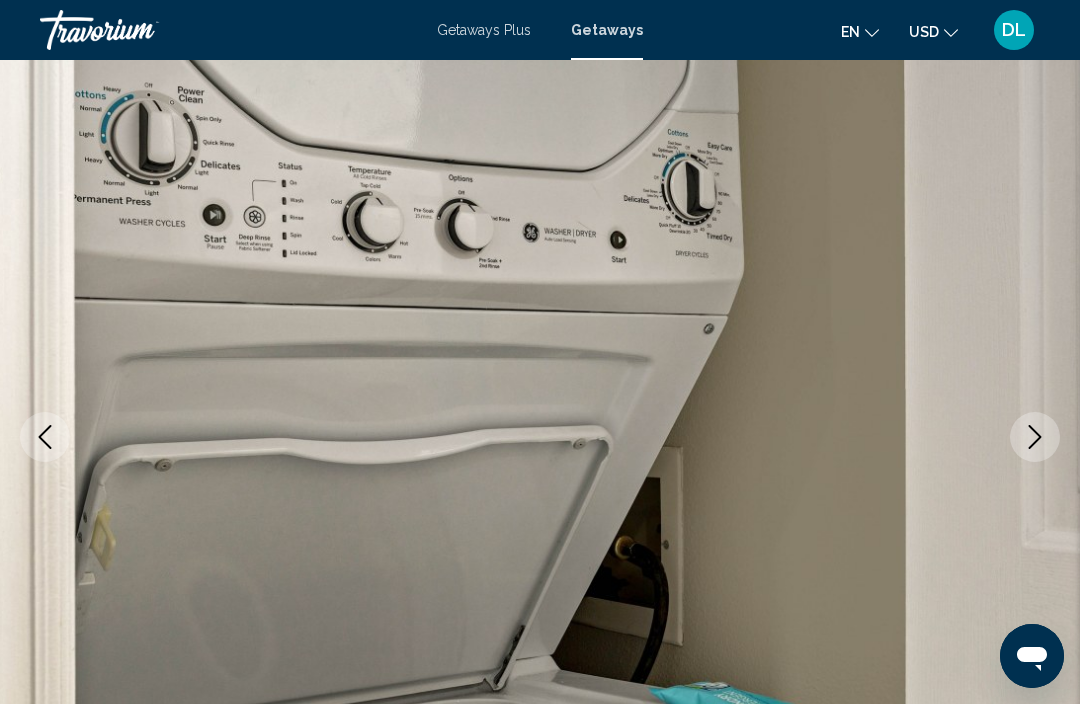 click 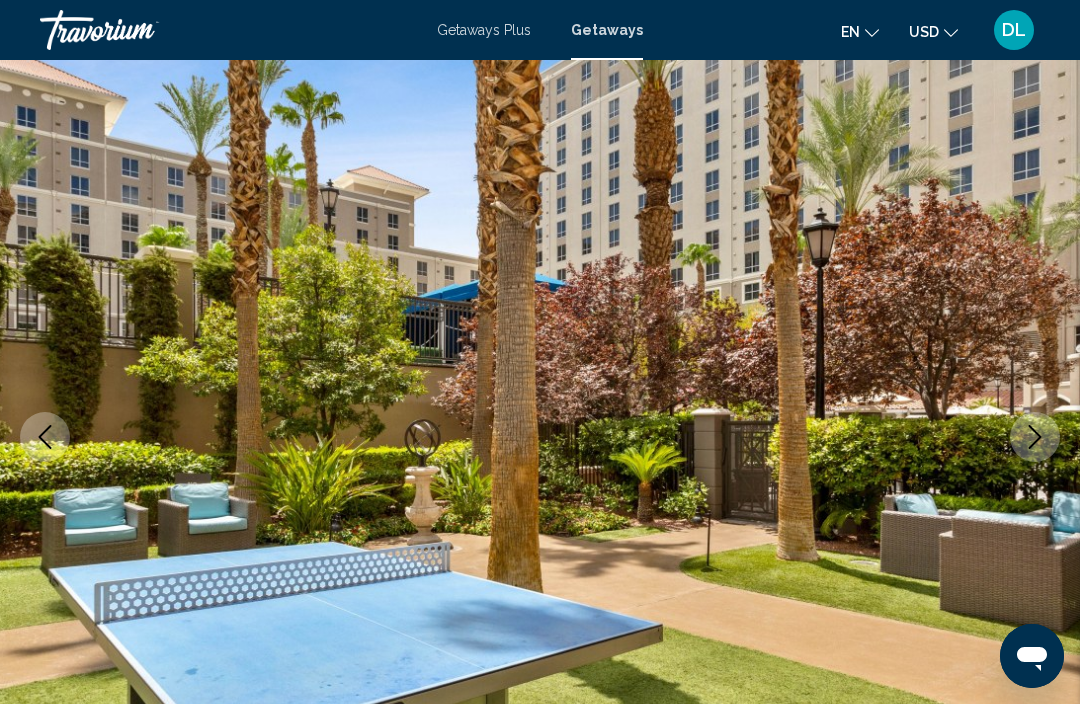 click 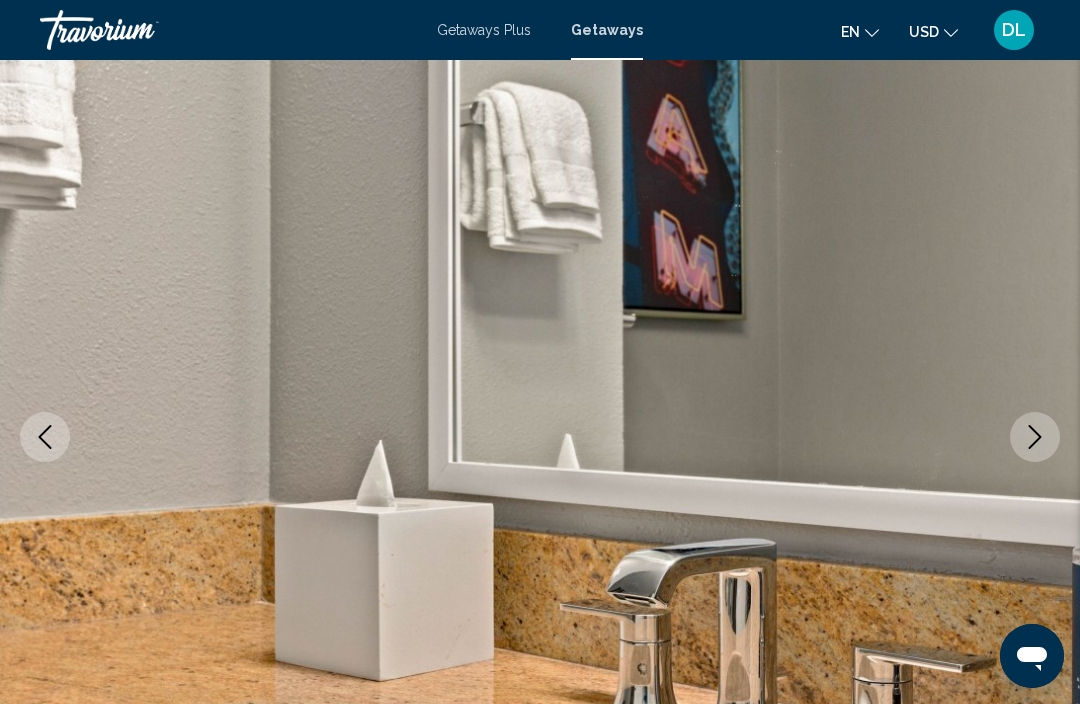 click 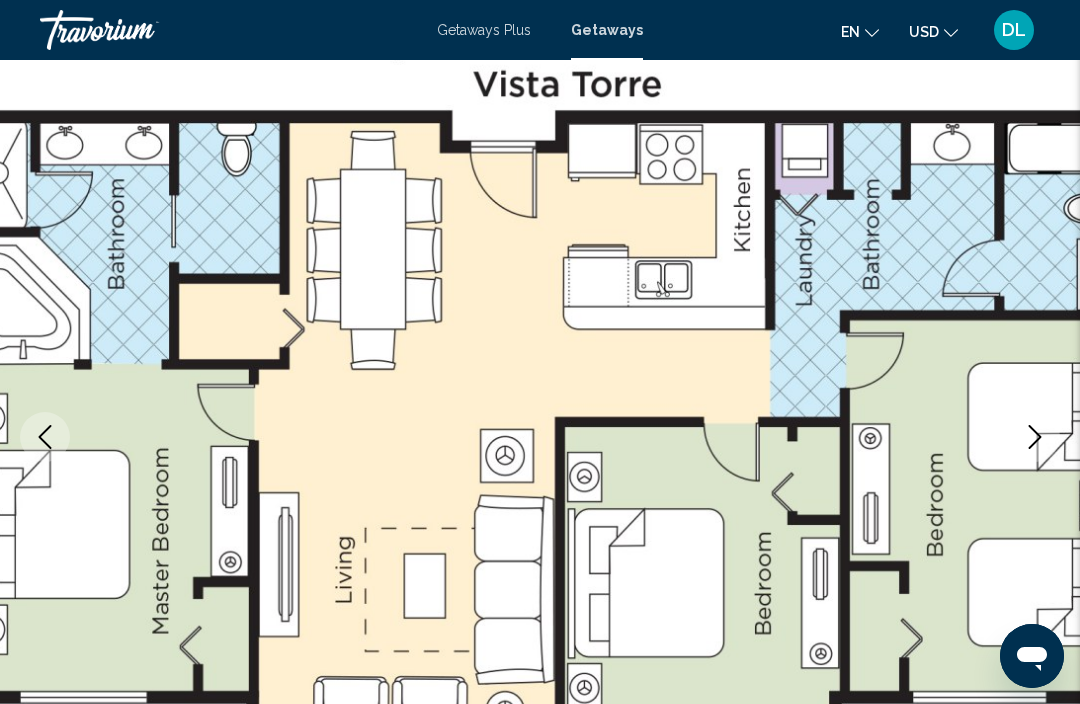 click 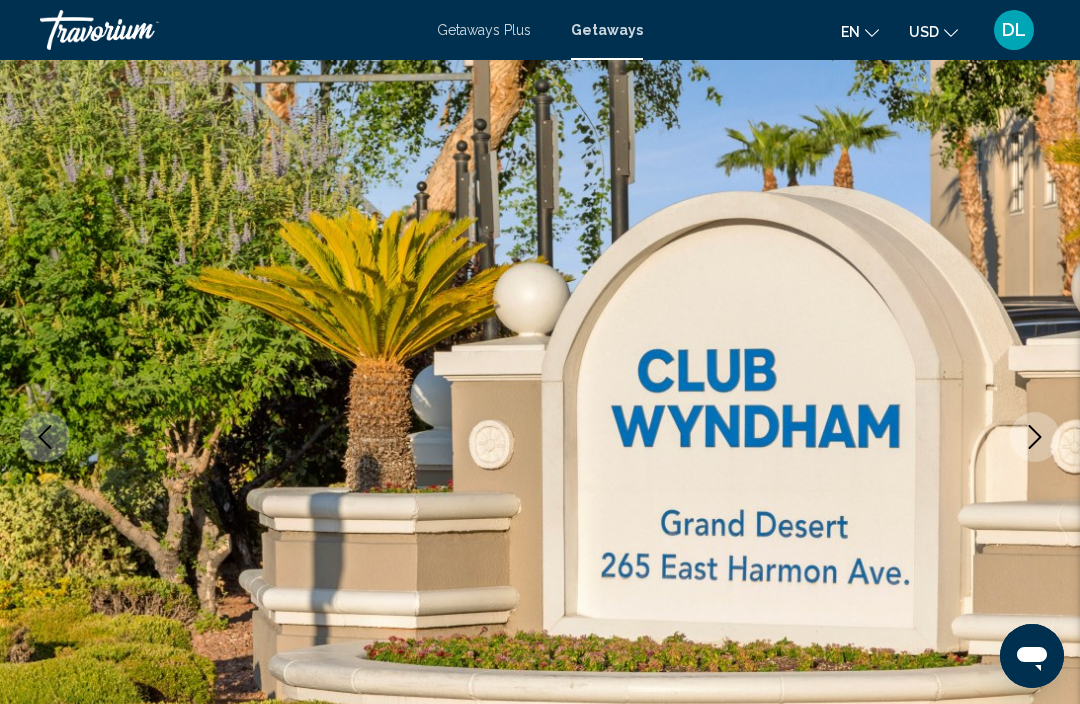 click 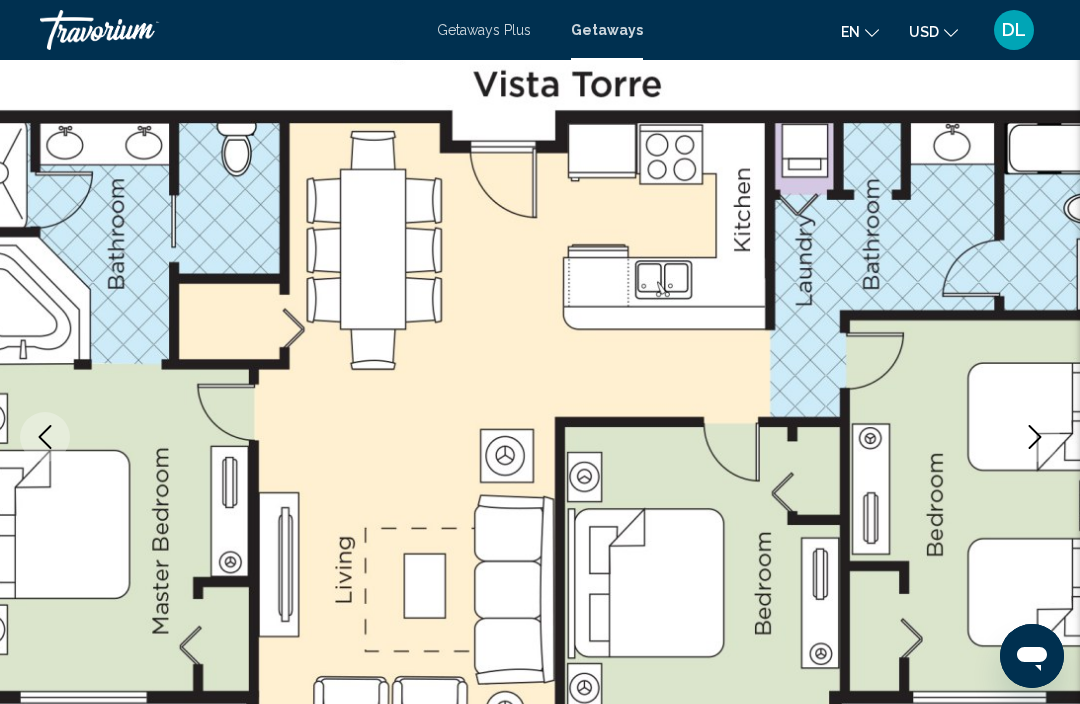 click 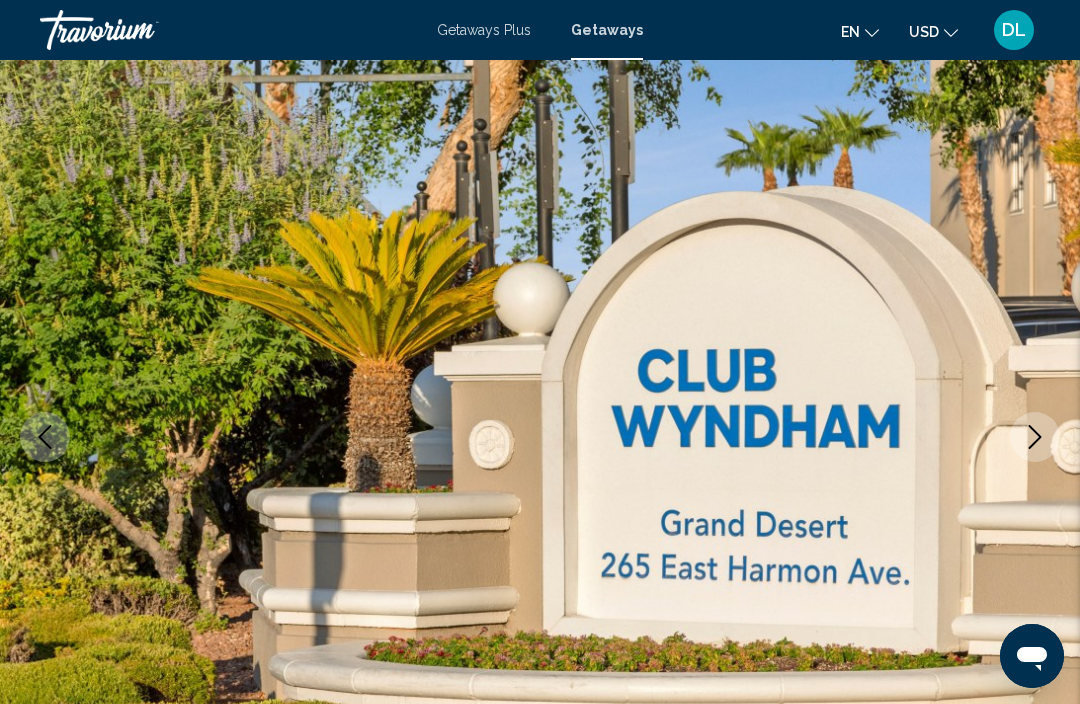 click 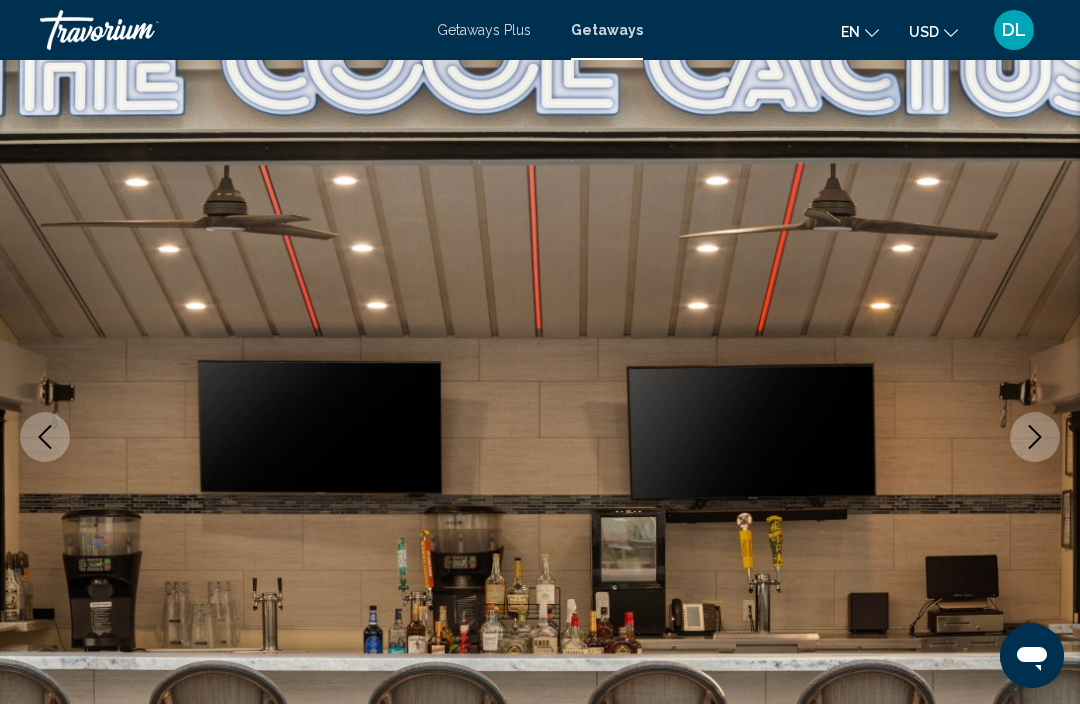 click at bounding box center (45, 437) 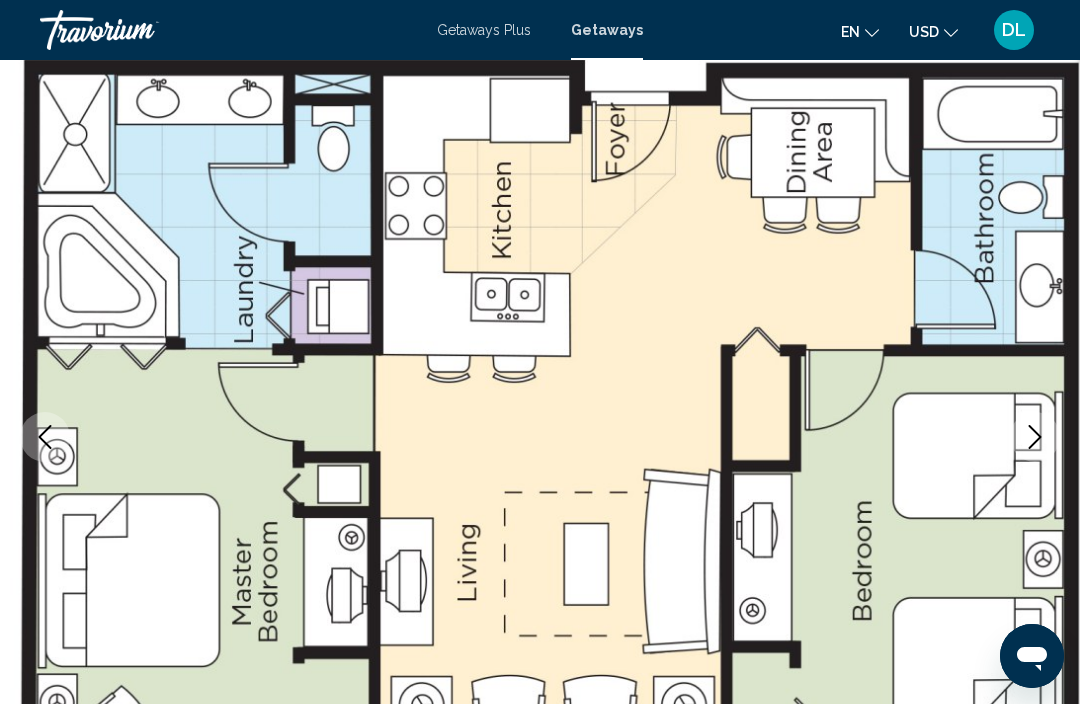 click at bounding box center [45, 437] 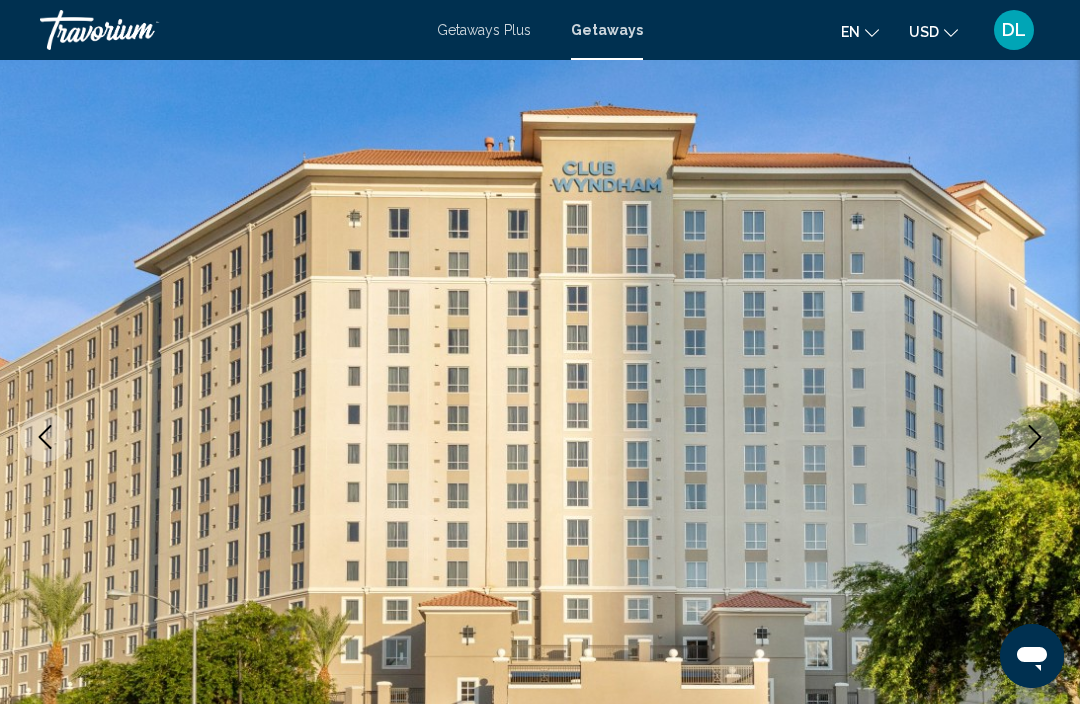 click at bounding box center (45, 437) 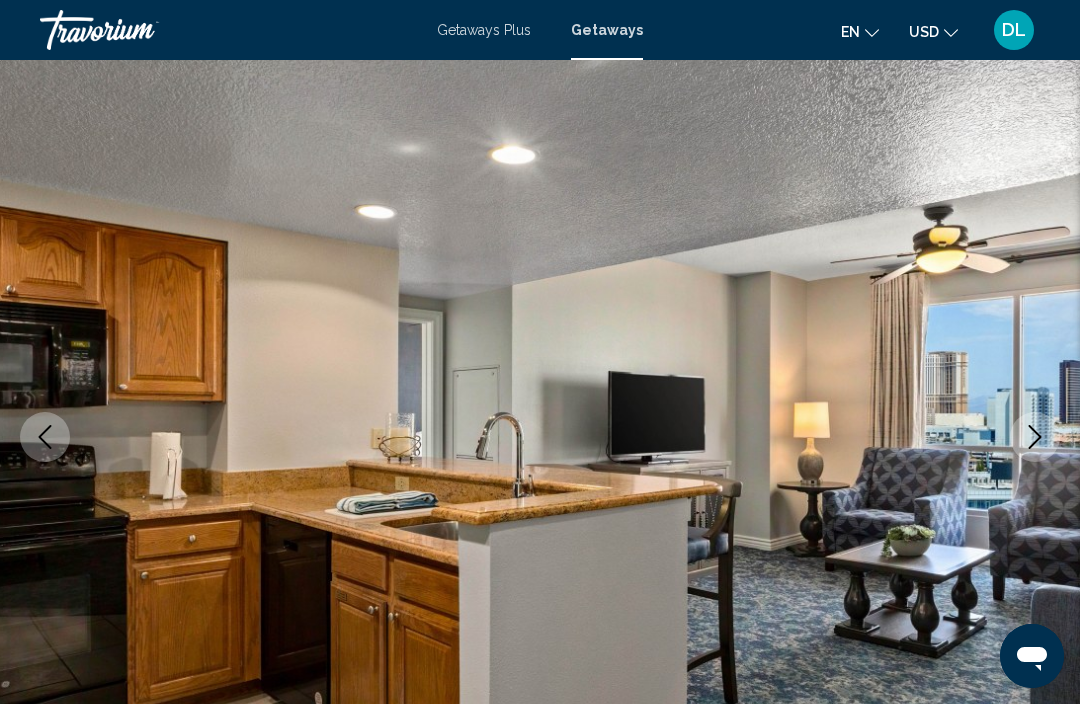 click at bounding box center [45, 437] 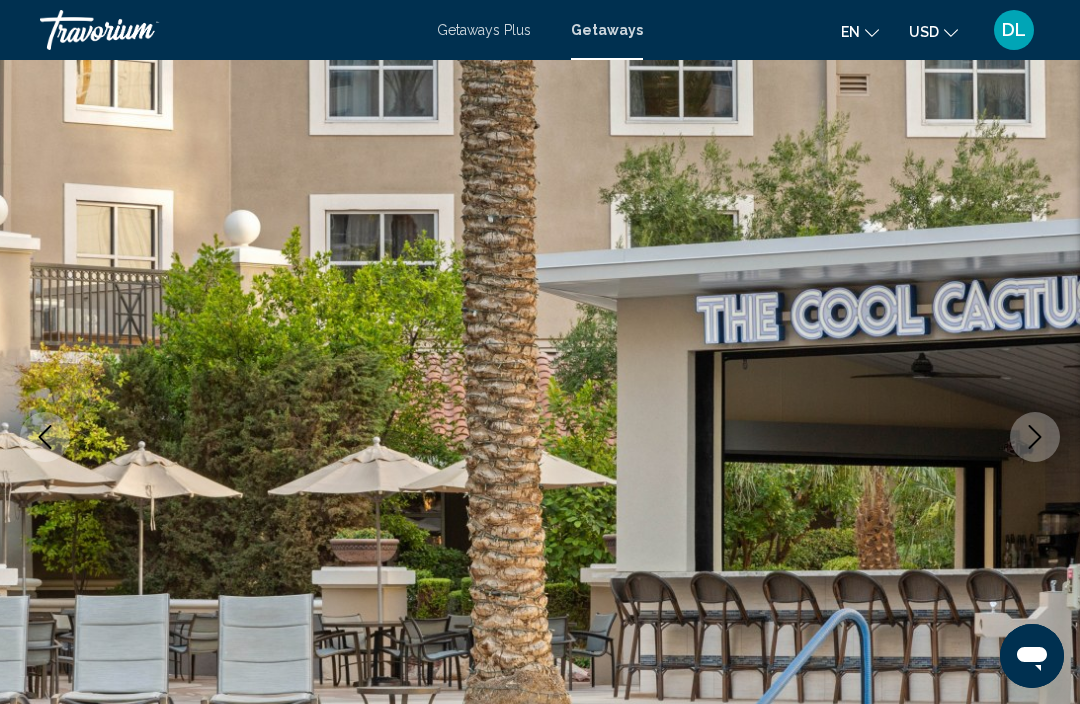 click 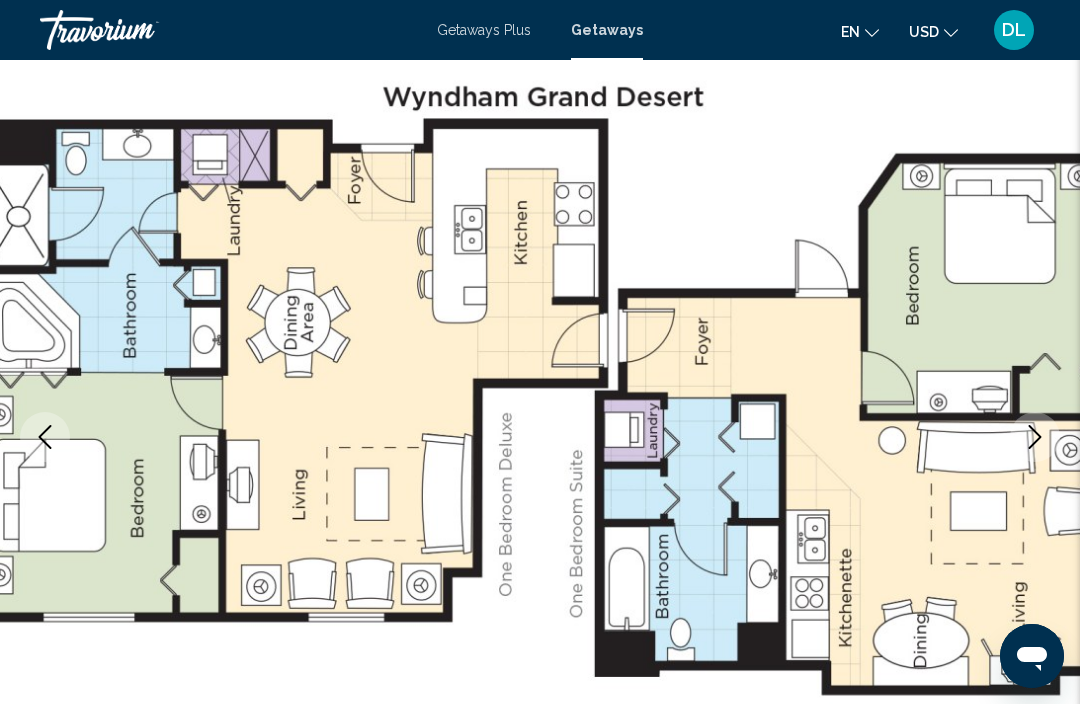 click 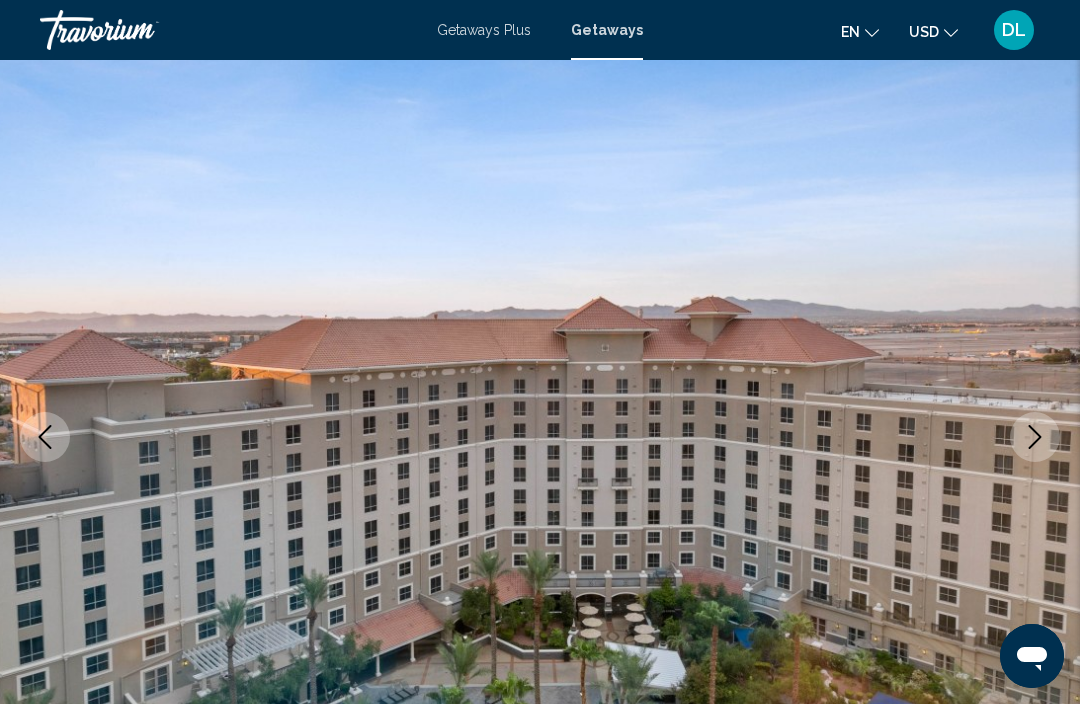 click at bounding box center [45, 437] 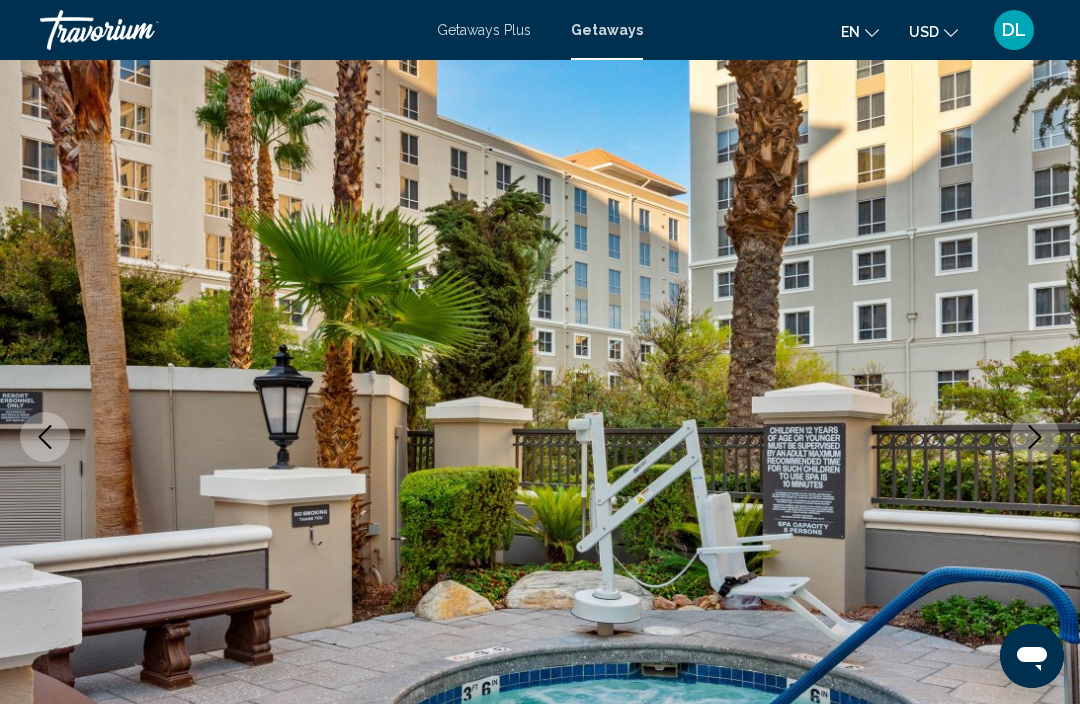 click at bounding box center [45, 437] 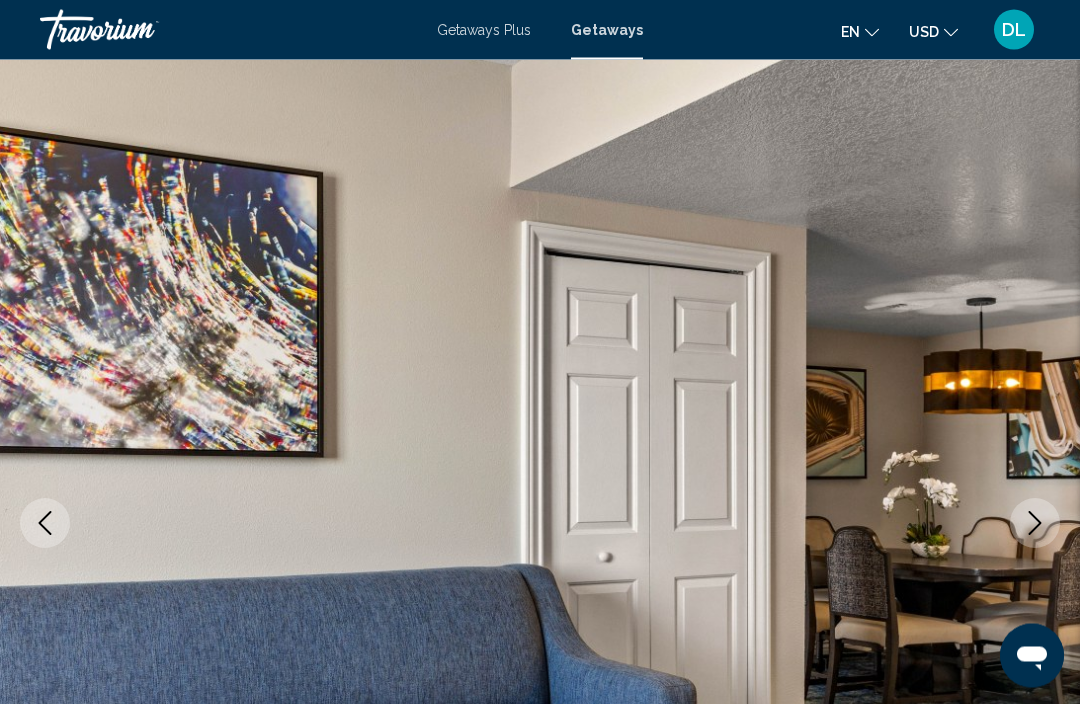 scroll, scrollTop: 0, scrollLeft: 0, axis: both 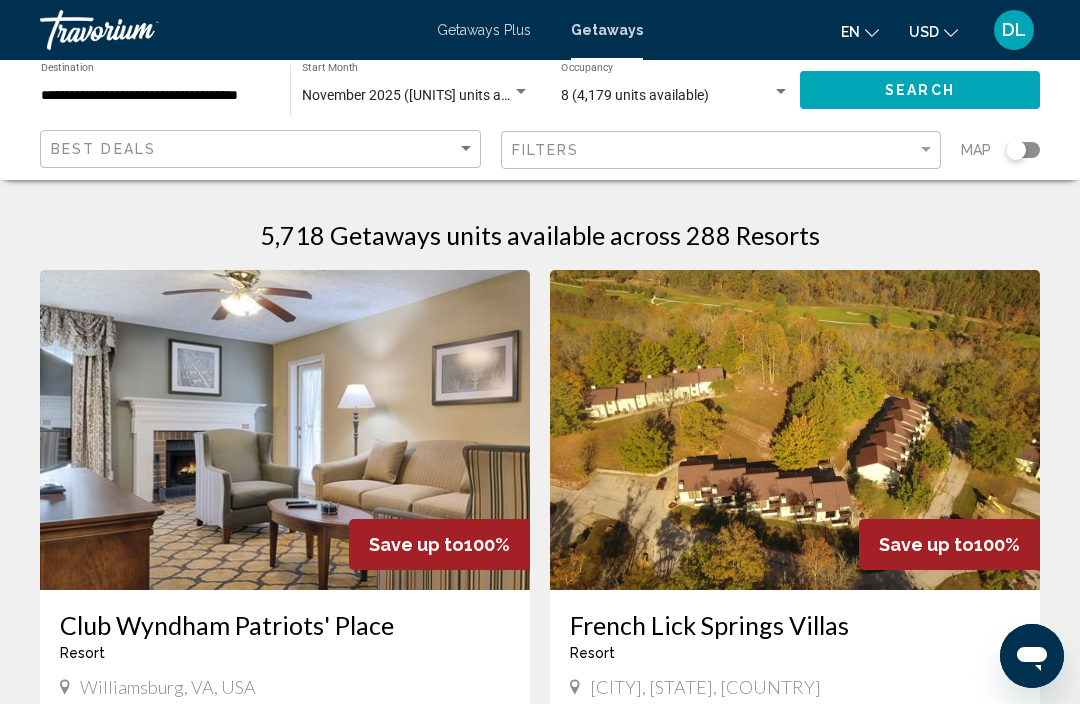 click at bounding box center (285, 430) 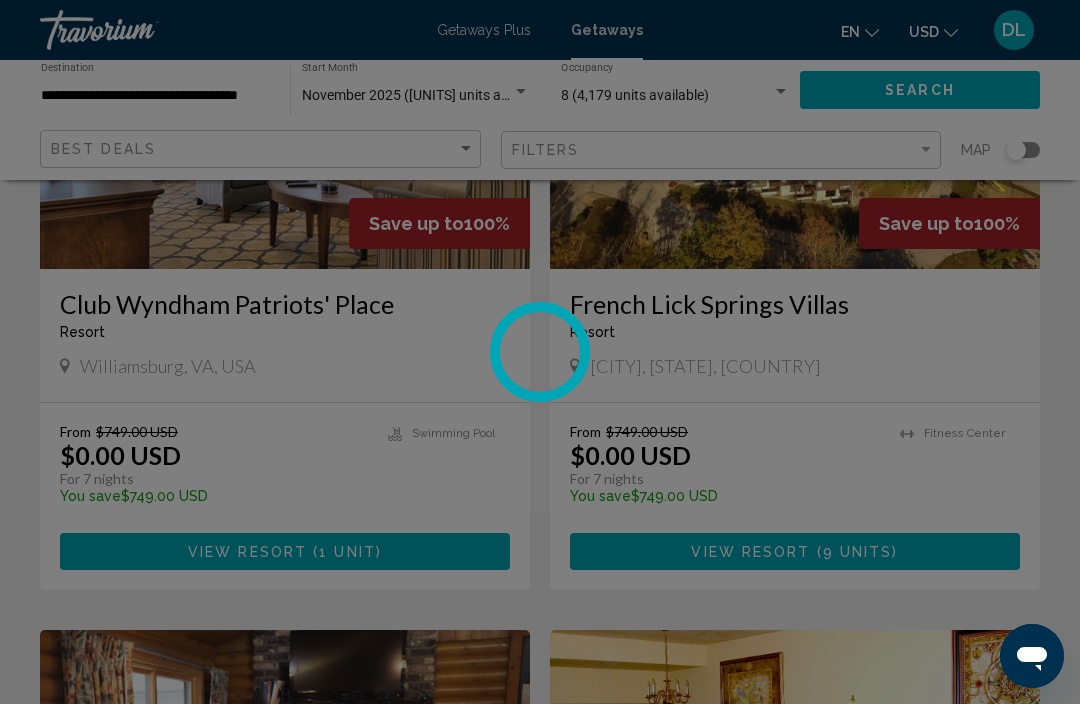 scroll, scrollTop: 0, scrollLeft: 0, axis: both 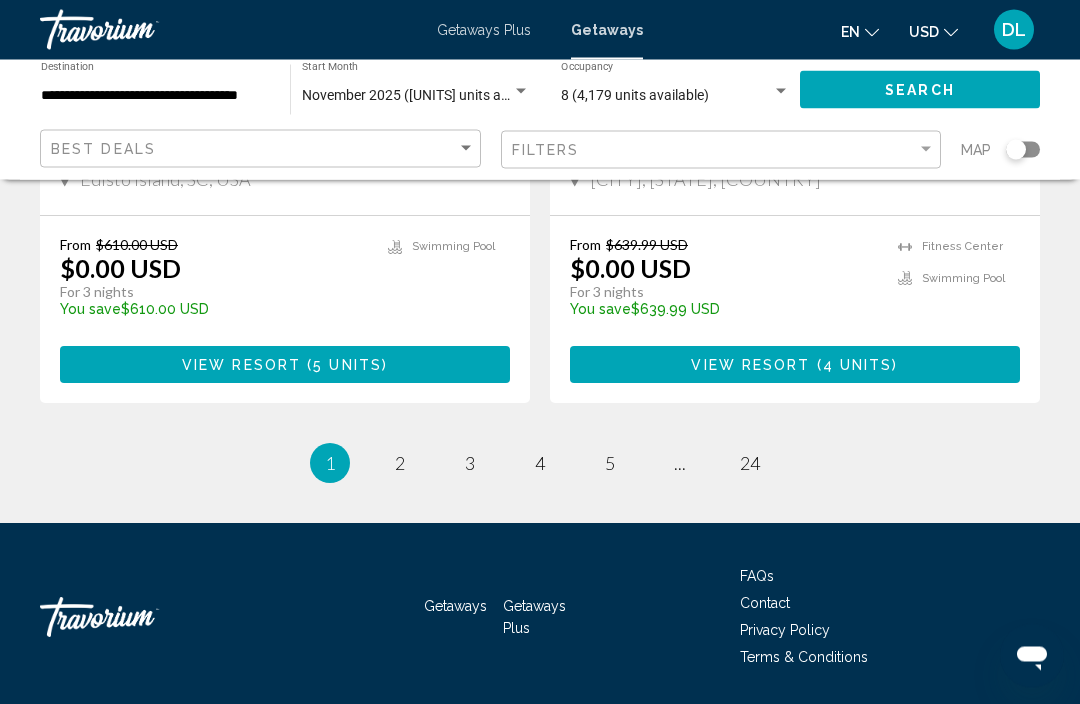 click on "1 / 24  You're on page  1 page  2 page  3 page  4 page  5 page  ... page  24" at bounding box center [540, 464] 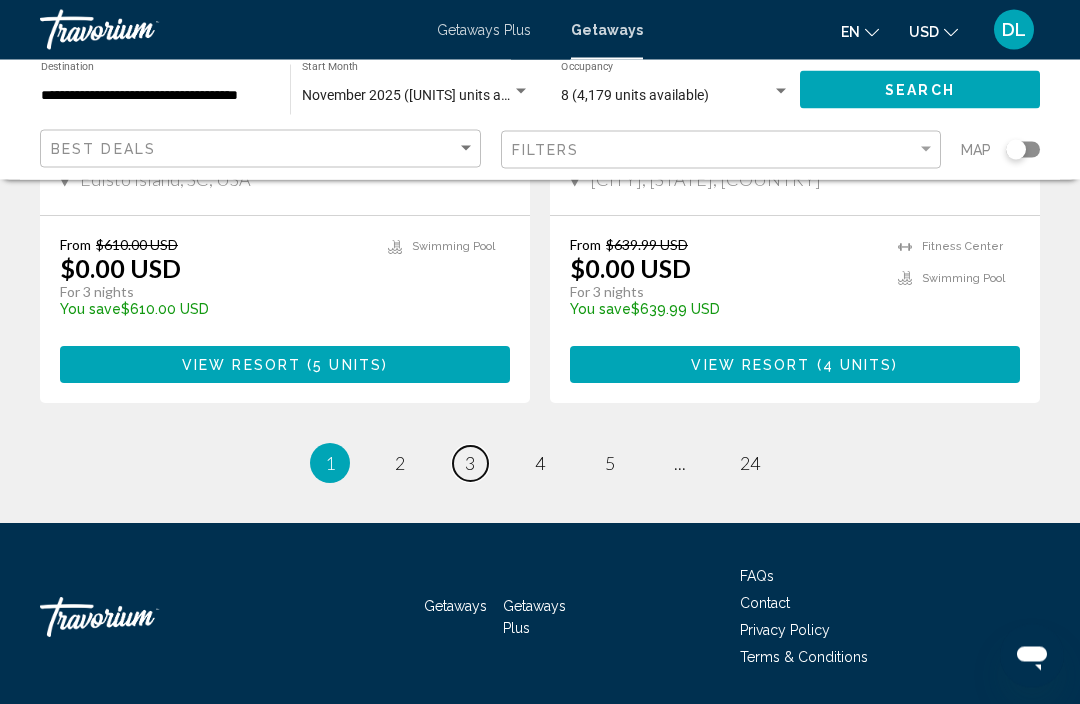 click on "page  3" at bounding box center (470, 464) 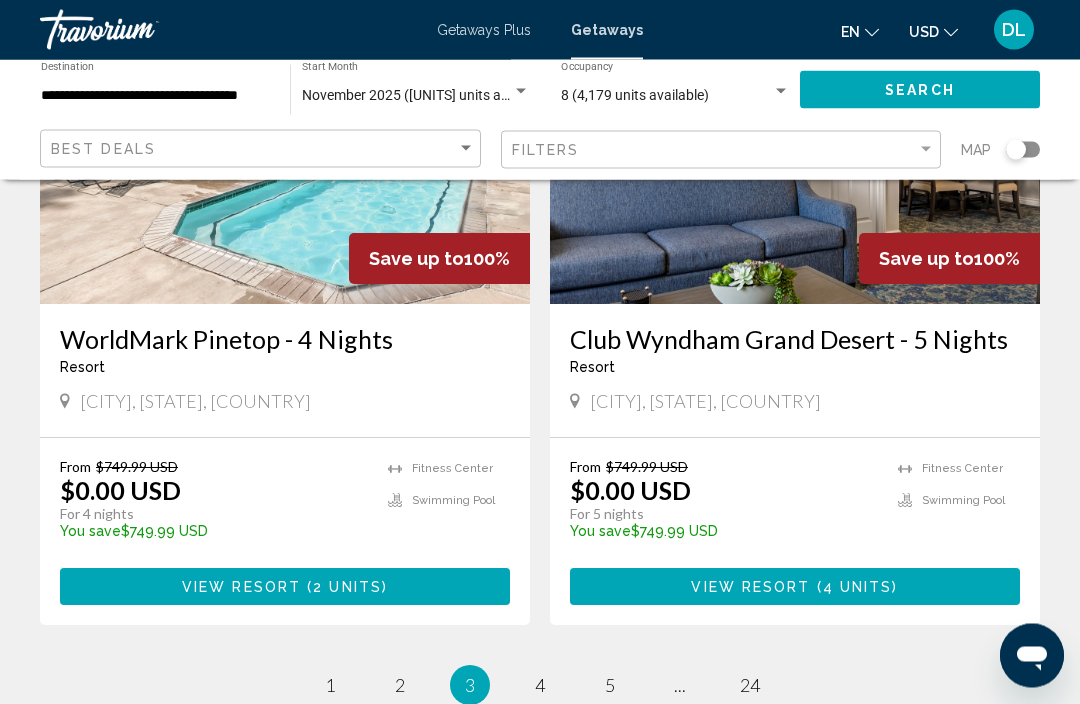 scroll, scrollTop: 3944, scrollLeft: 0, axis: vertical 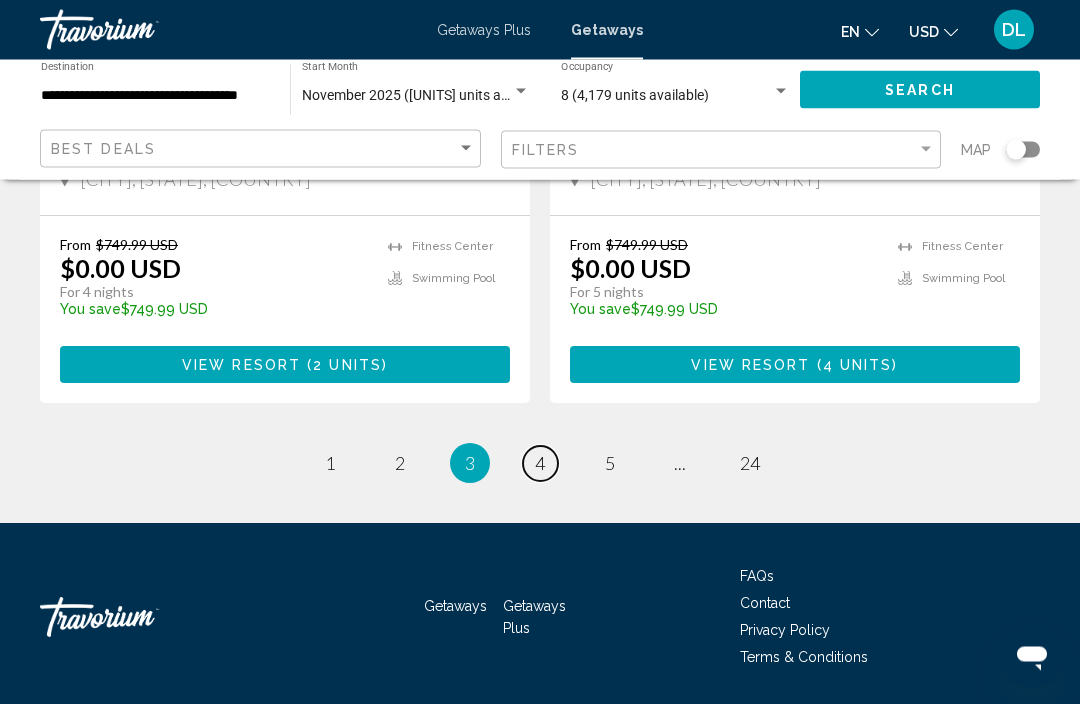 click on "page  4" at bounding box center [540, 464] 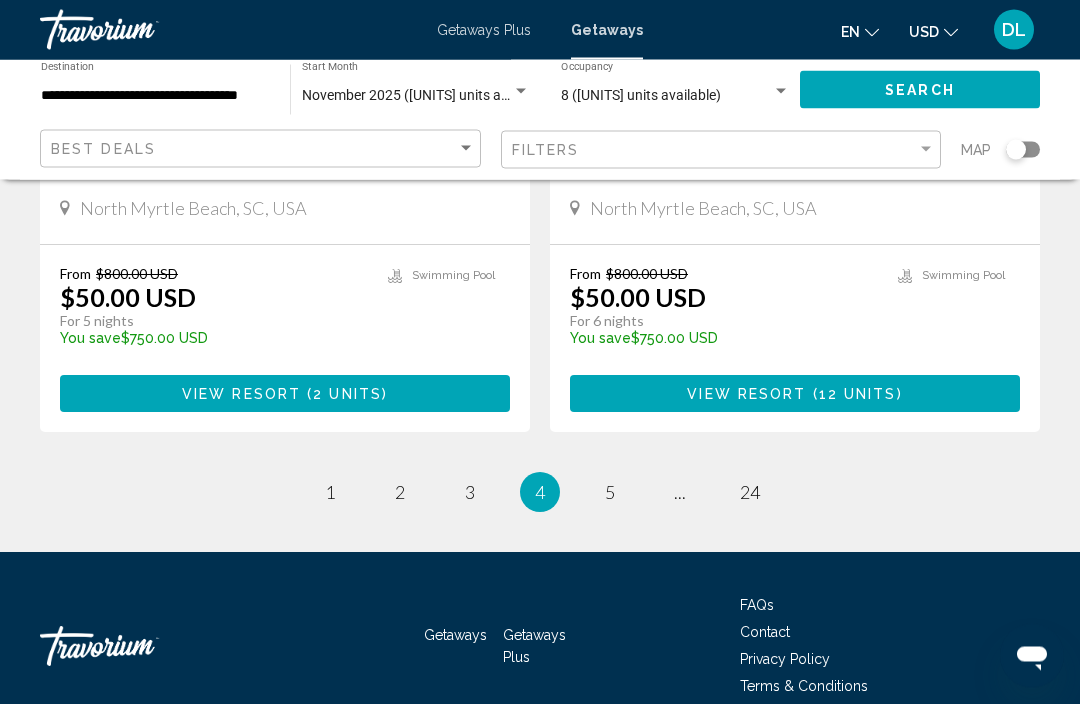 scroll, scrollTop: 4036, scrollLeft: 0, axis: vertical 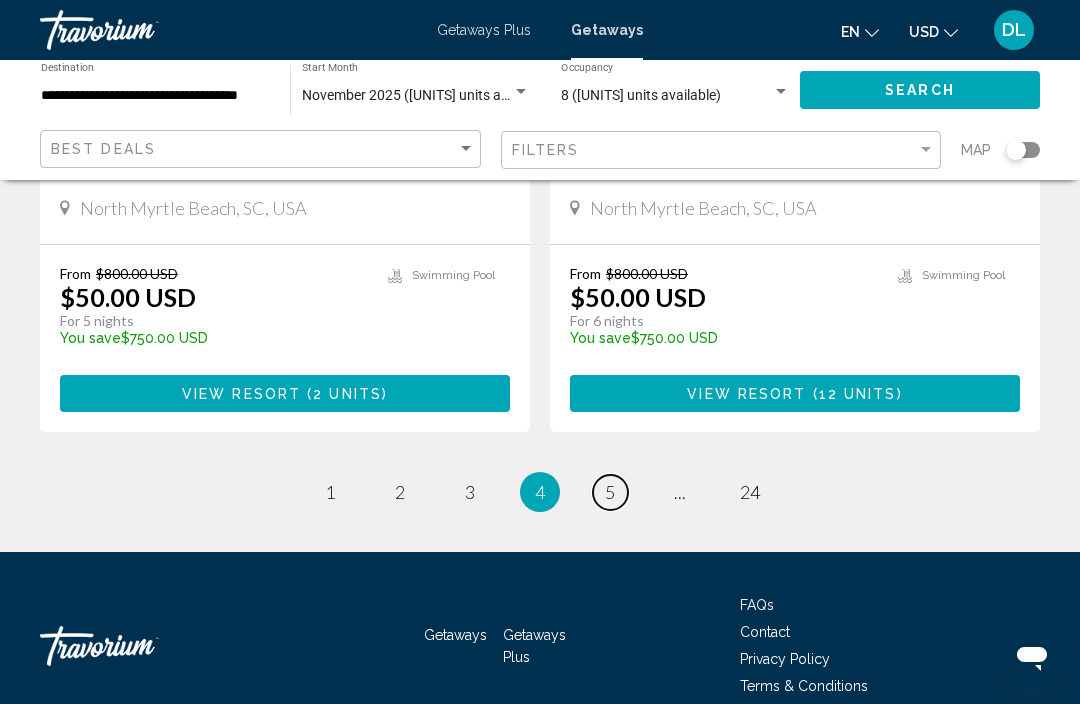 click on "5" at bounding box center [610, 492] 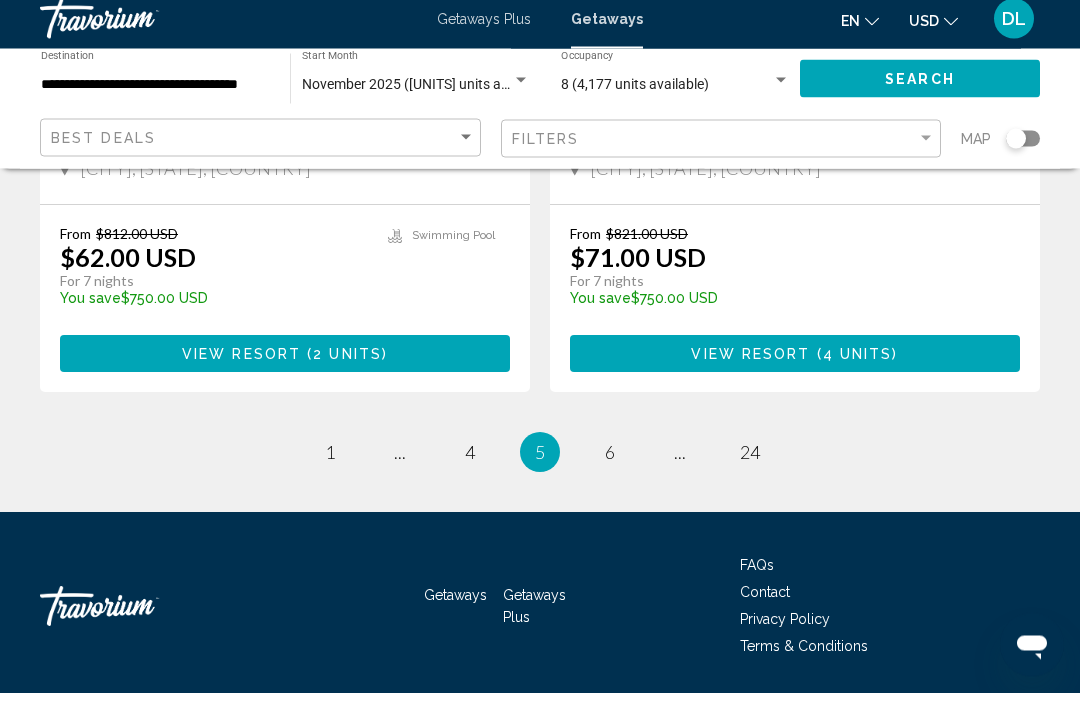 scroll, scrollTop: 3974, scrollLeft: 0, axis: vertical 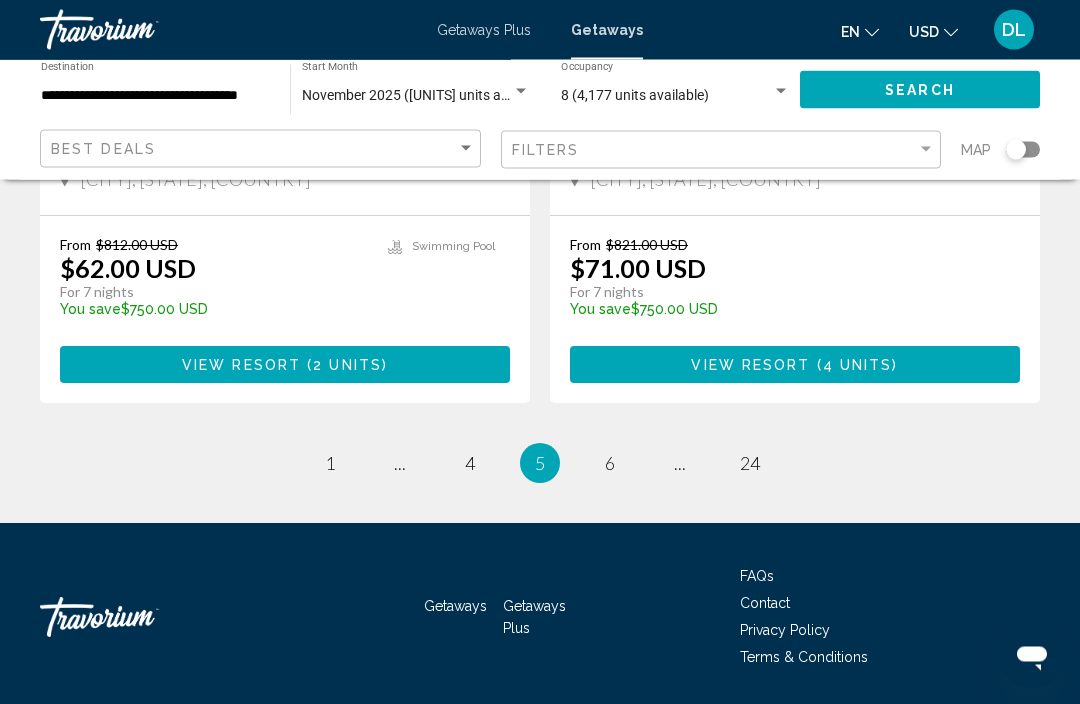 click on "5 / 24  page  1 page  ... page  4 You're on page  5 page  6 page  ... page  24" at bounding box center [540, 464] 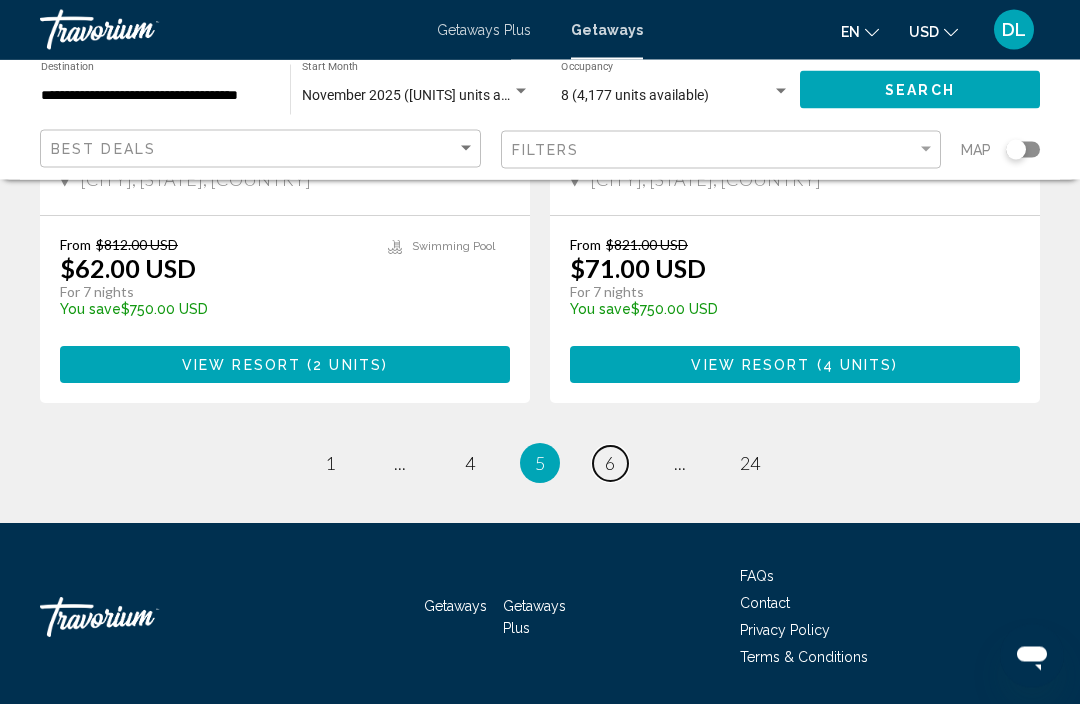 click on "page  6" at bounding box center (610, 464) 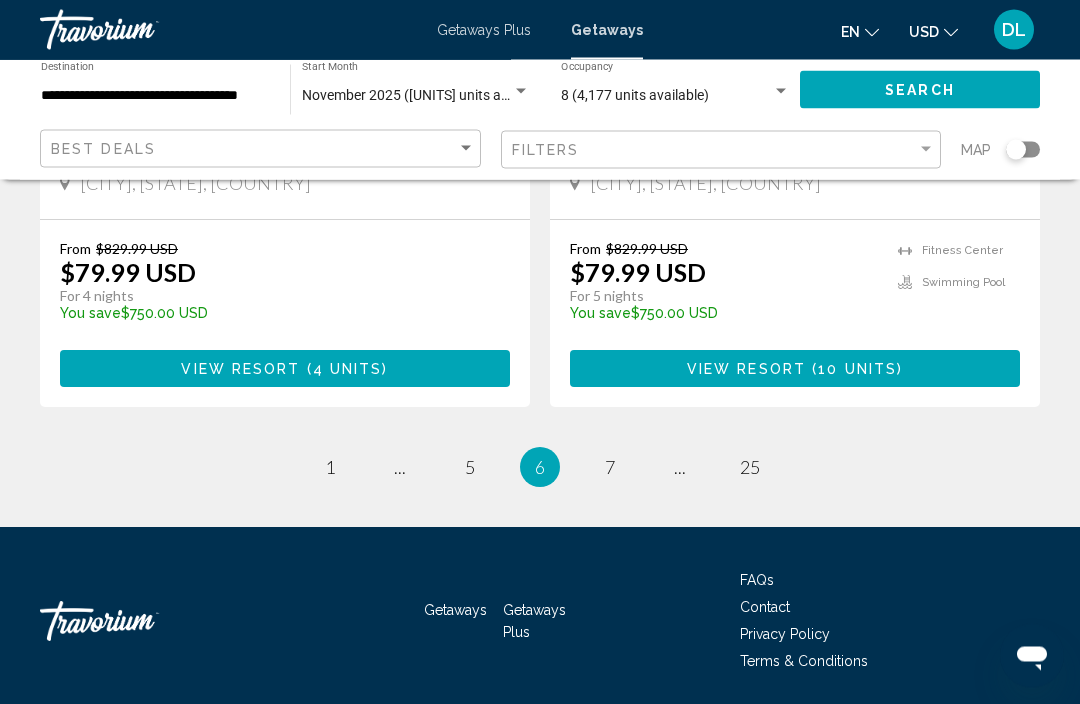 scroll, scrollTop: 3945, scrollLeft: 0, axis: vertical 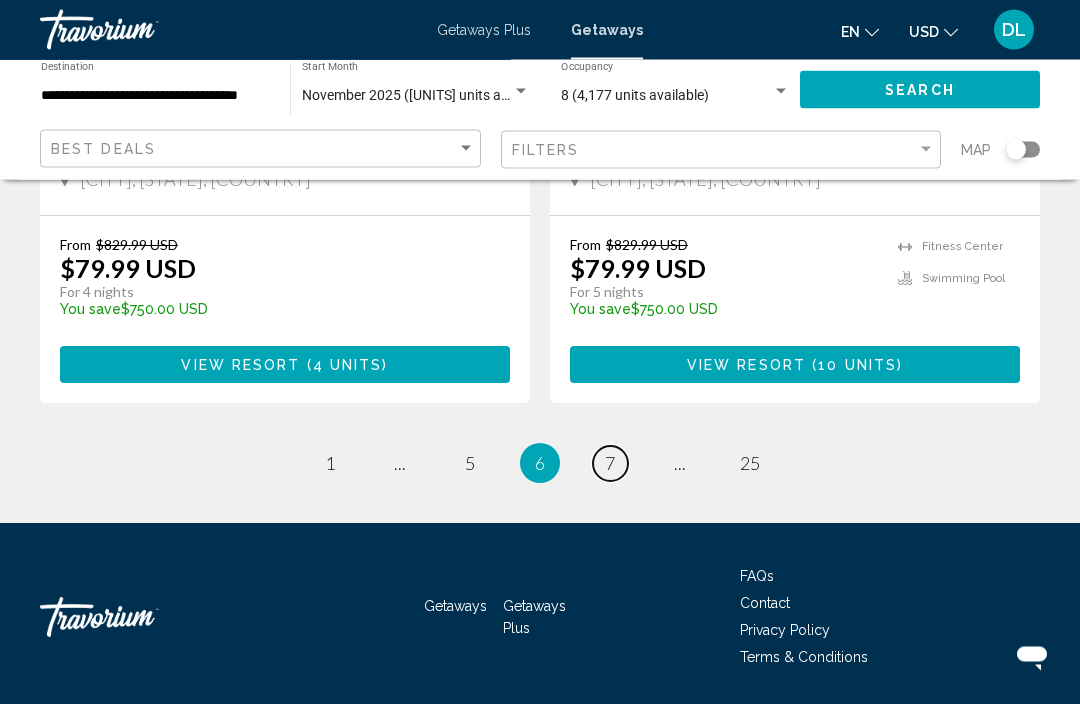 click on "7" at bounding box center (610, 464) 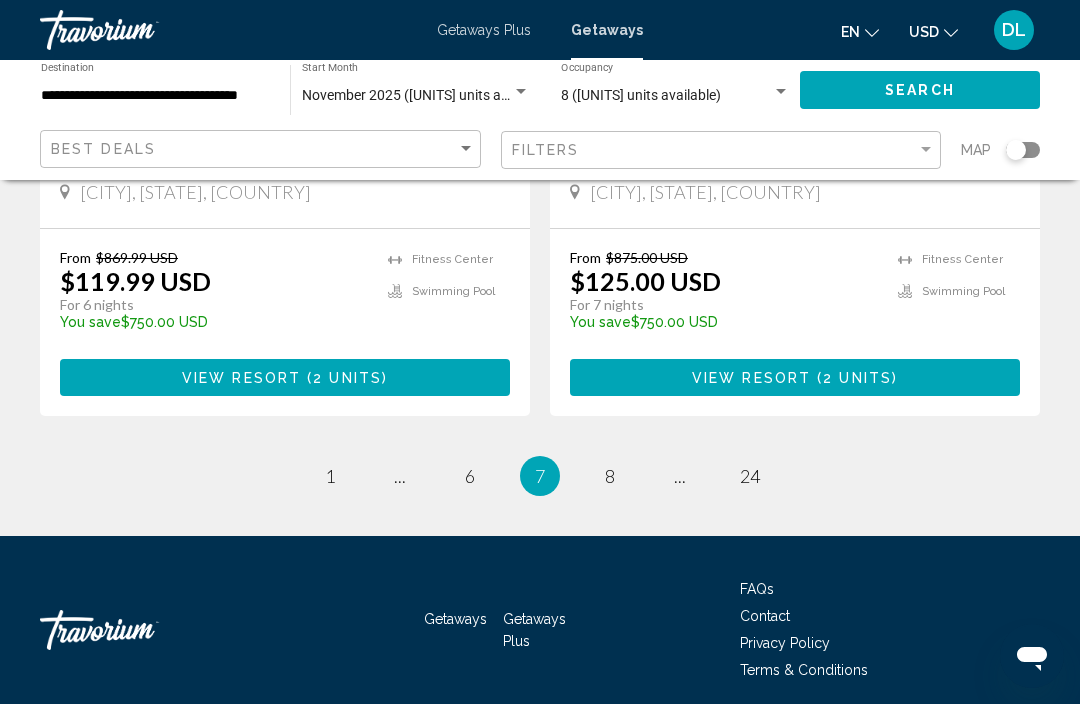 scroll, scrollTop: 3914, scrollLeft: 0, axis: vertical 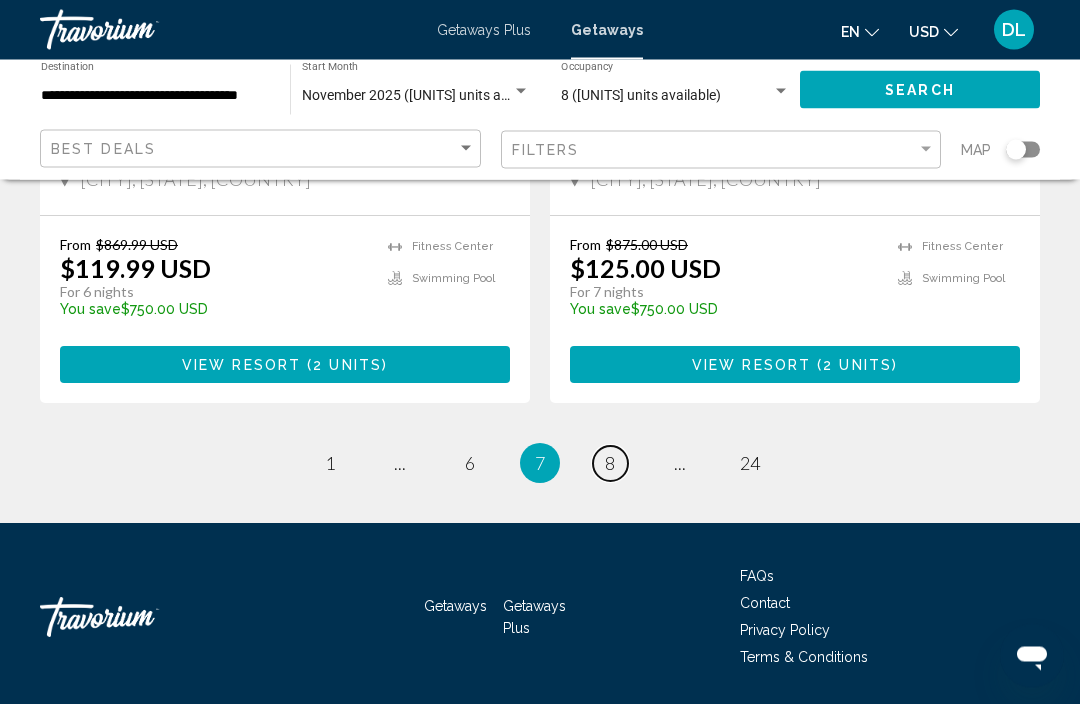 click on "page  8" at bounding box center [610, 464] 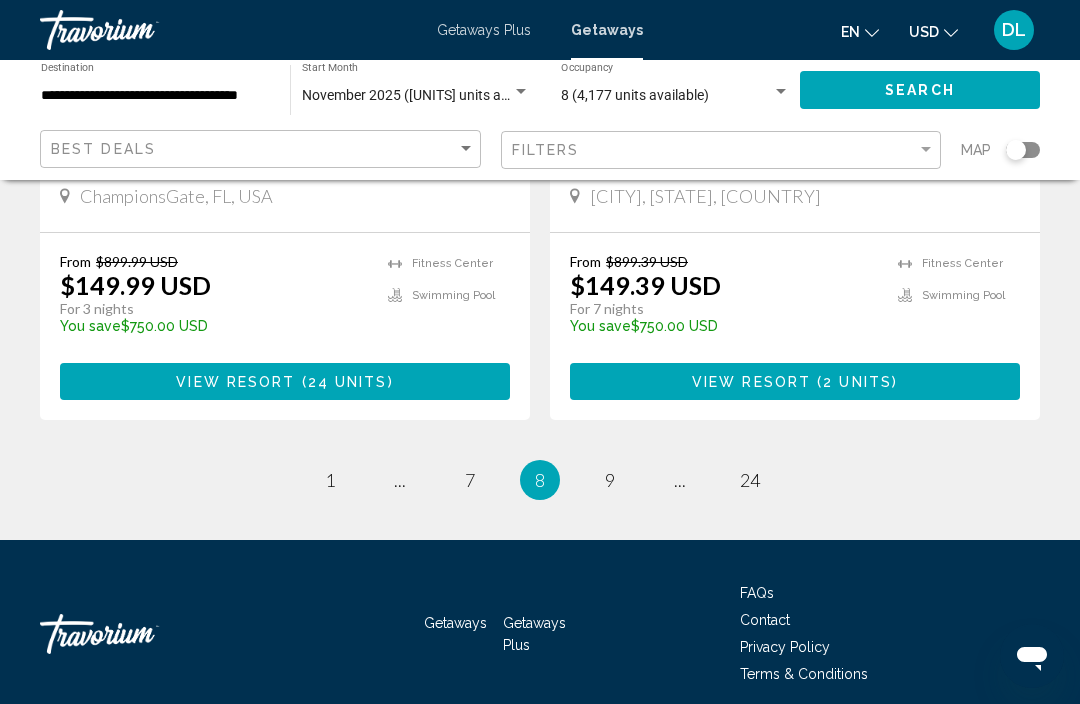 scroll, scrollTop: 3944, scrollLeft: 0, axis: vertical 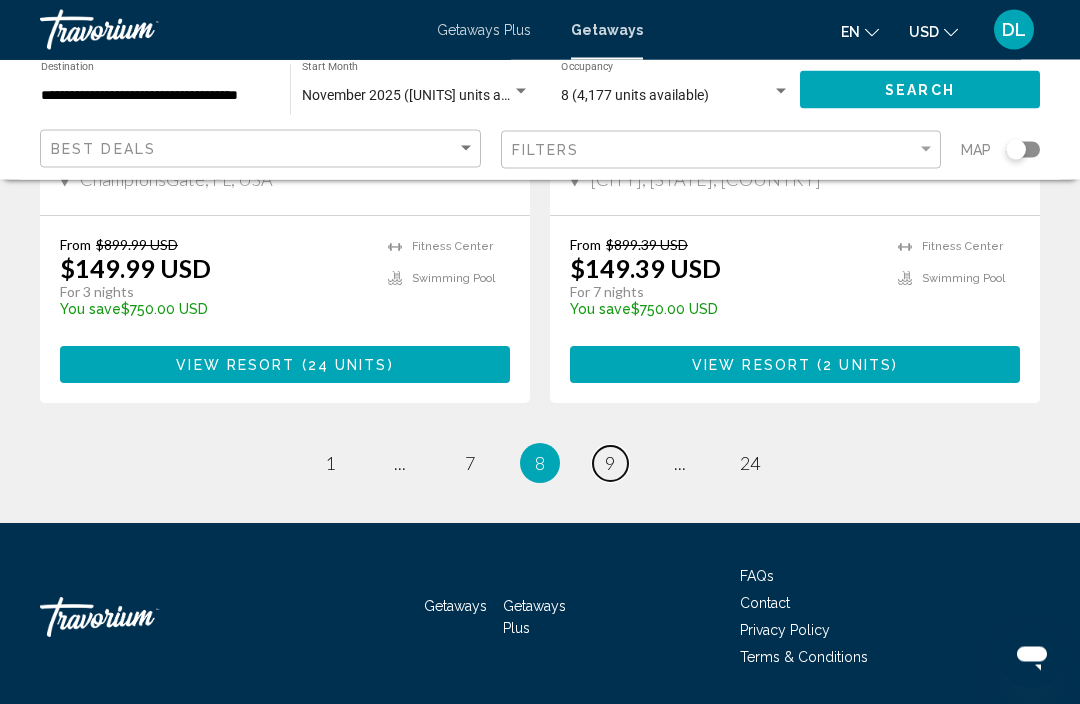 click on "page  9" at bounding box center (610, 464) 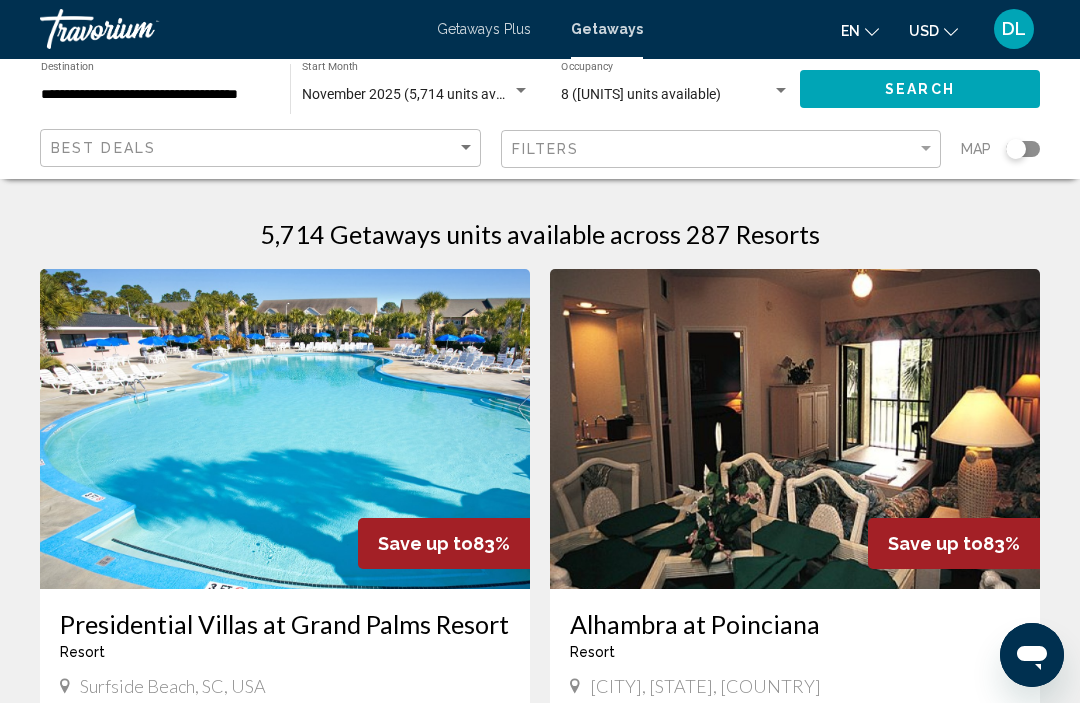 scroll, scrollTop: 1, scrollLeft: 0, axis: vertical 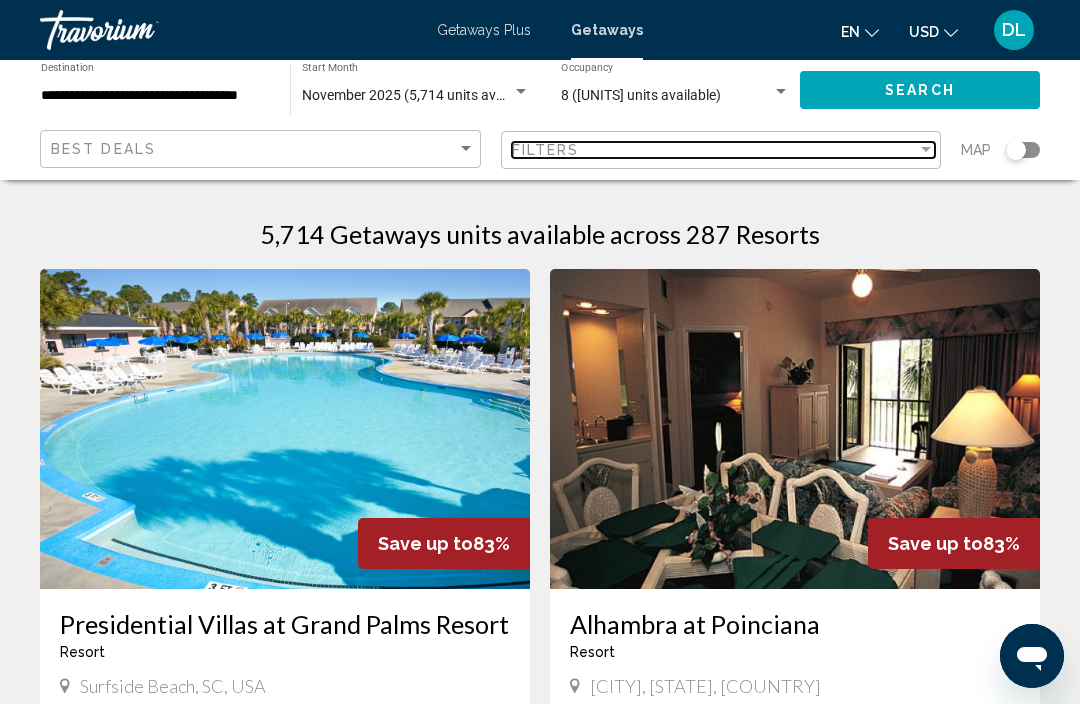 click on "Filters" at bounding box center (715, 150) 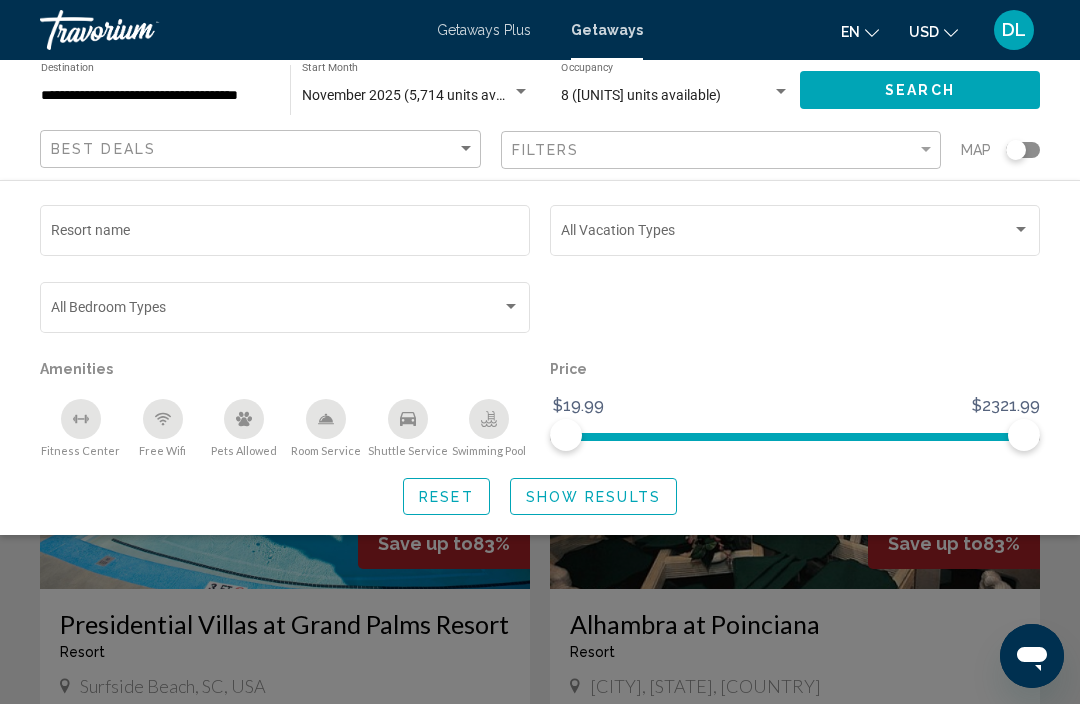 click on "Bedroom Types All Bedroom Types" 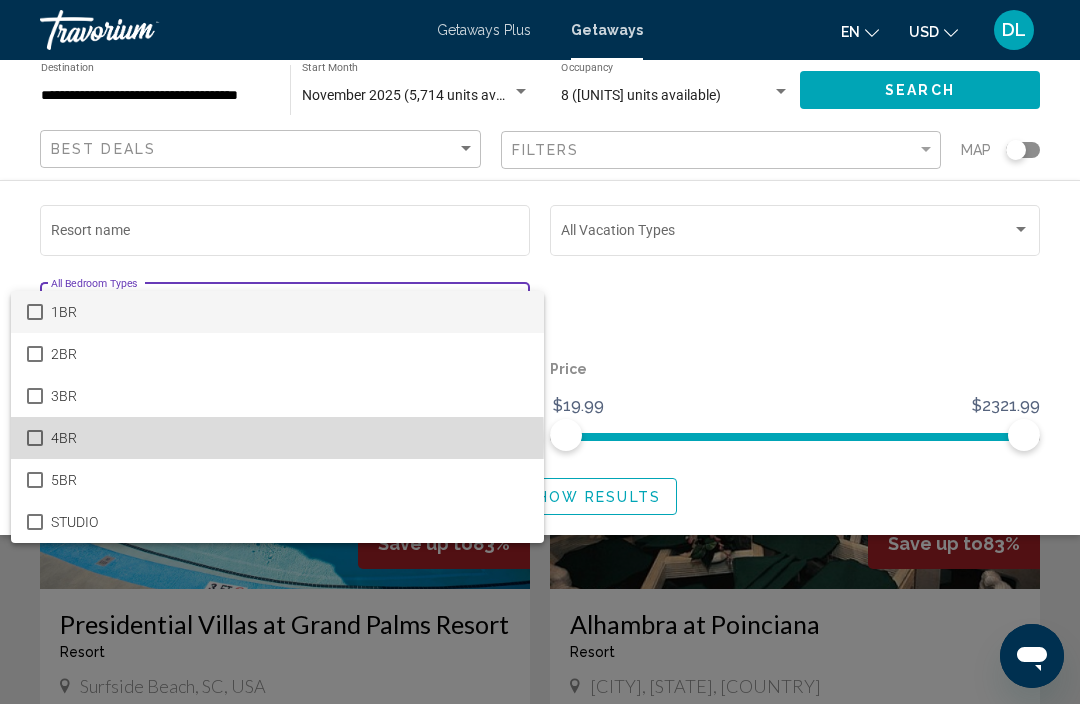 click on "4BR" at bounding box center [289, 438] 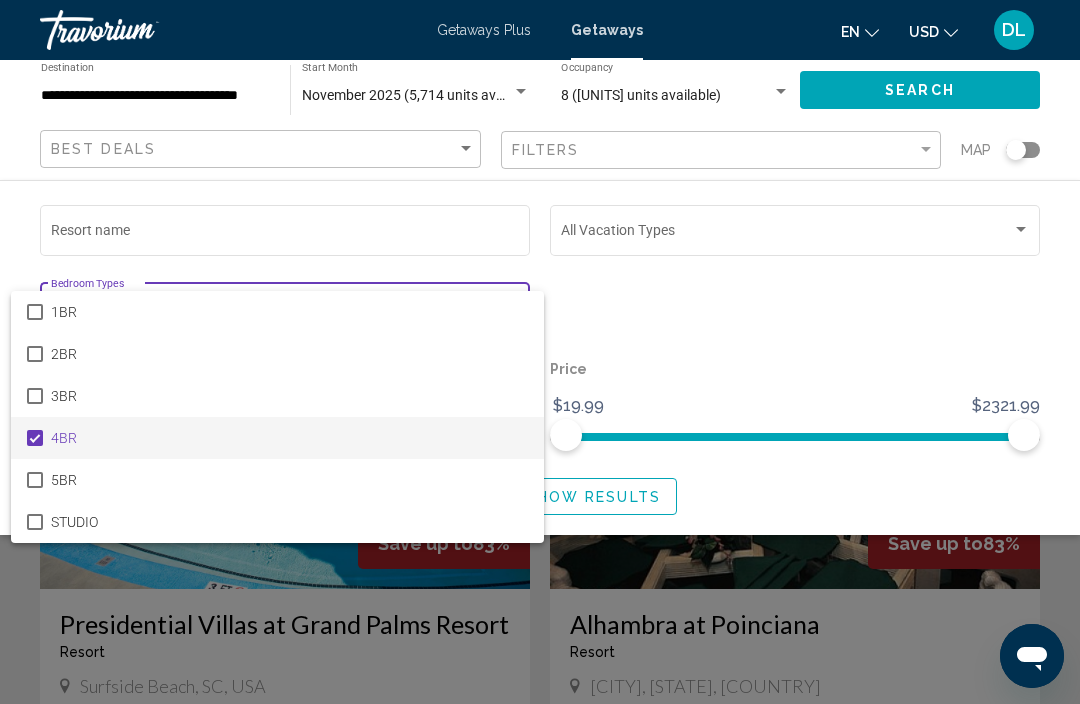 click at bounding box center [540, 352] 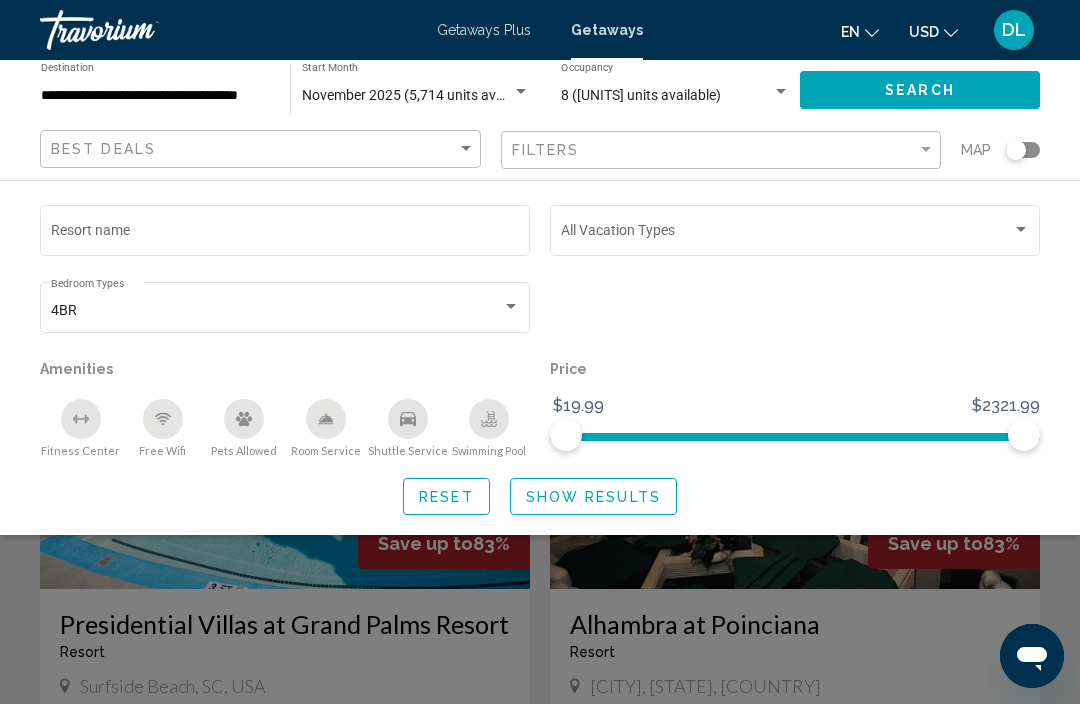 click at bounding box center (786, 234) 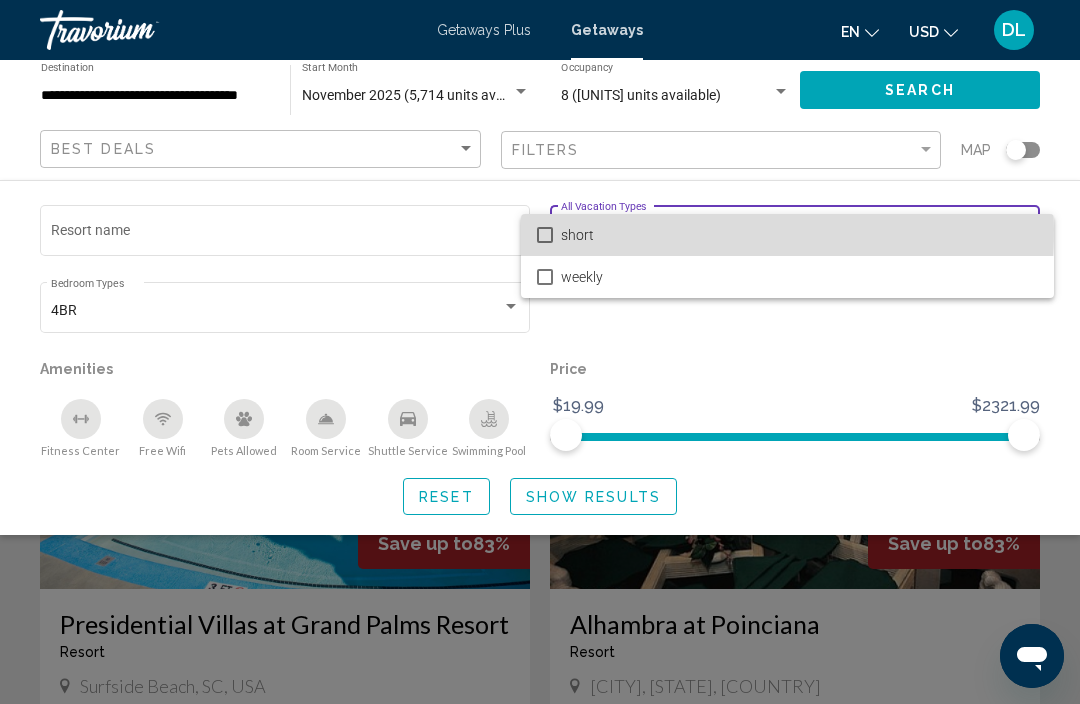 click on "short" at bounding box center (799, 235) 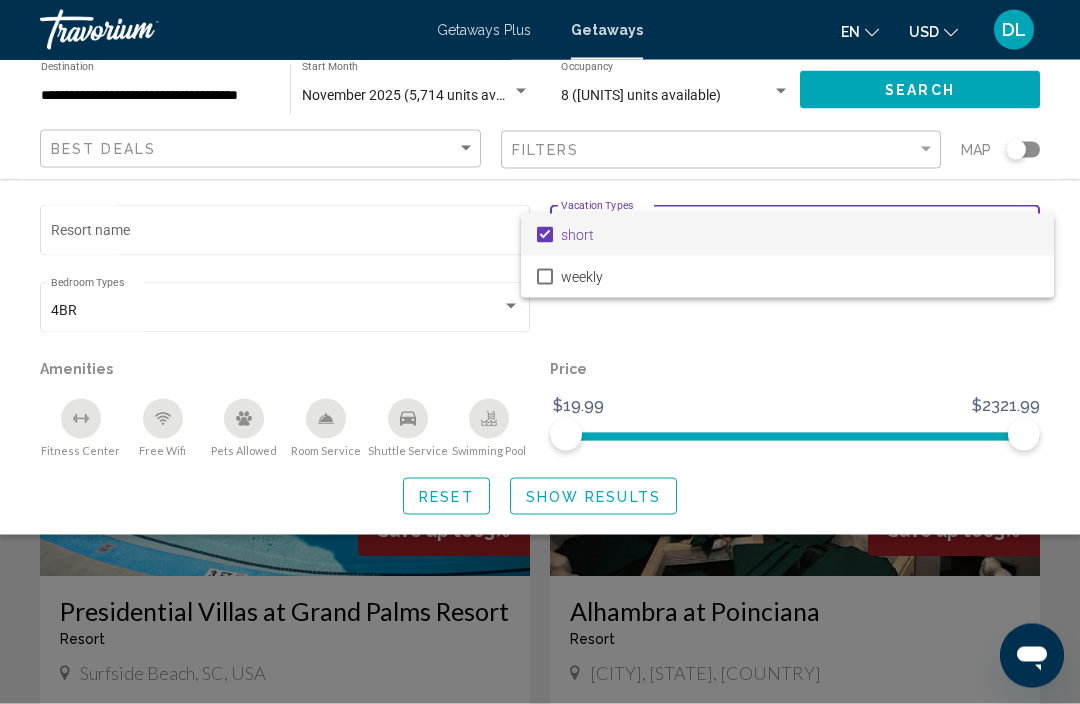 click at bounding box center [540, 352] 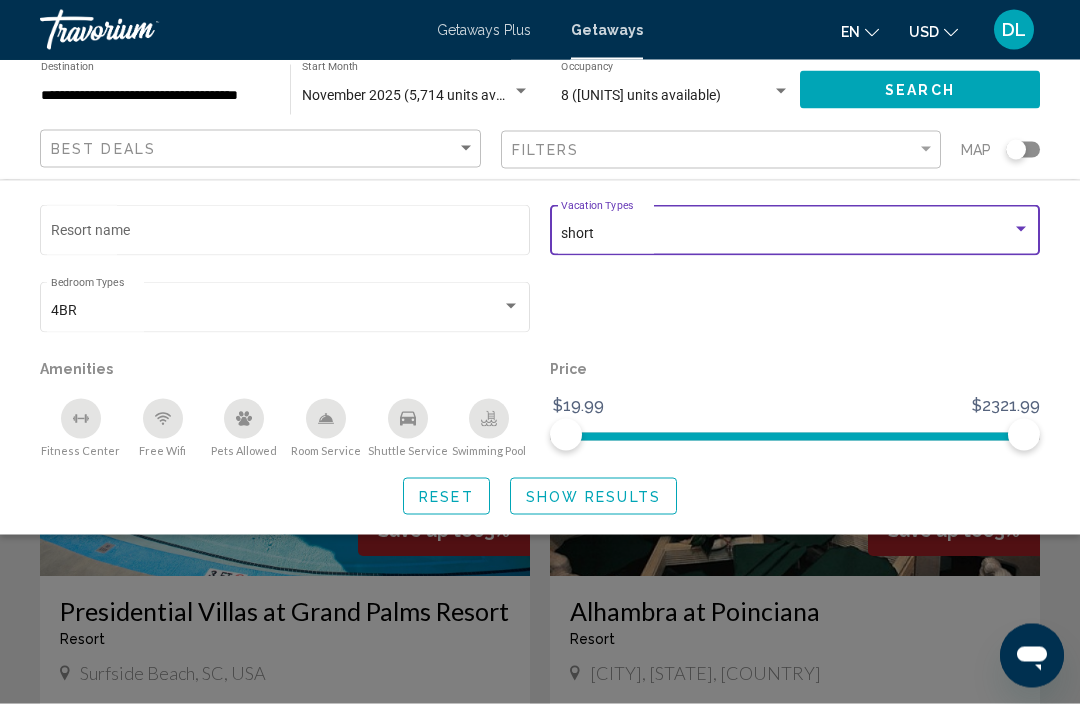 scroll, scrollTop: 14, scrollLeft: 0, axis: vertical 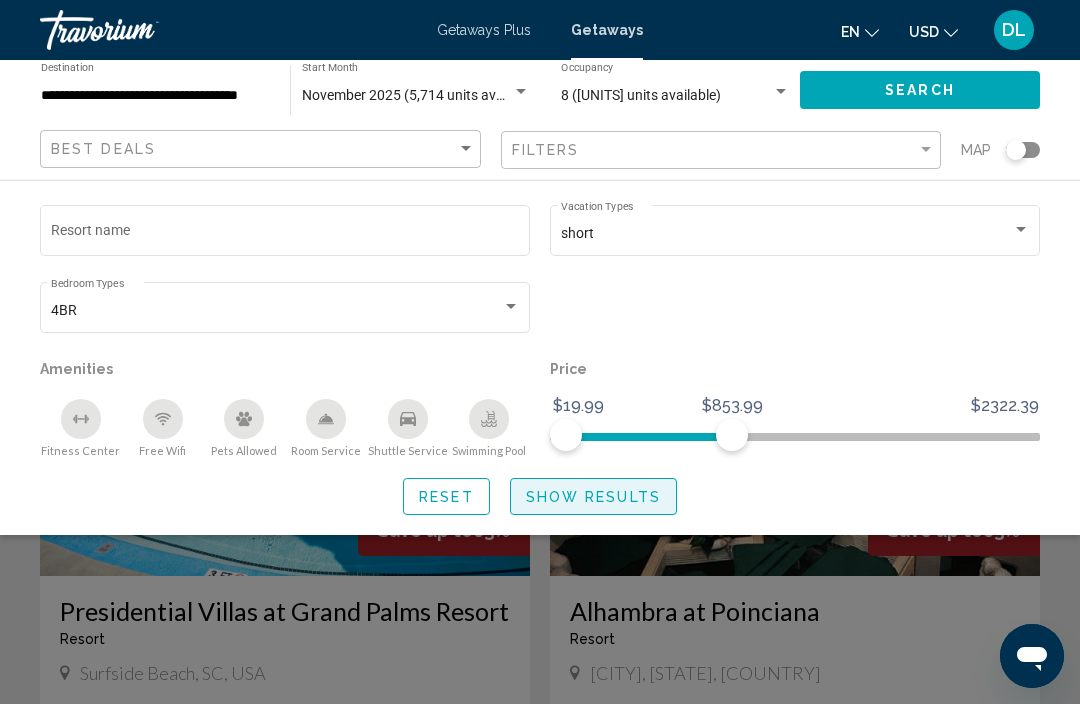 click on "Show Results" 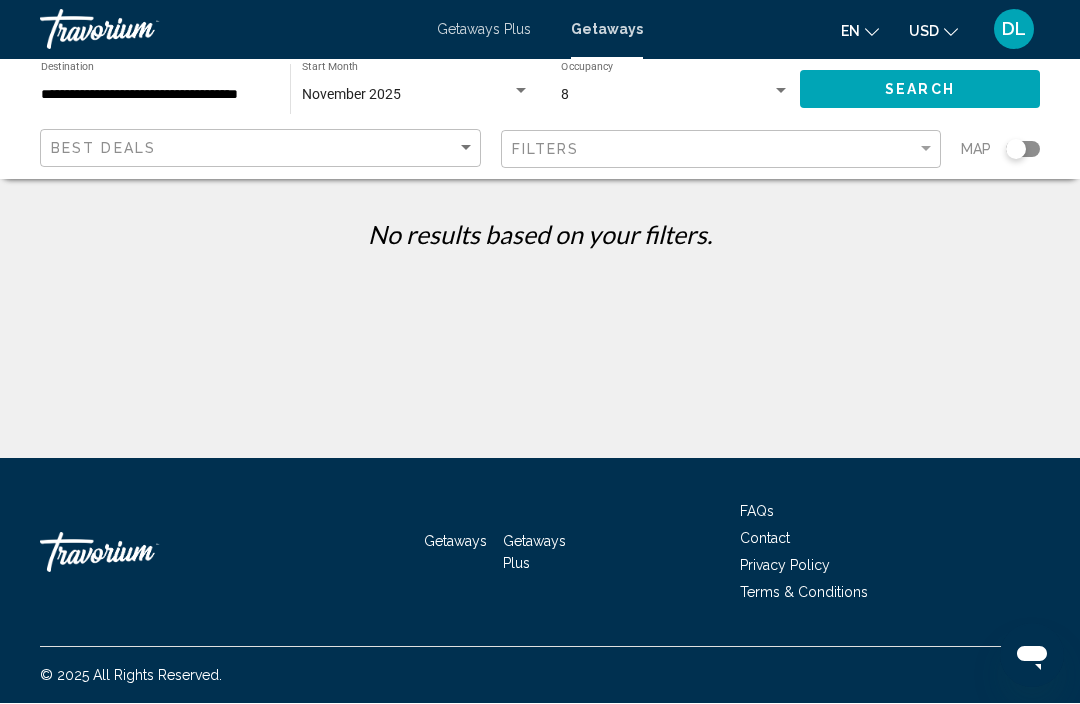 click on "Filters" 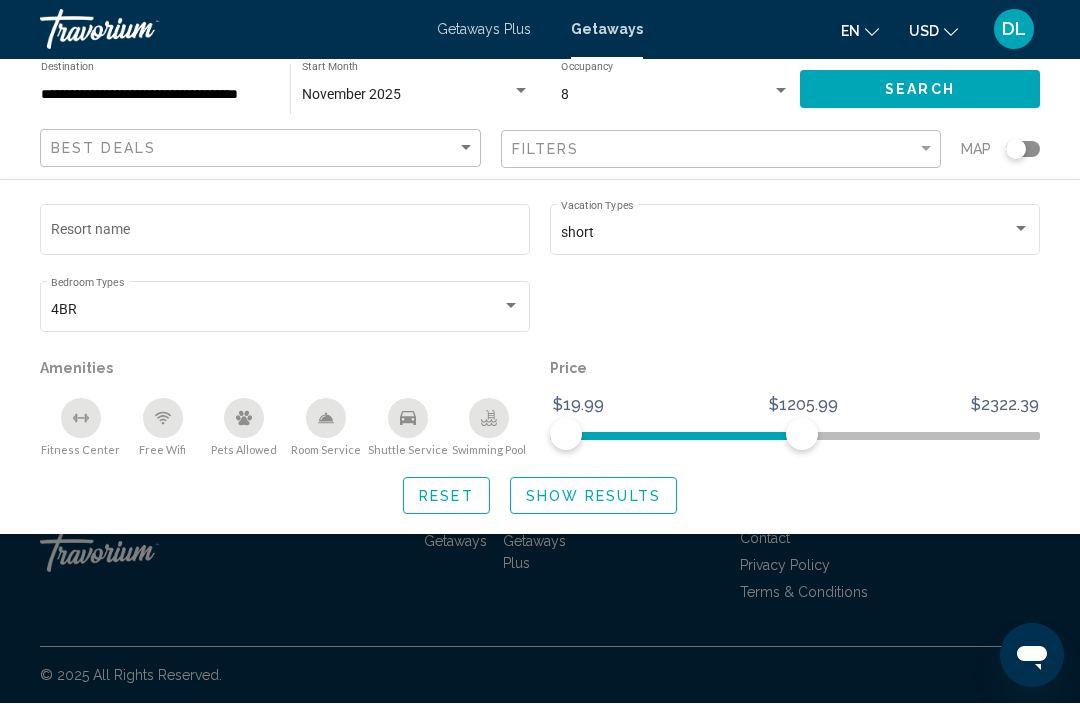 click on "short Vacation Types All Vacation Types" 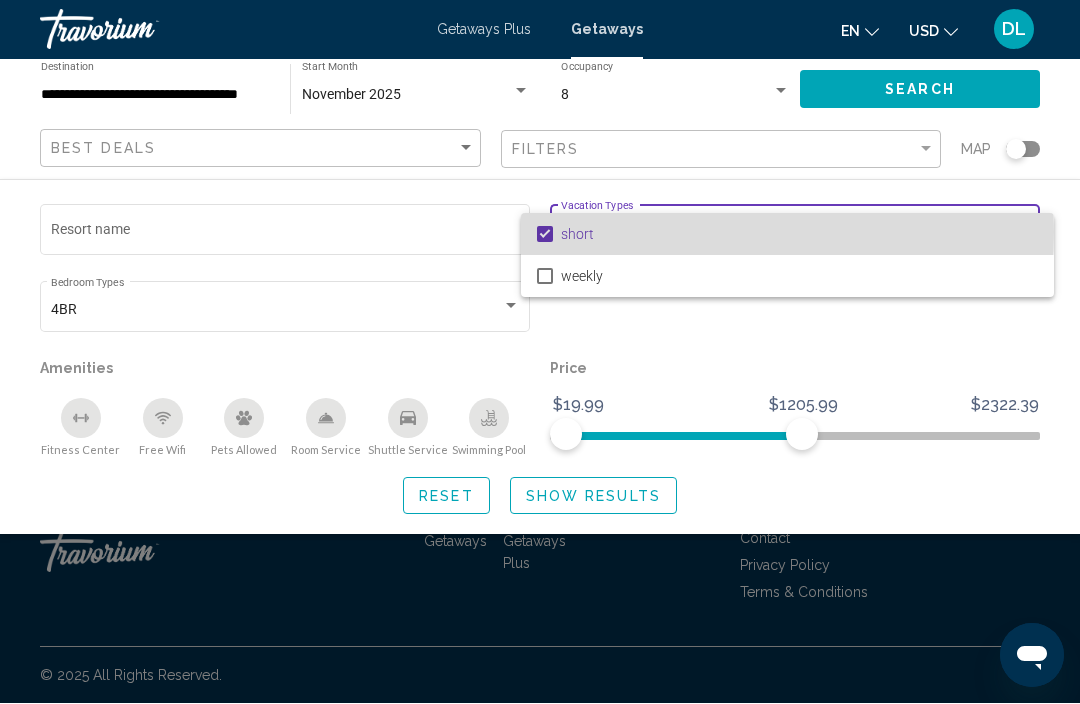 click on "short" at bounding box center [799, 235] 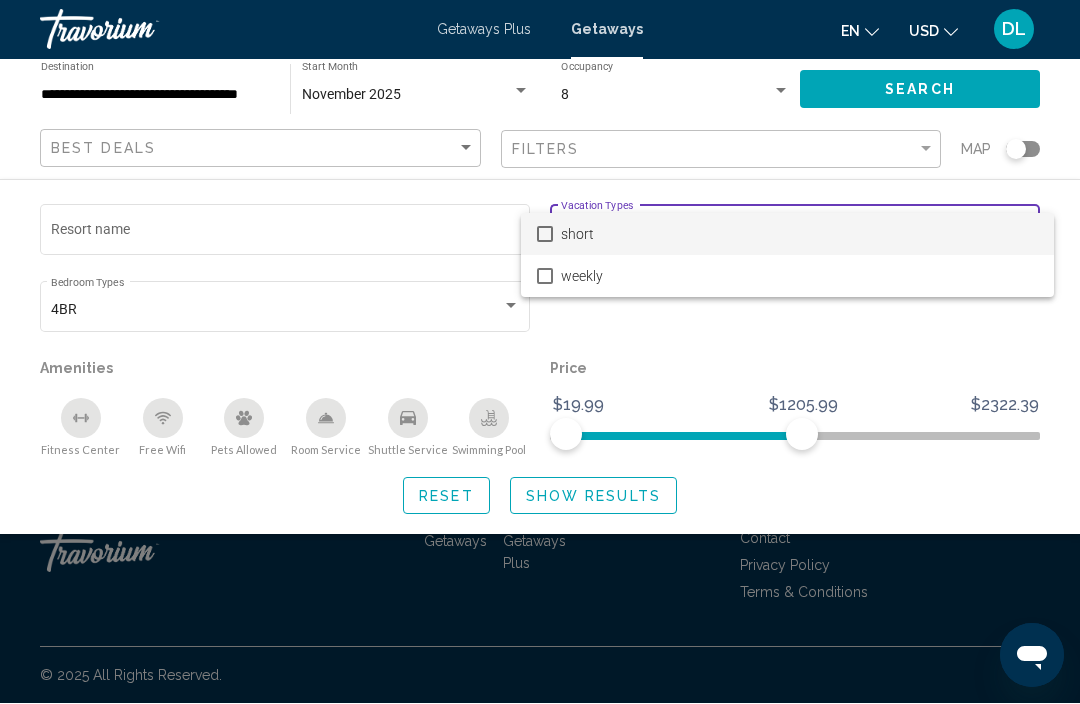click at bounding box center [540, 352] 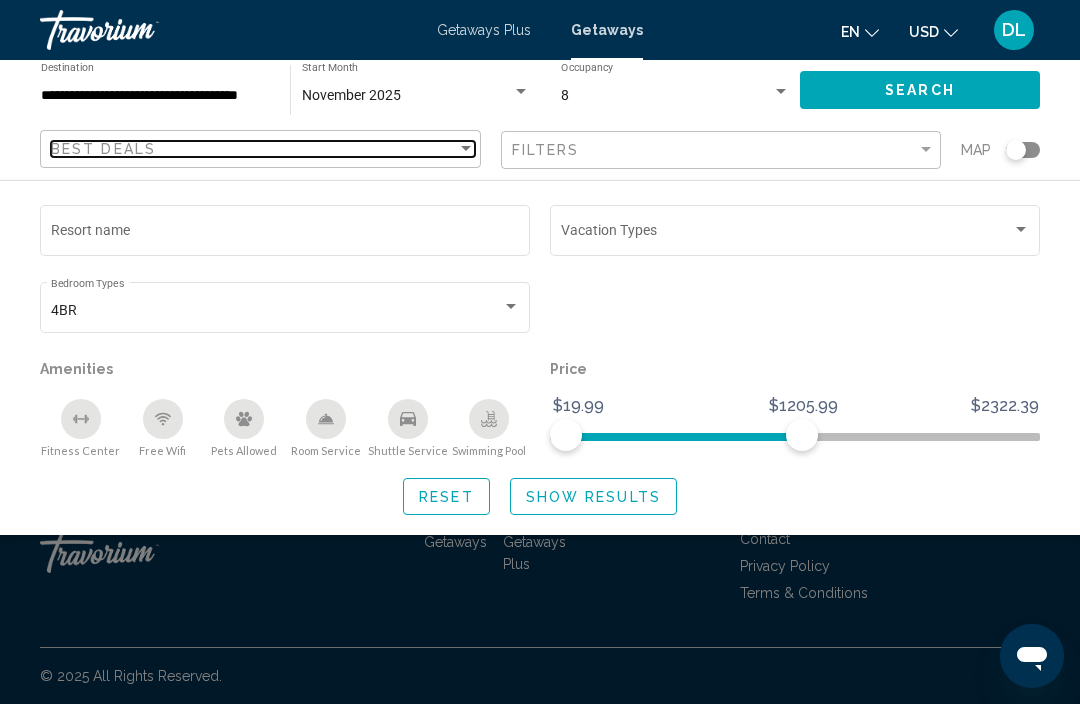 click on "Best Deals" at bounding box center (254, 149) 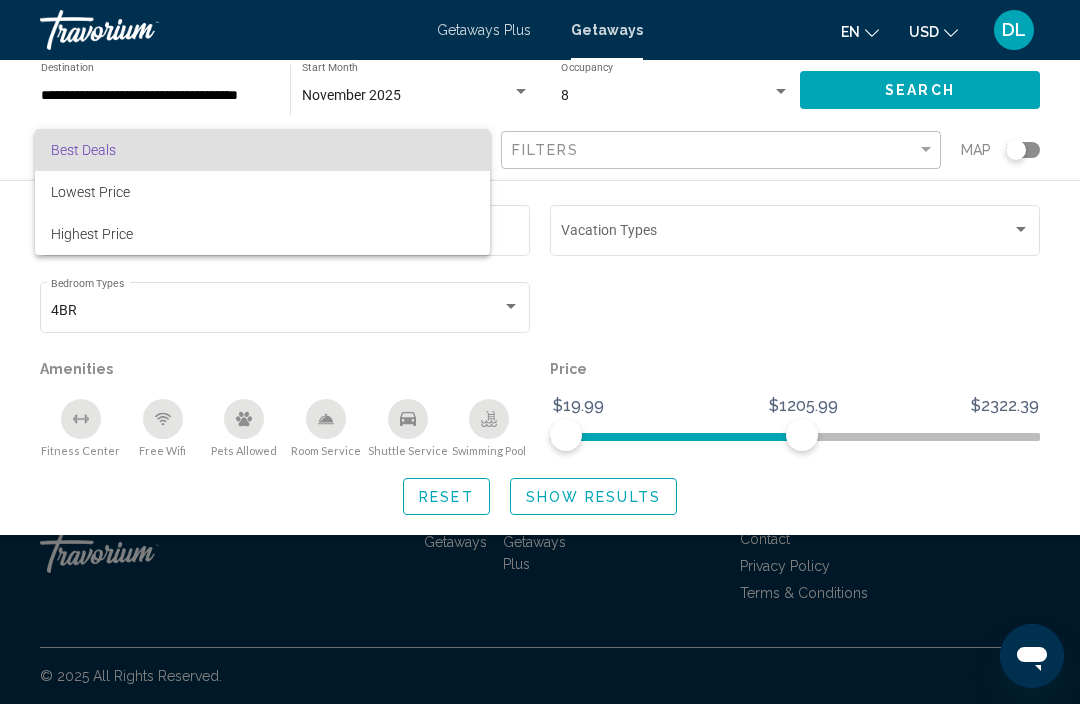 click at bounding box center (540, 352) 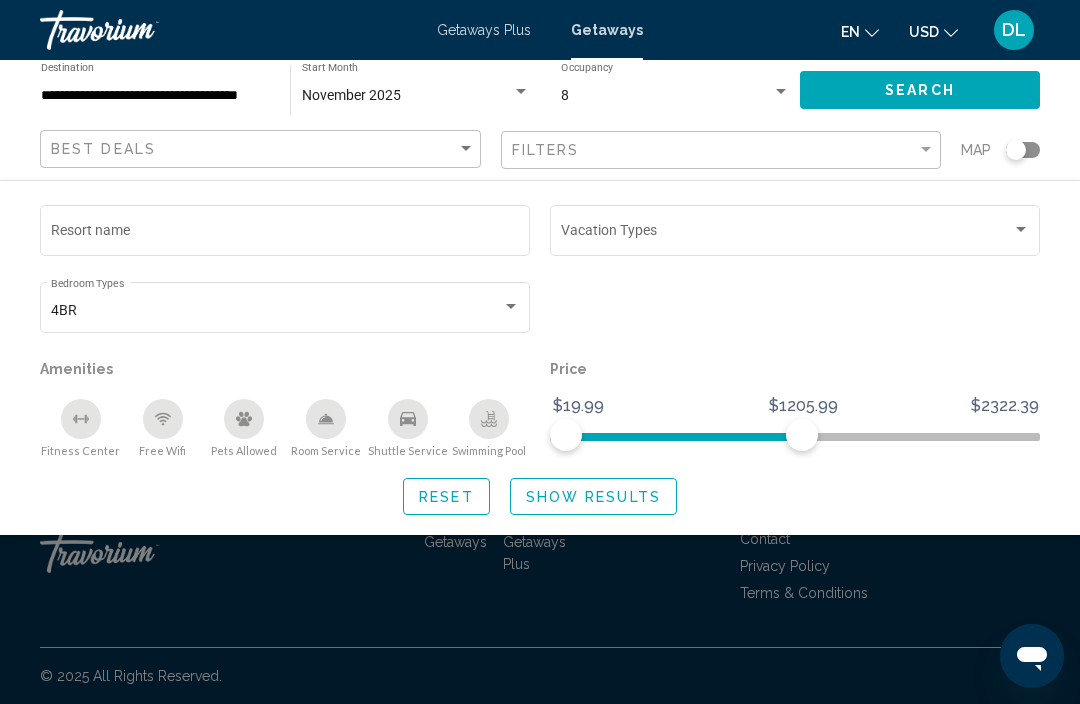 click on "Filters" 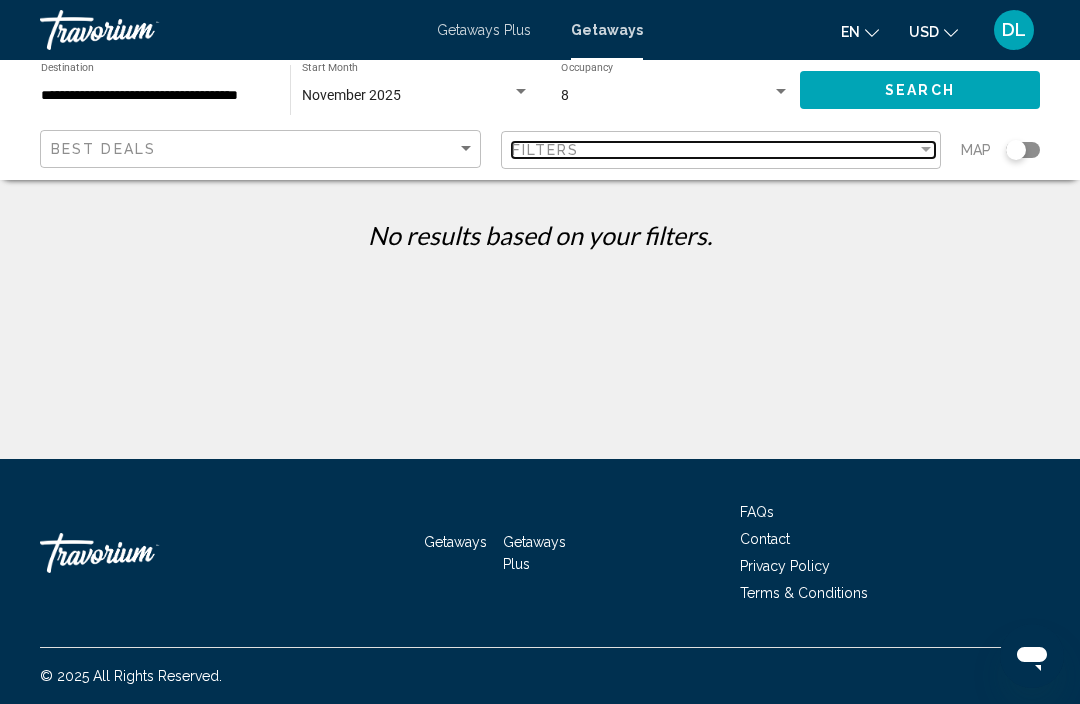 click on "Filters" at bounding box center [715, 150] 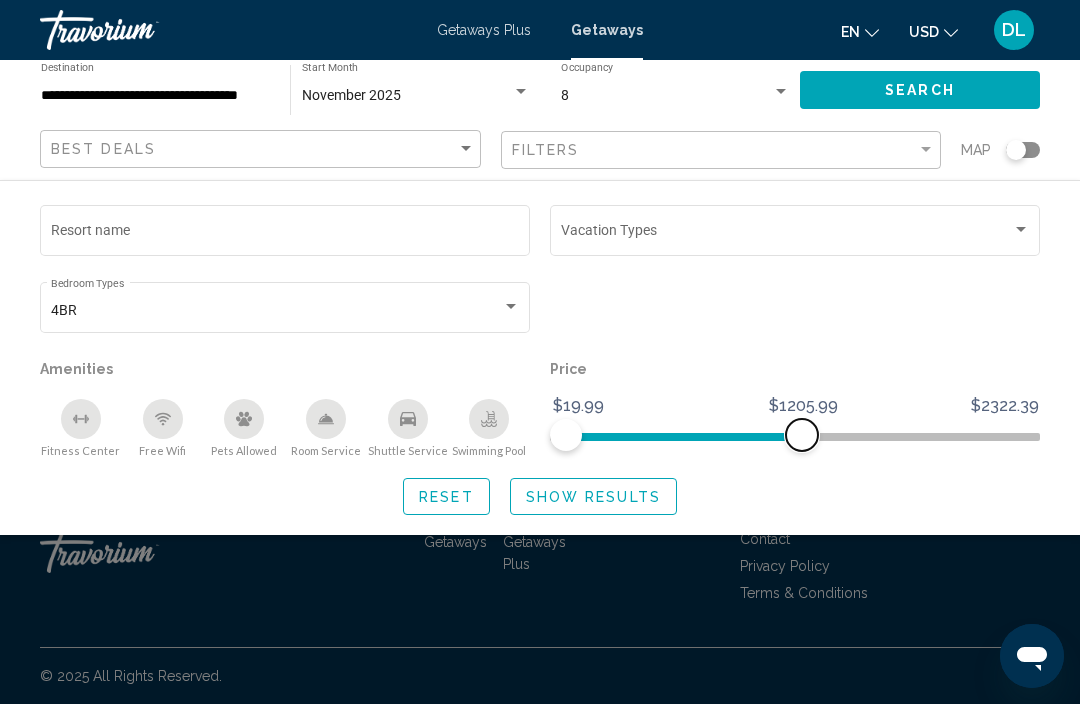 click 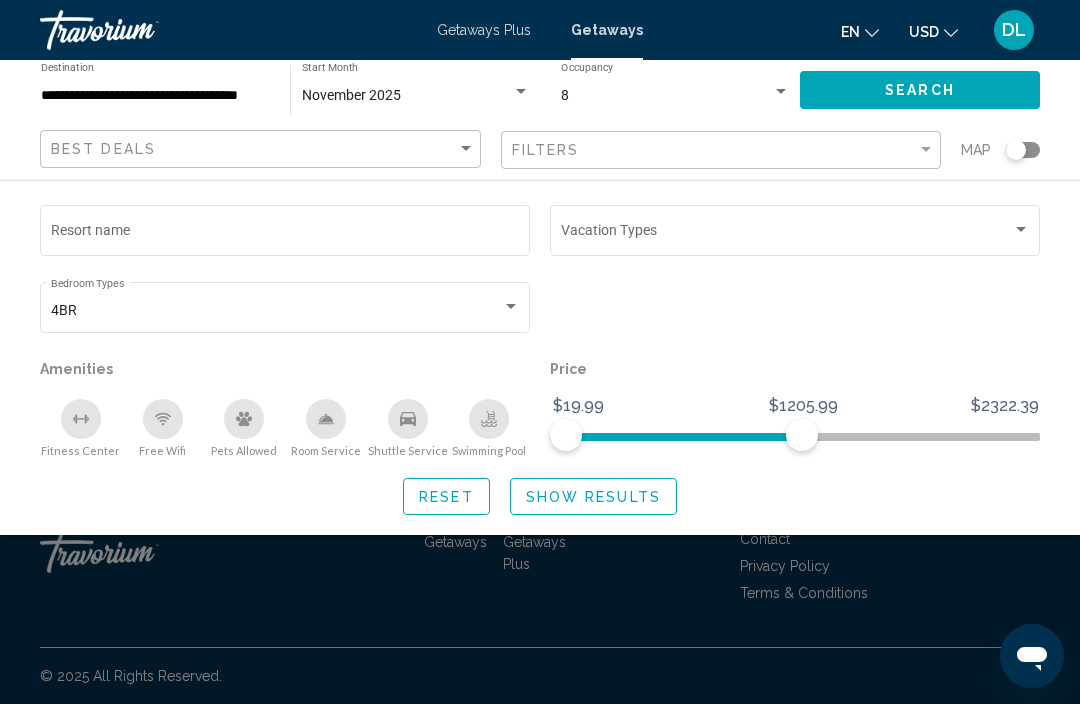 click on "Show Results" 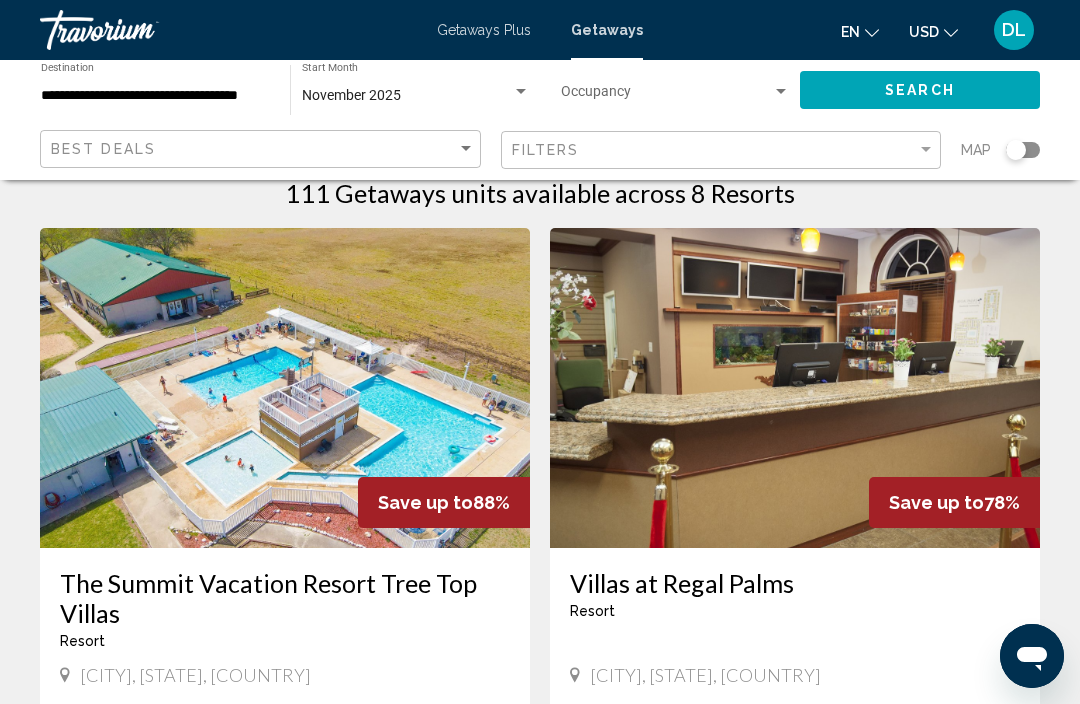 scroll, scrollTop: 0, scrollLeft: 0, axis: both 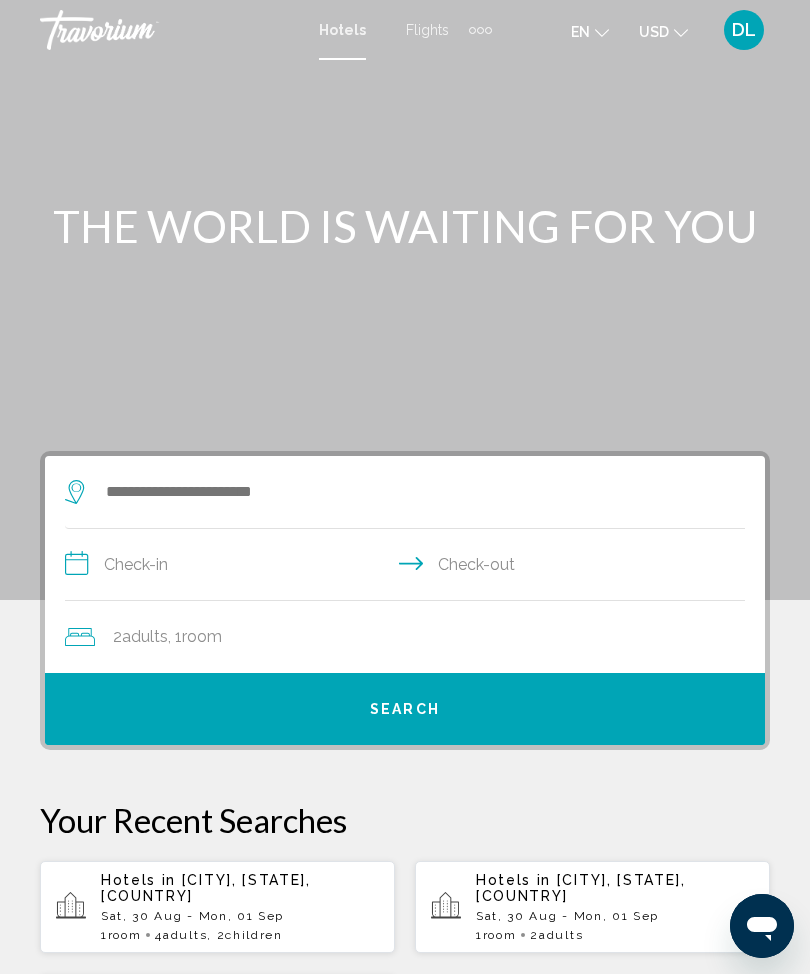 click on "DL" at bounding box center (744, 30) 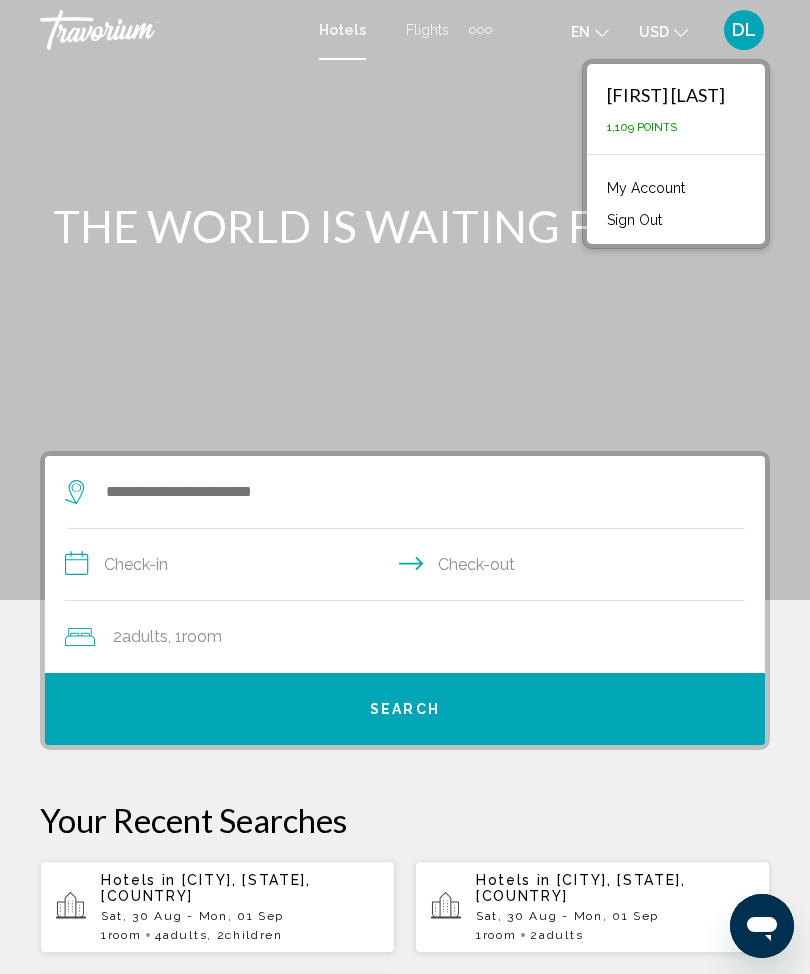 click at bounding box center [405, 300] 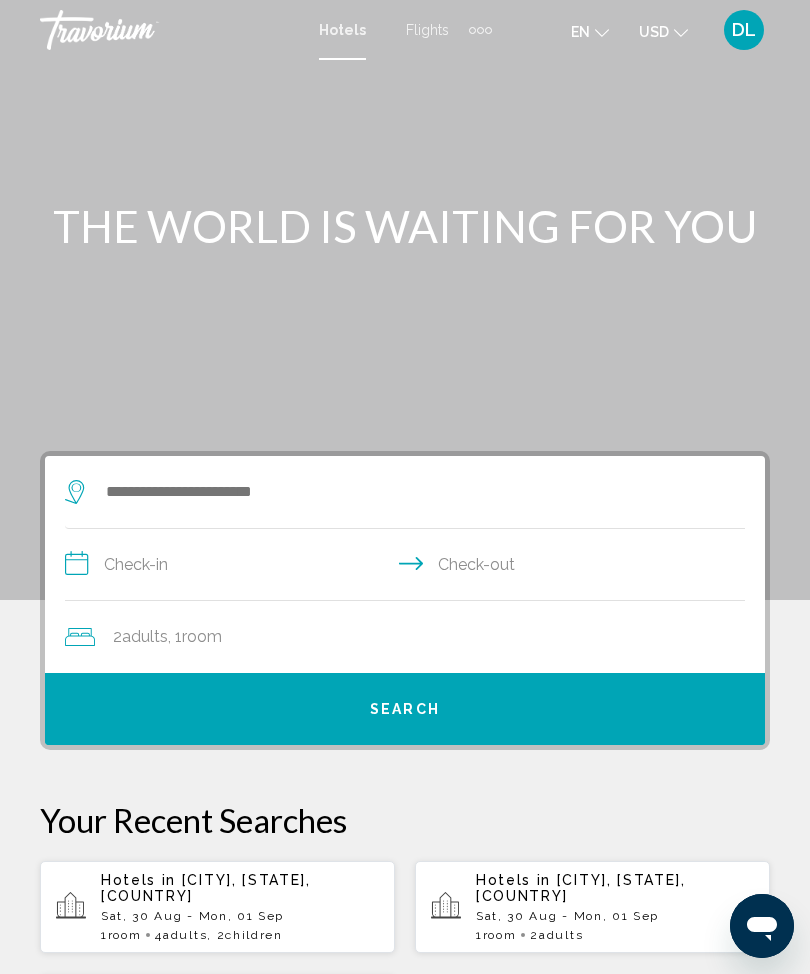 click at bounding box center [480, 30] 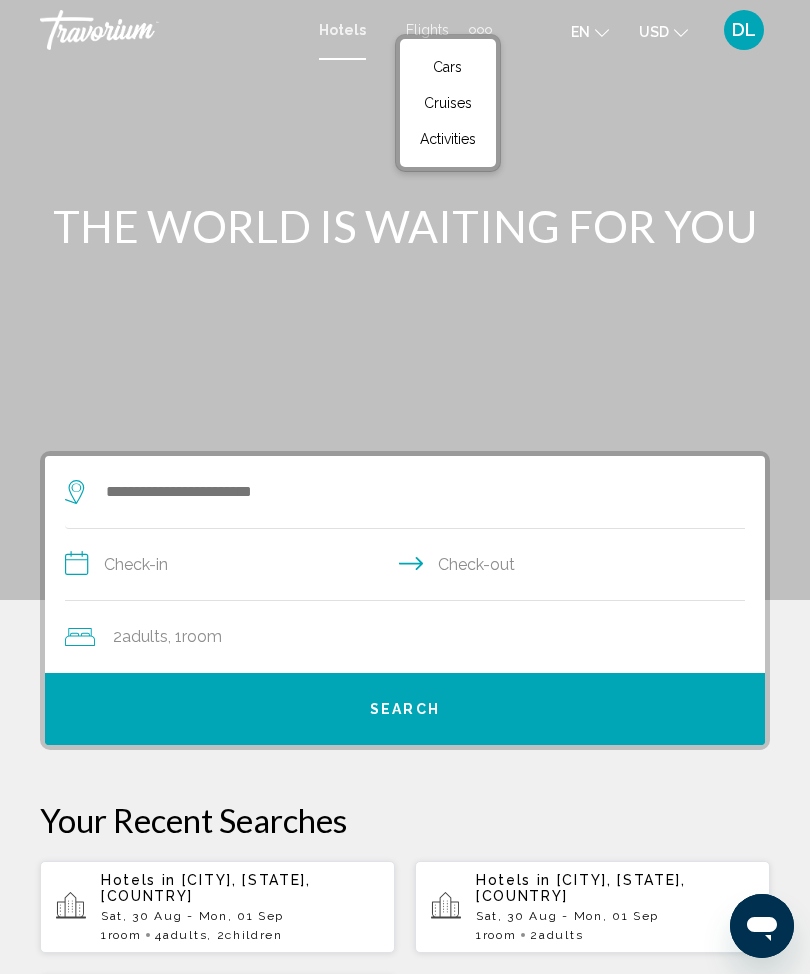 click on "Cars" at bounding box center (448, 67) 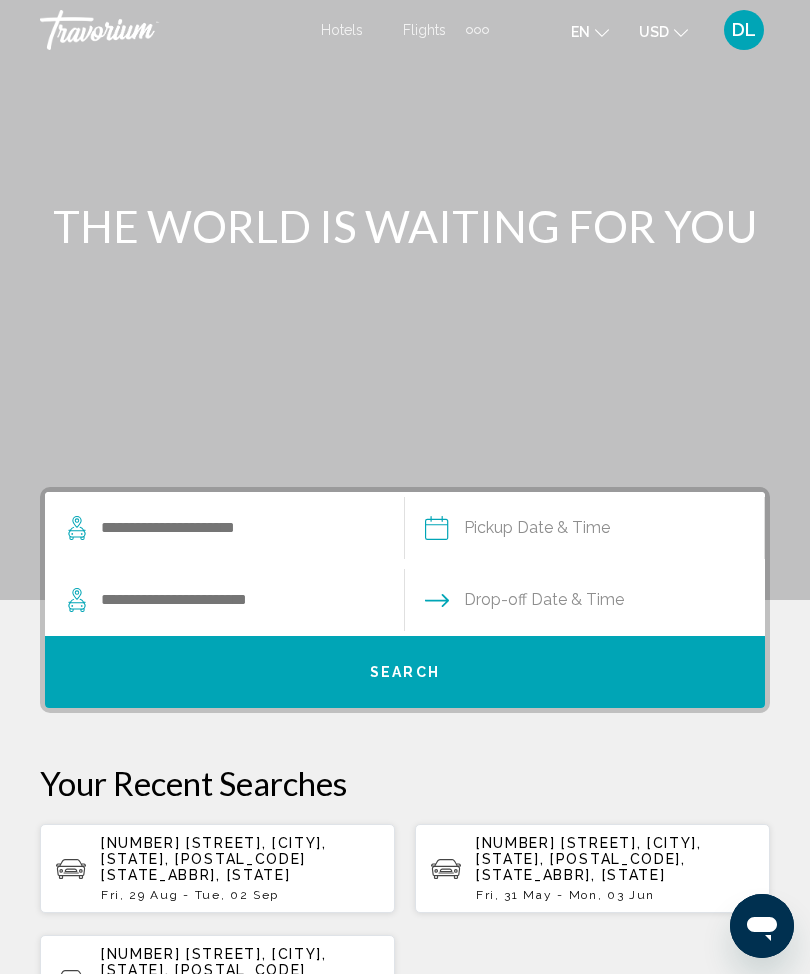 click at bounding box center (234, 528) 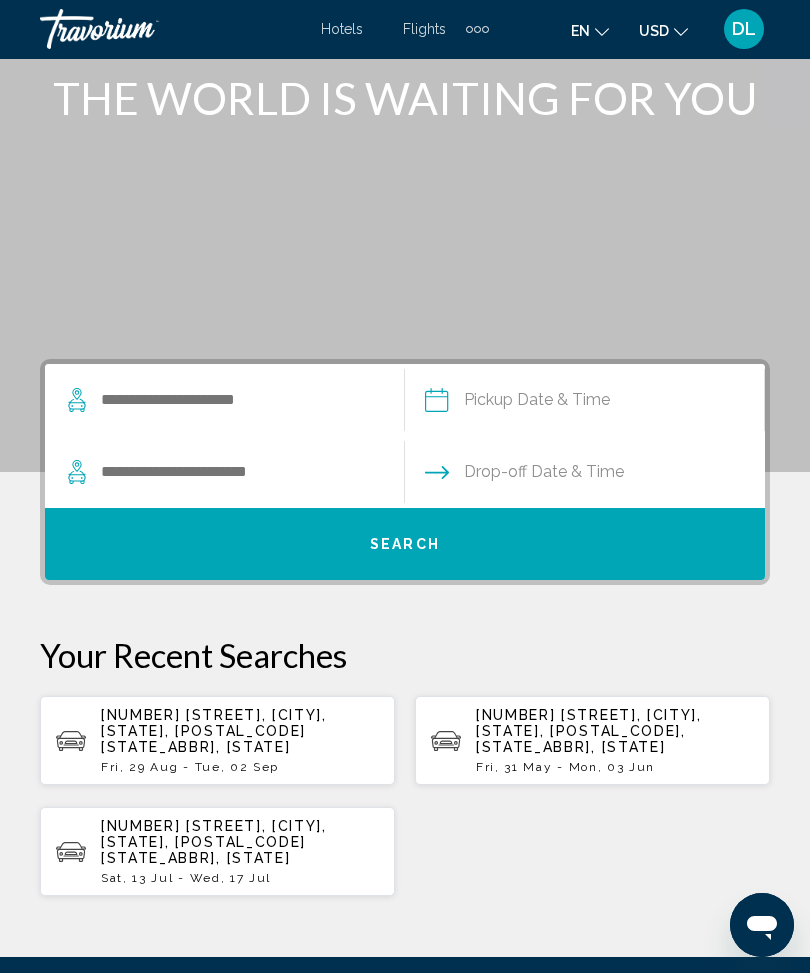 scroll, scrollTop: 336, scrollLeft: 0, axis: vertical 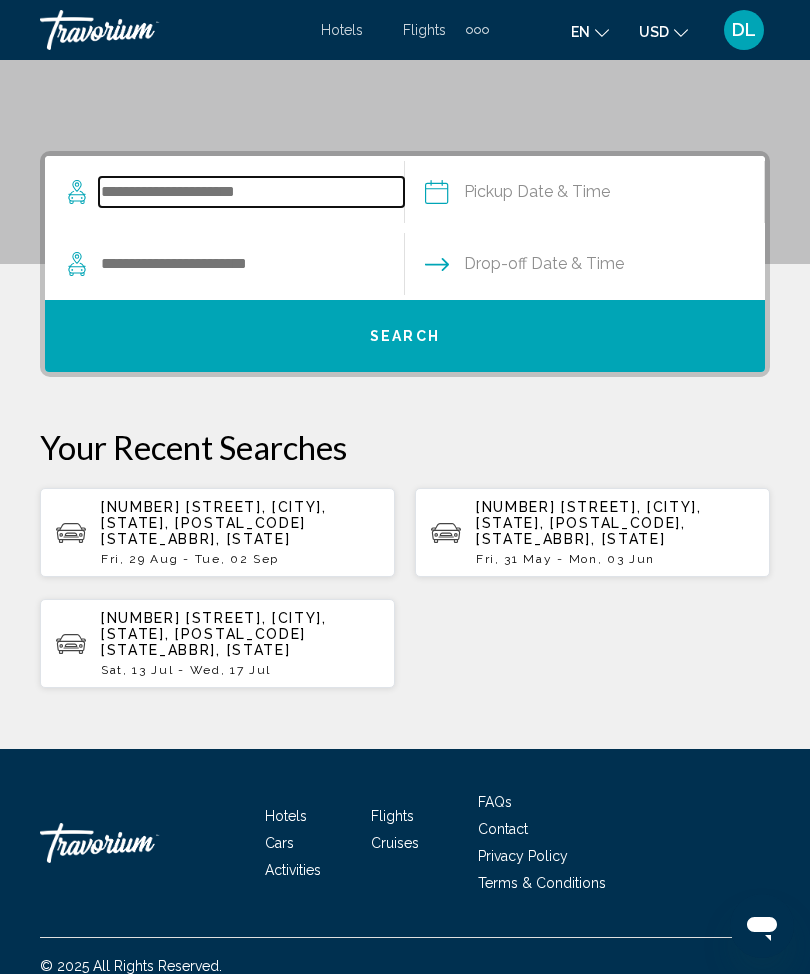 click at bounding box center [251, 192] 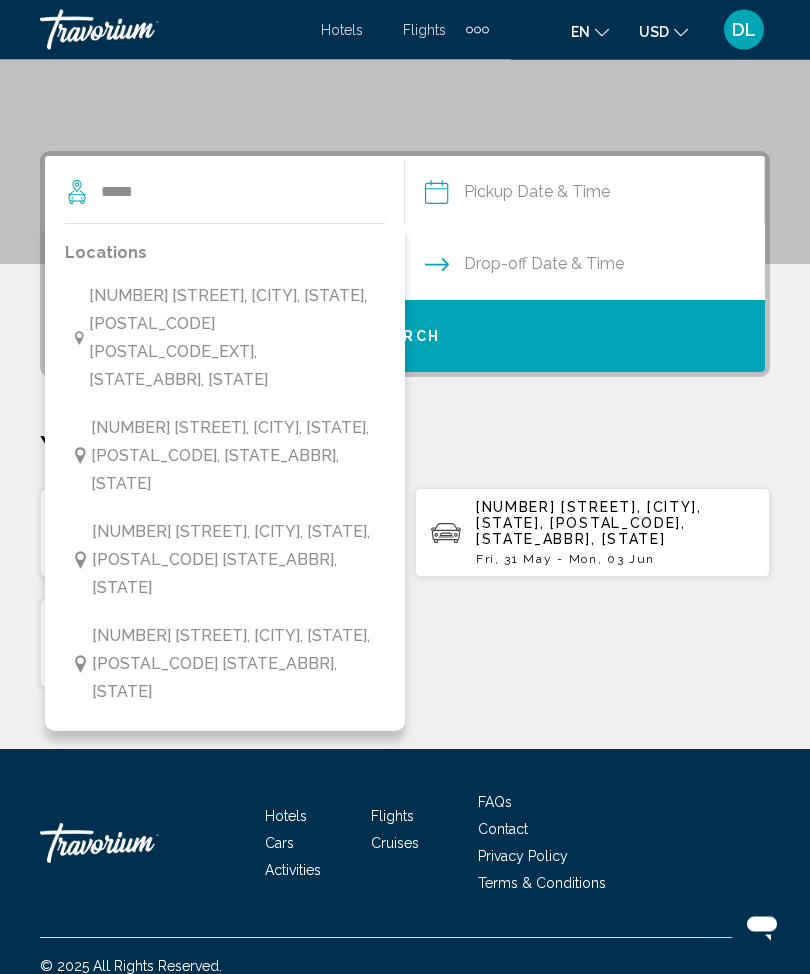 click on "9650 Indianapolis Blvd, Highland, 46322 2637, In, Indiana [IN] [US]" at bounding box center [233, 665] 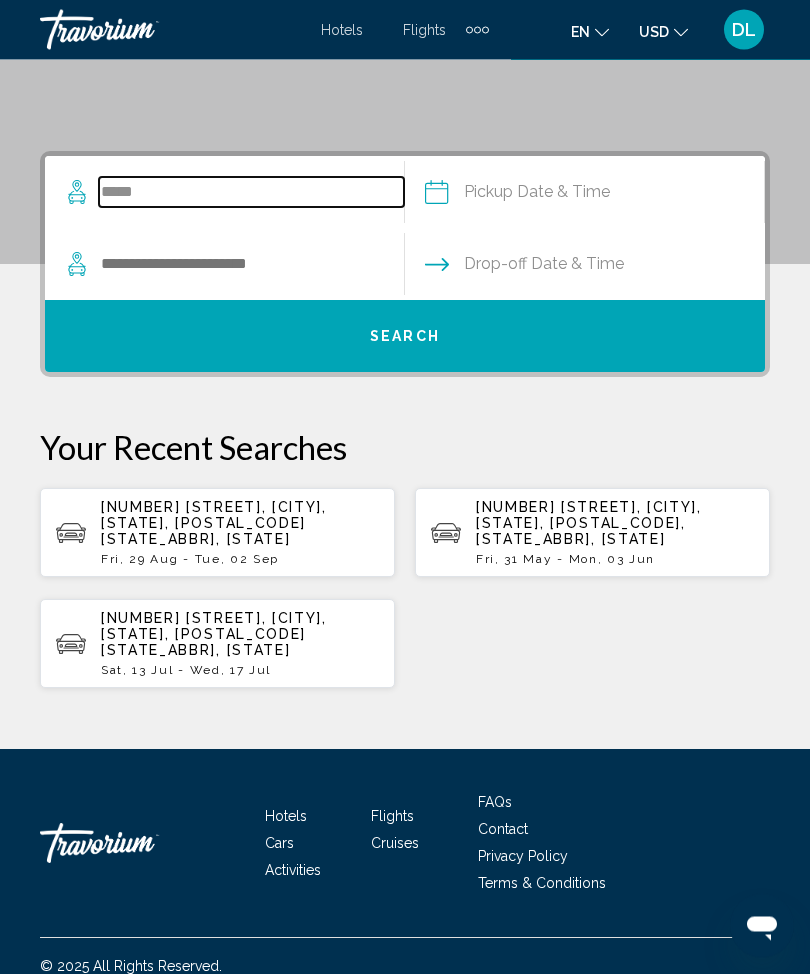 type on "**********" 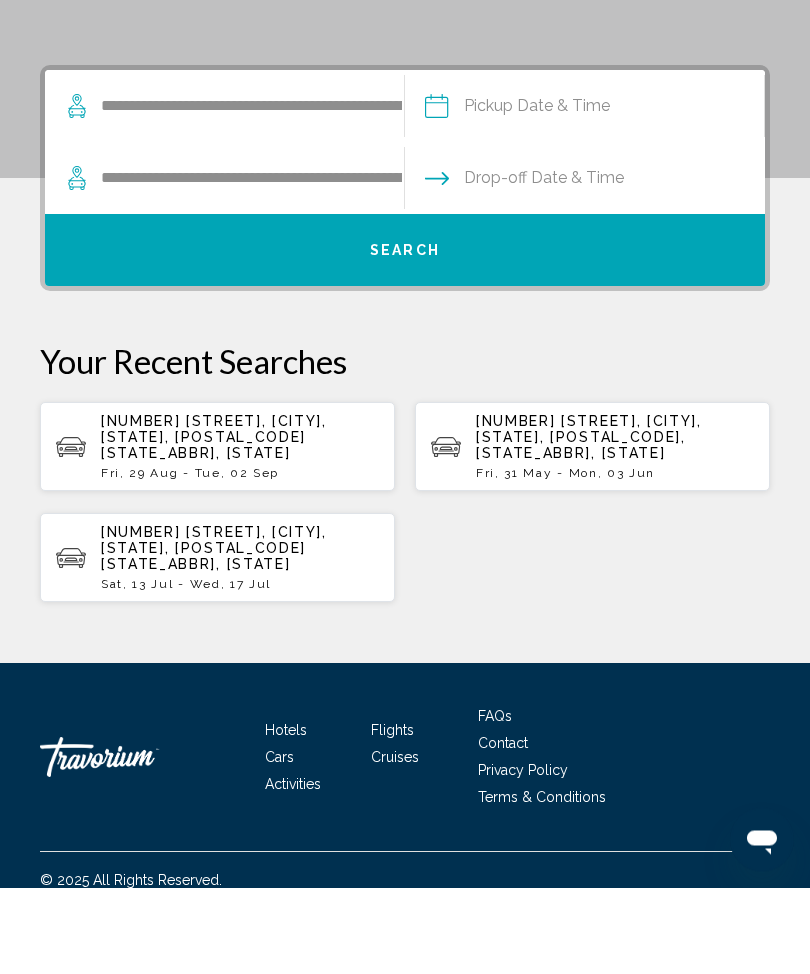 click at bounding box center [584, 196] 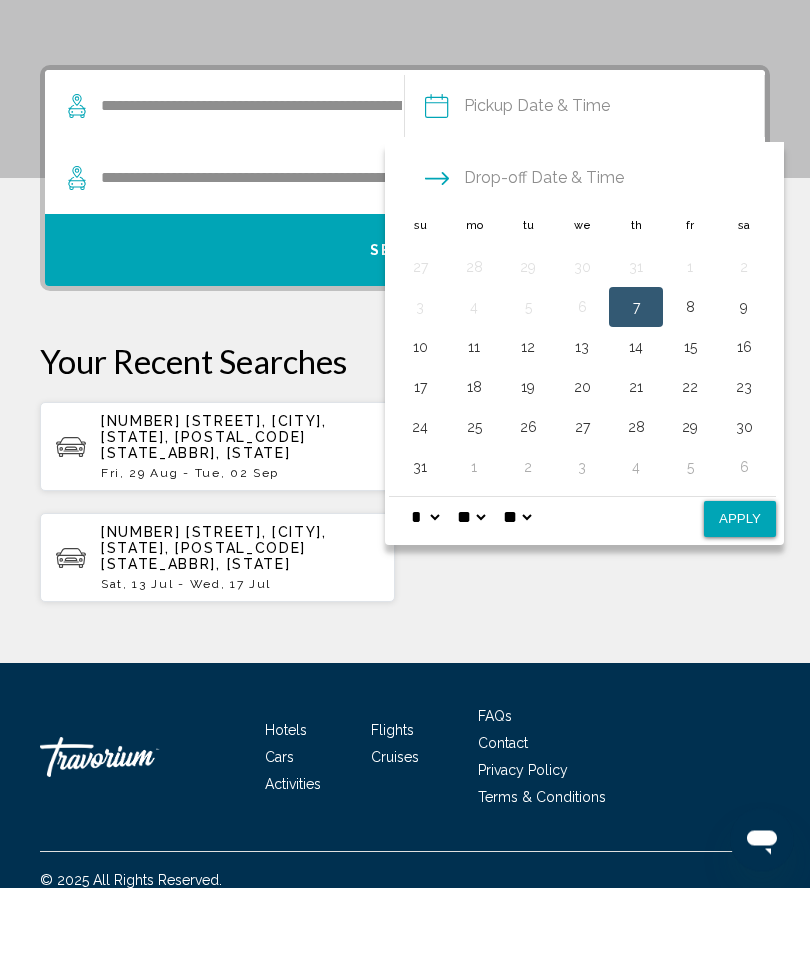 scroll, scrollTop: 336, scrollLeft: 0, axis: vertical 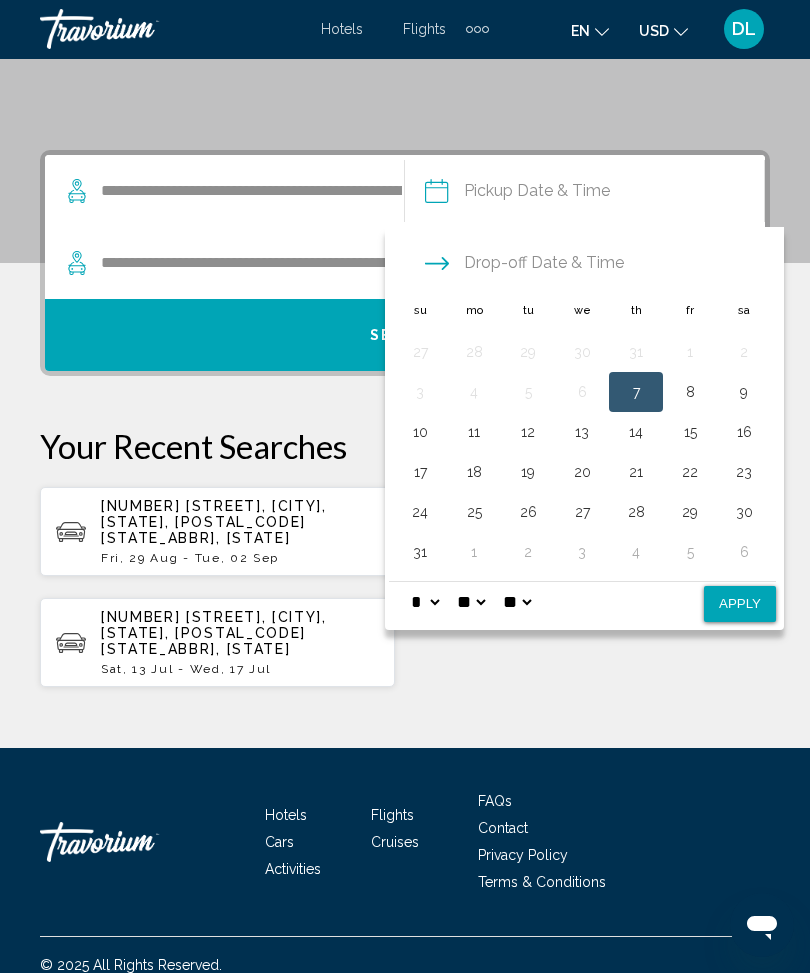 click on "* * * * * * * * * ** ** **" at bounding box center [425, 603] 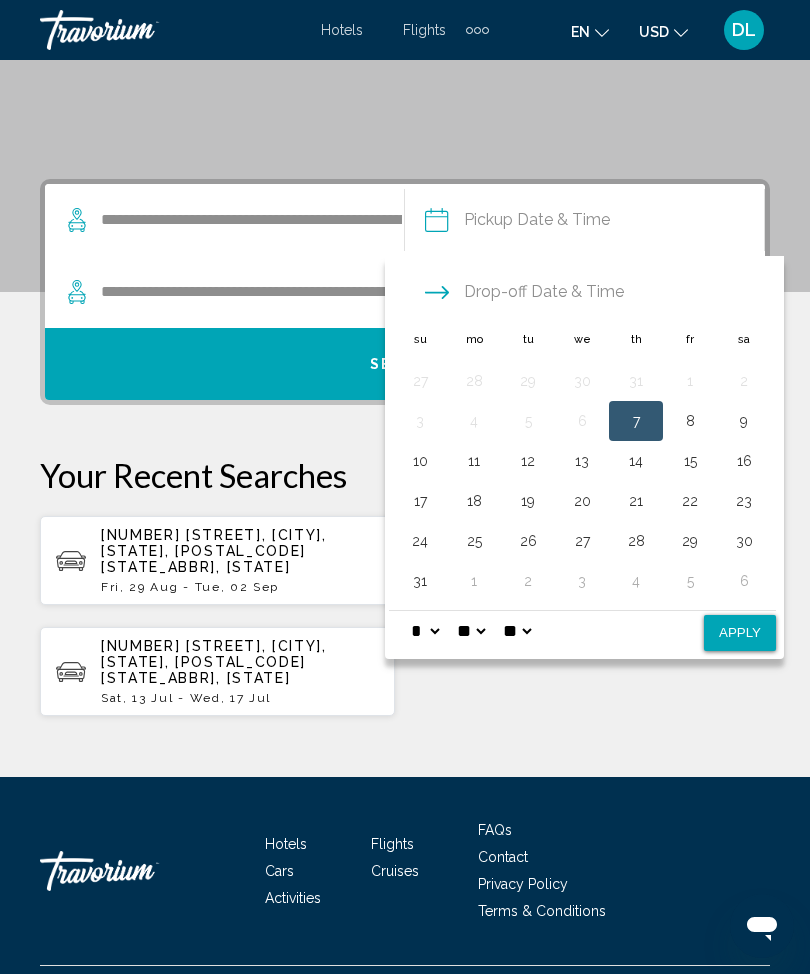 scroll, scrollTop: 309, scrollLeft: 0, axis: vertical 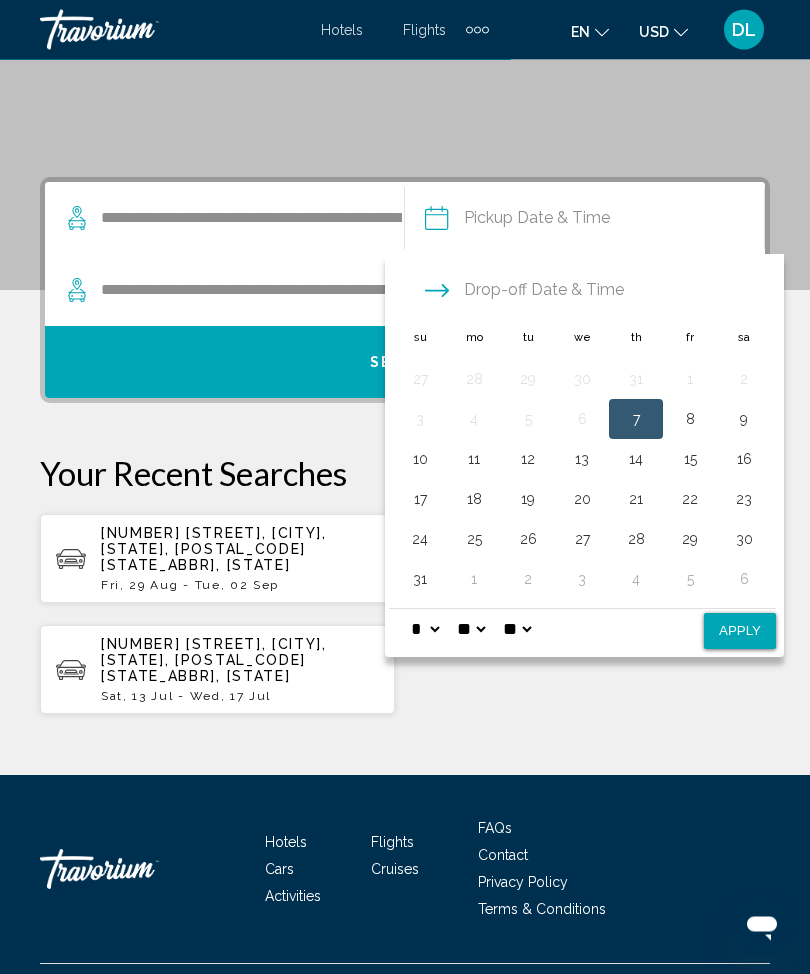 click on "3" at bounding box center [582, 580] 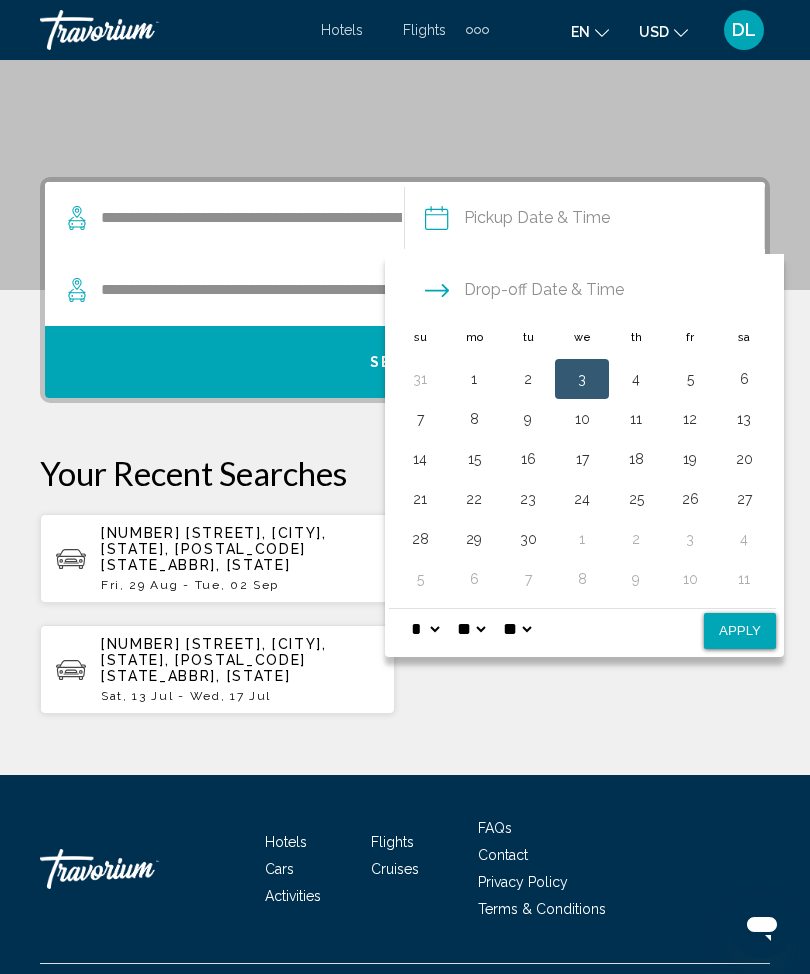click on "8" at bounding box center [582, 579] 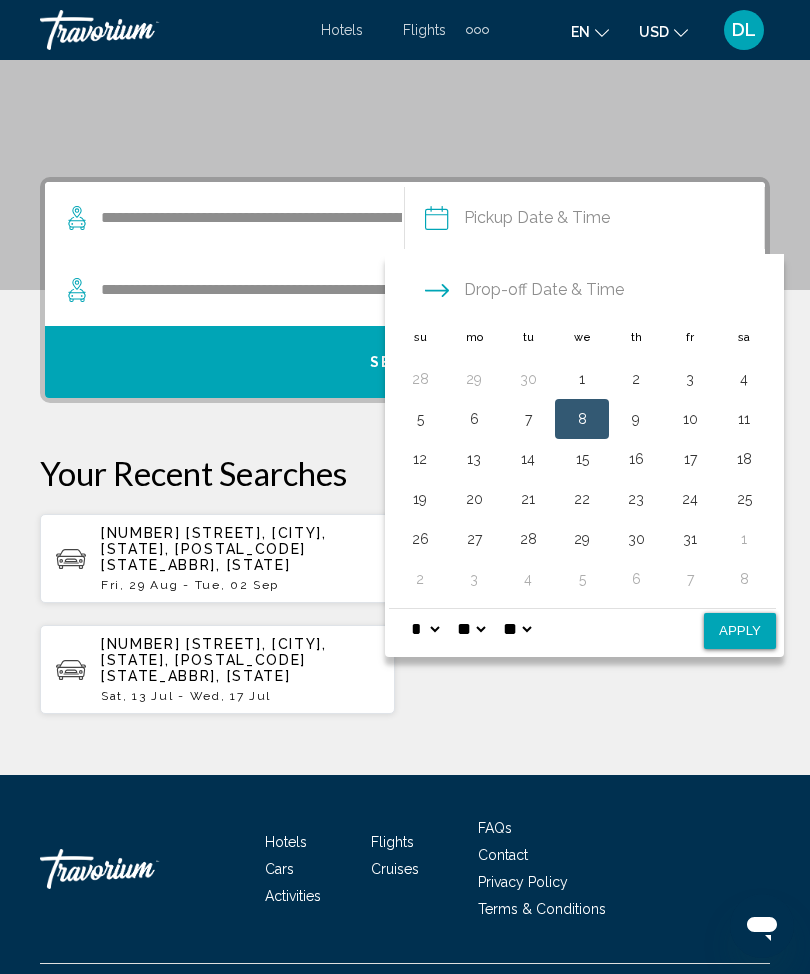 click on "30" at bounding box center [636, 539] 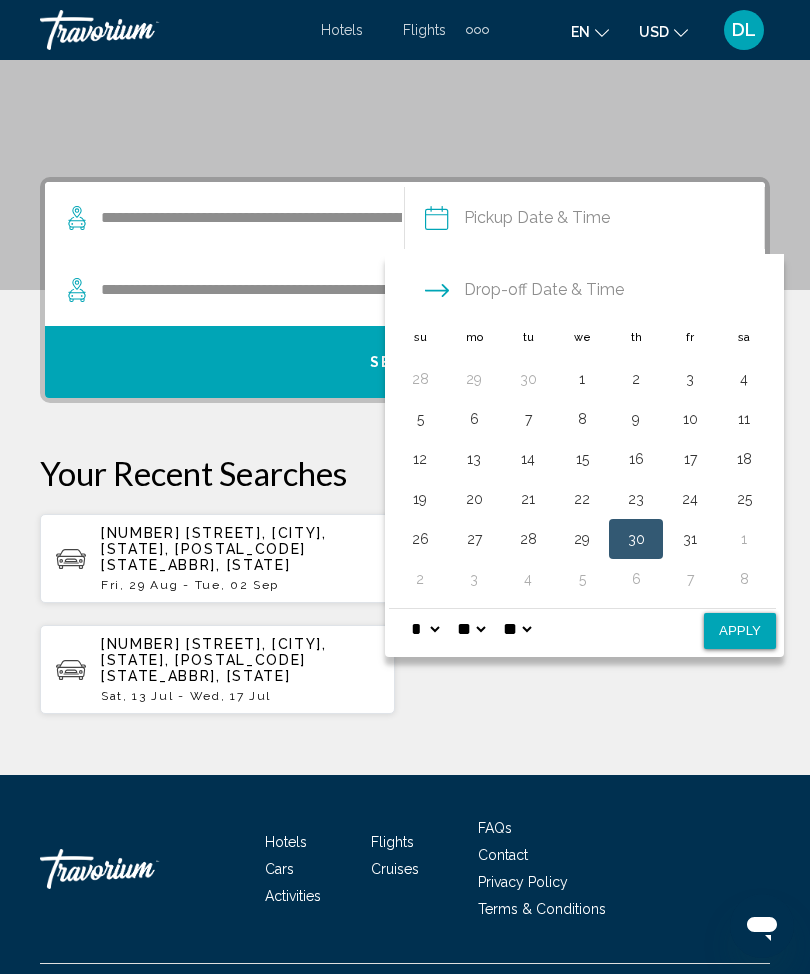 click on "6" at bounding box center [636, 579] 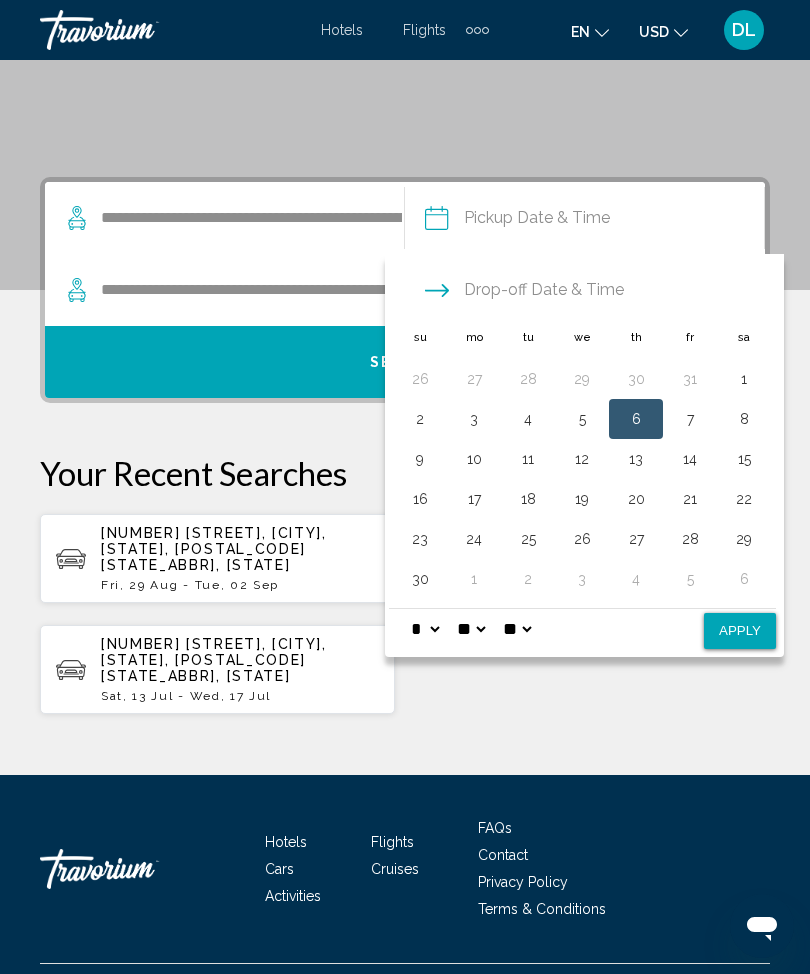click on "27" at bounding box center (636, 539) 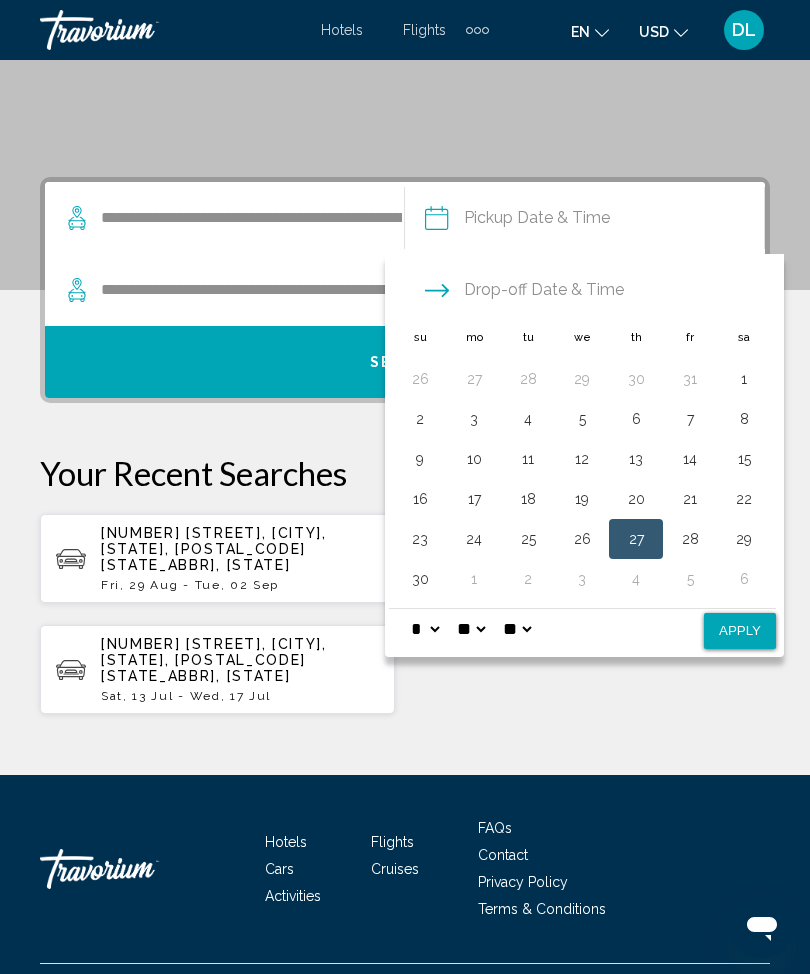 click on "18" at bounding box center (528, 499) 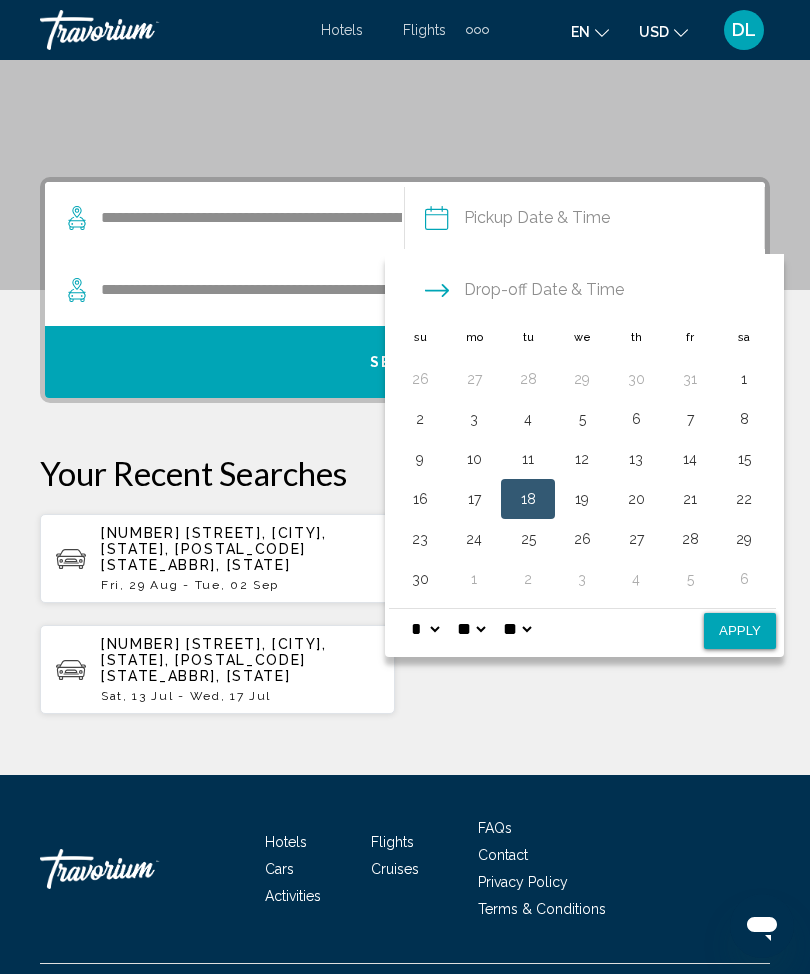click on "* * * * * * * * * ** ** **" at bounding box center (425, 629) 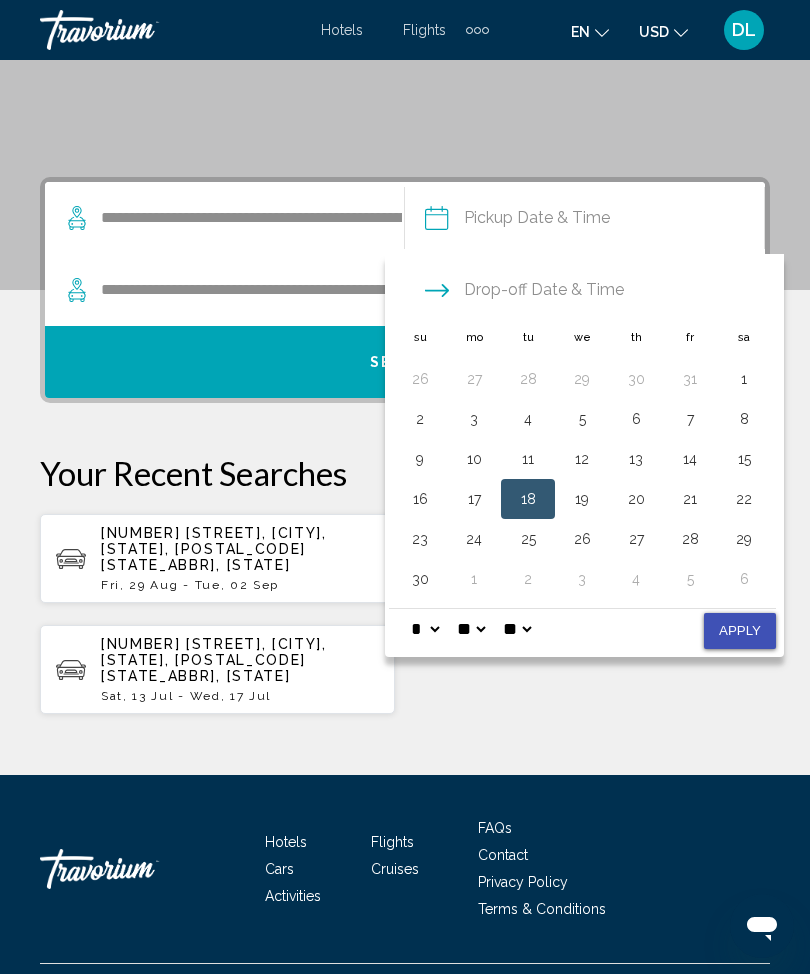 click on "Apply" at bounding box center (740, 631) 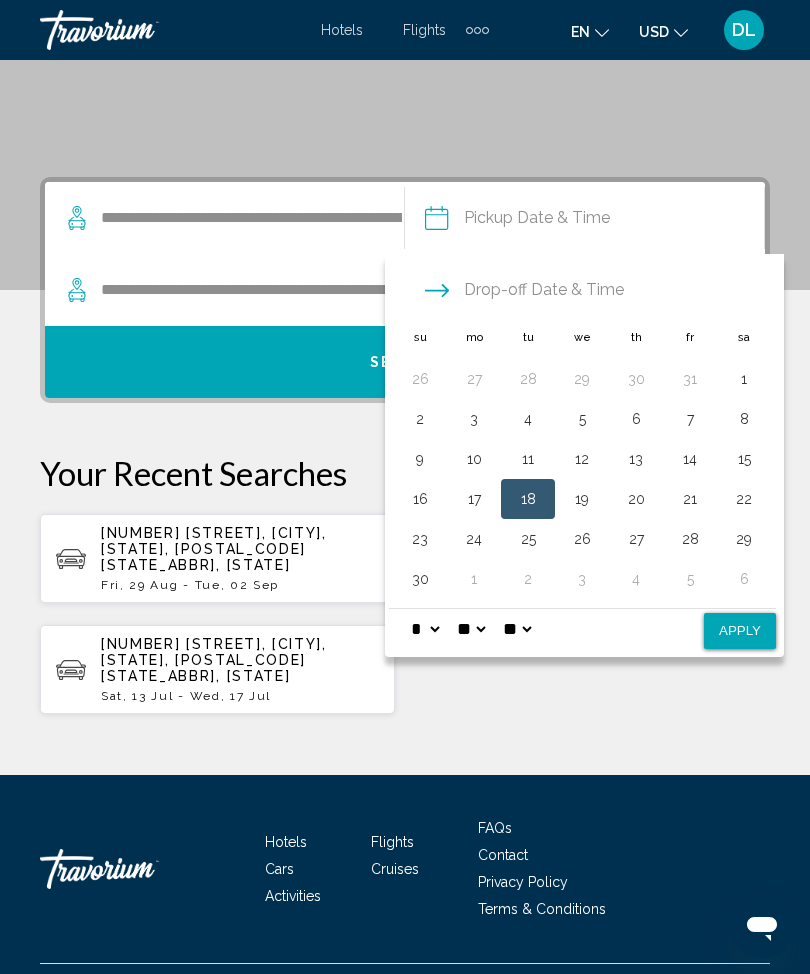 type on "**********" 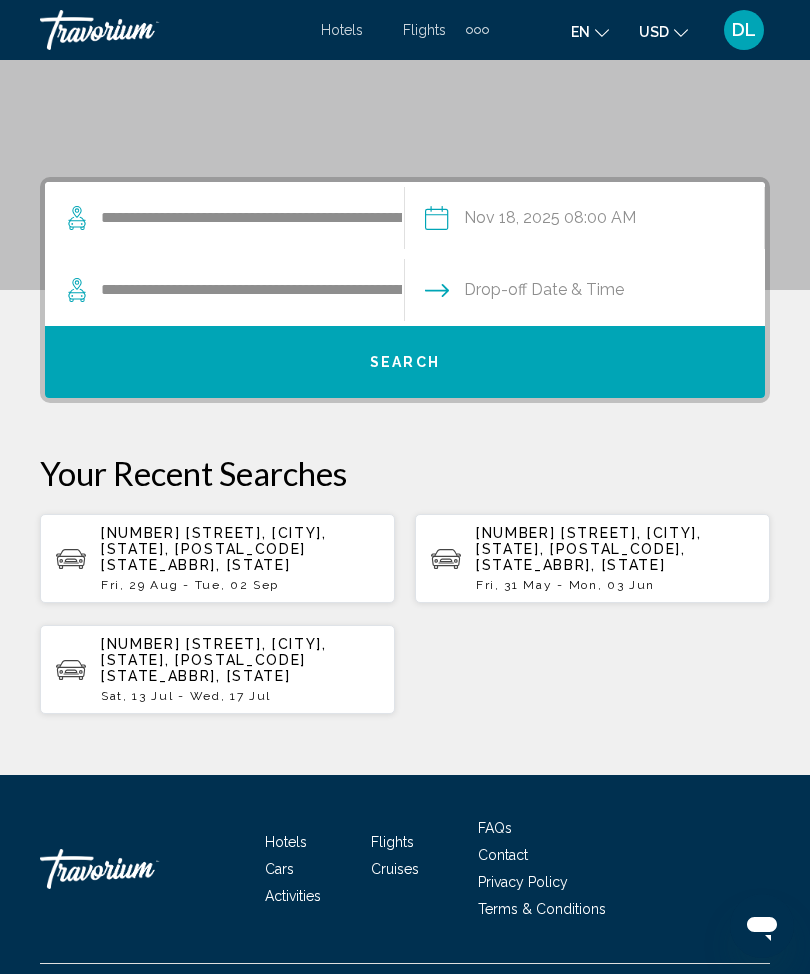 click on "**********" at bounding box center [584, 221] 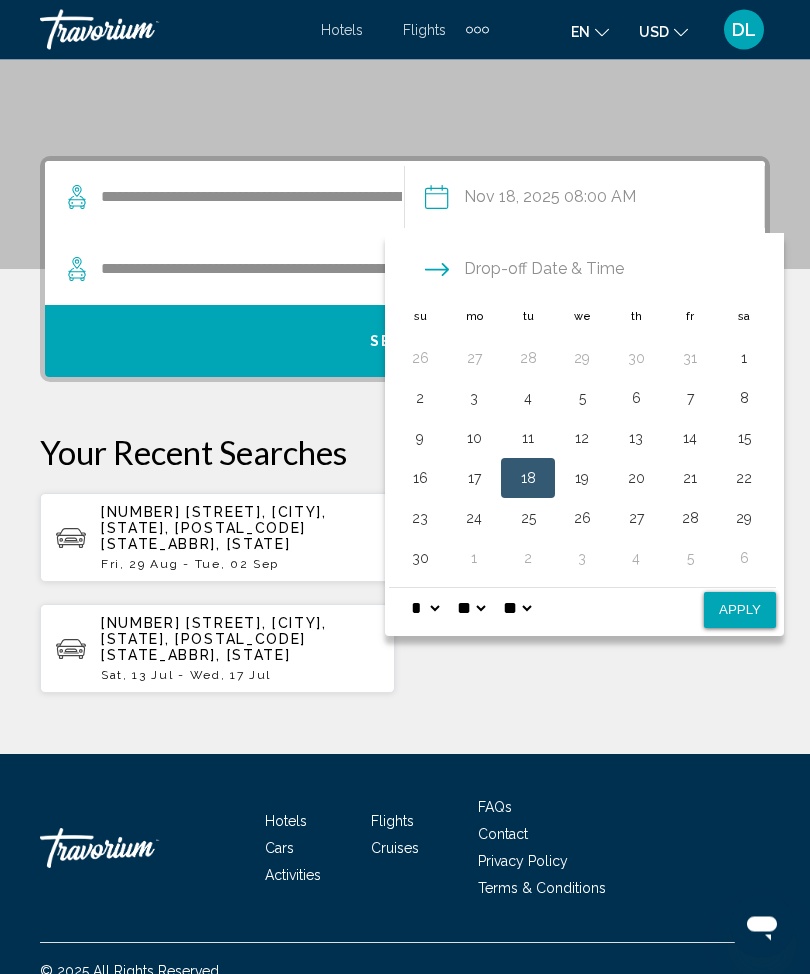 scroll, scrollTop: 335, scrollLeft: 0, axis: vertical 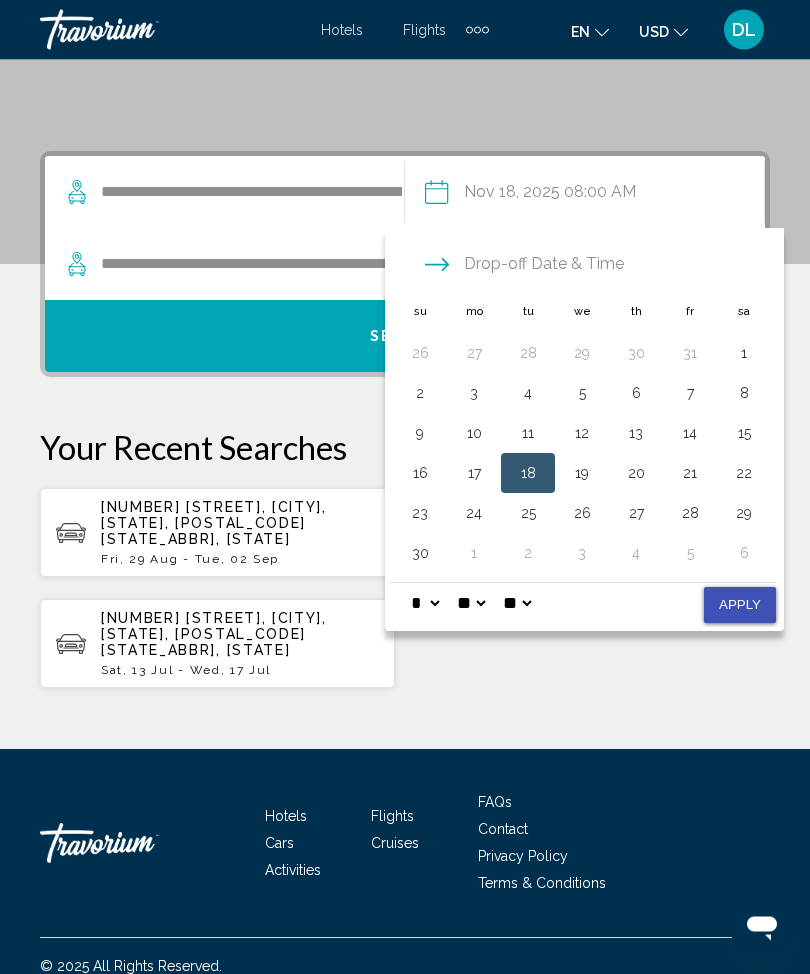 click on "Apply" at bounding box center [740, 606] 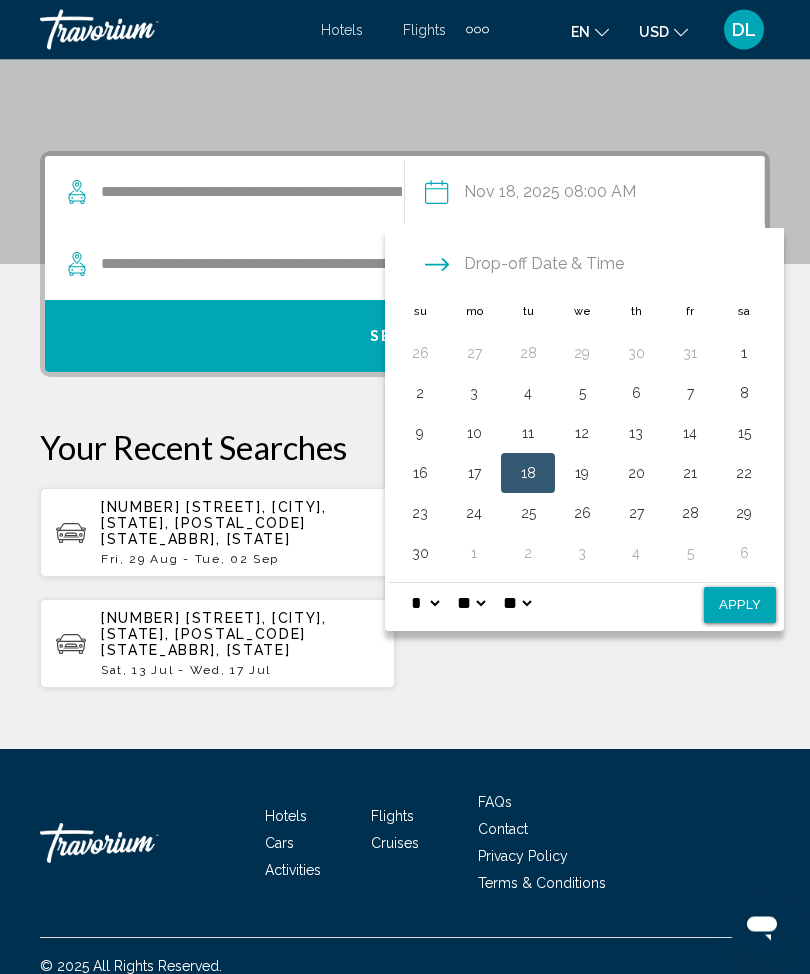 scroll, scrollTop: 336, scrollLeft: 0, axis: vertical 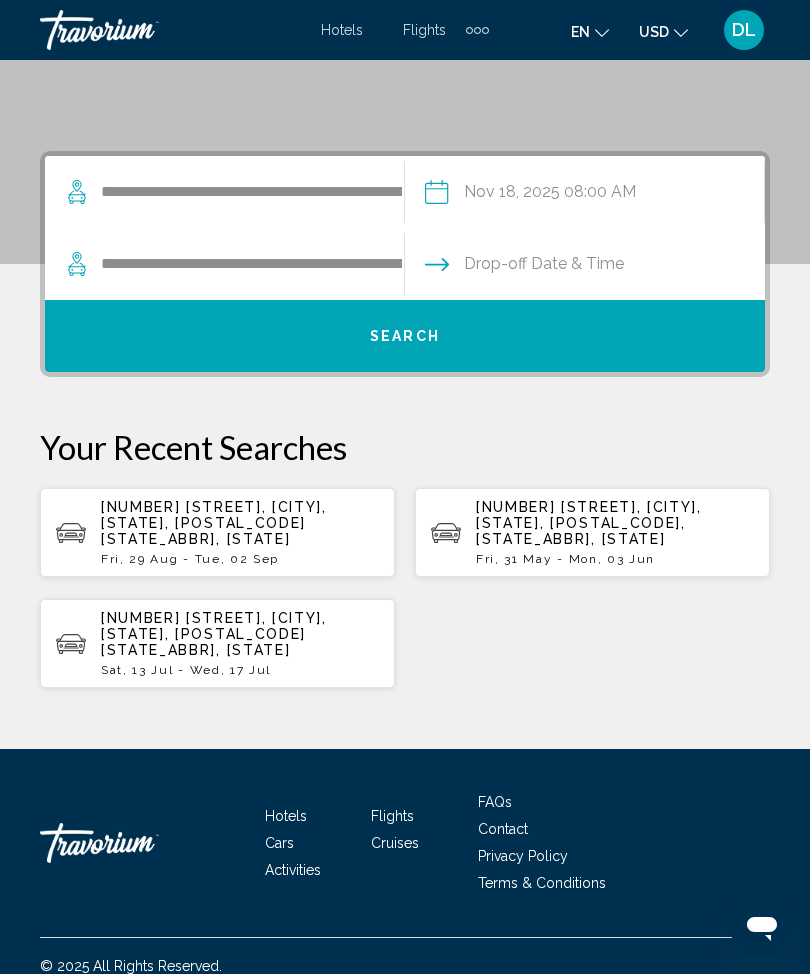 click at bounding box center (584, 267) 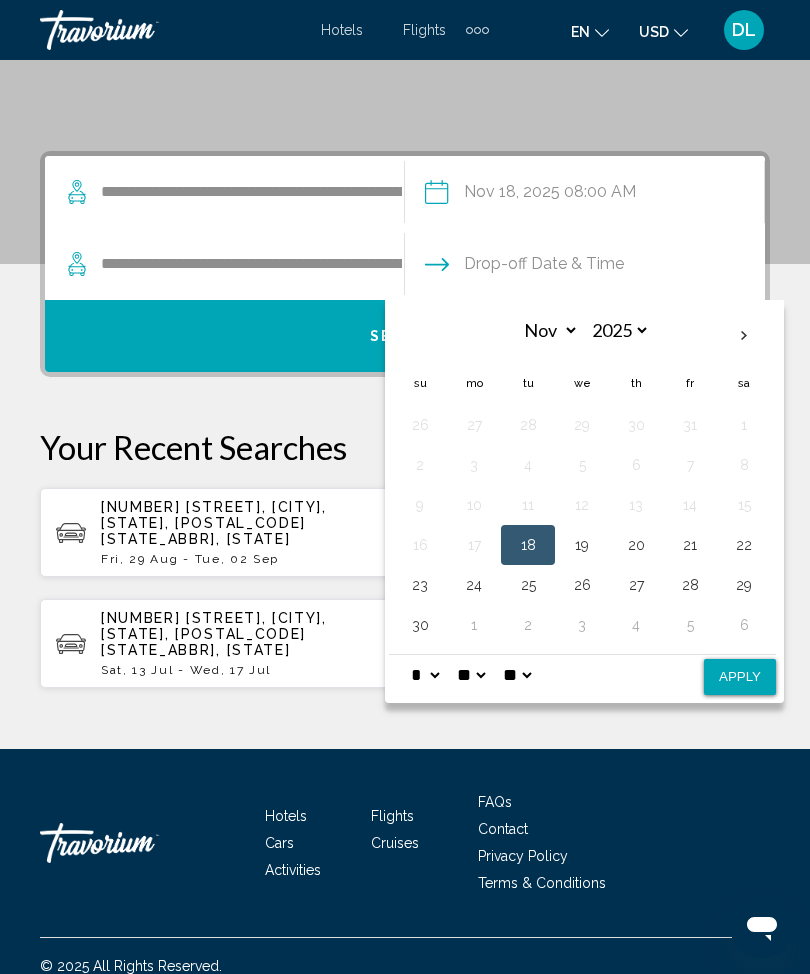 click on "24" at bounding box center [474, 585] 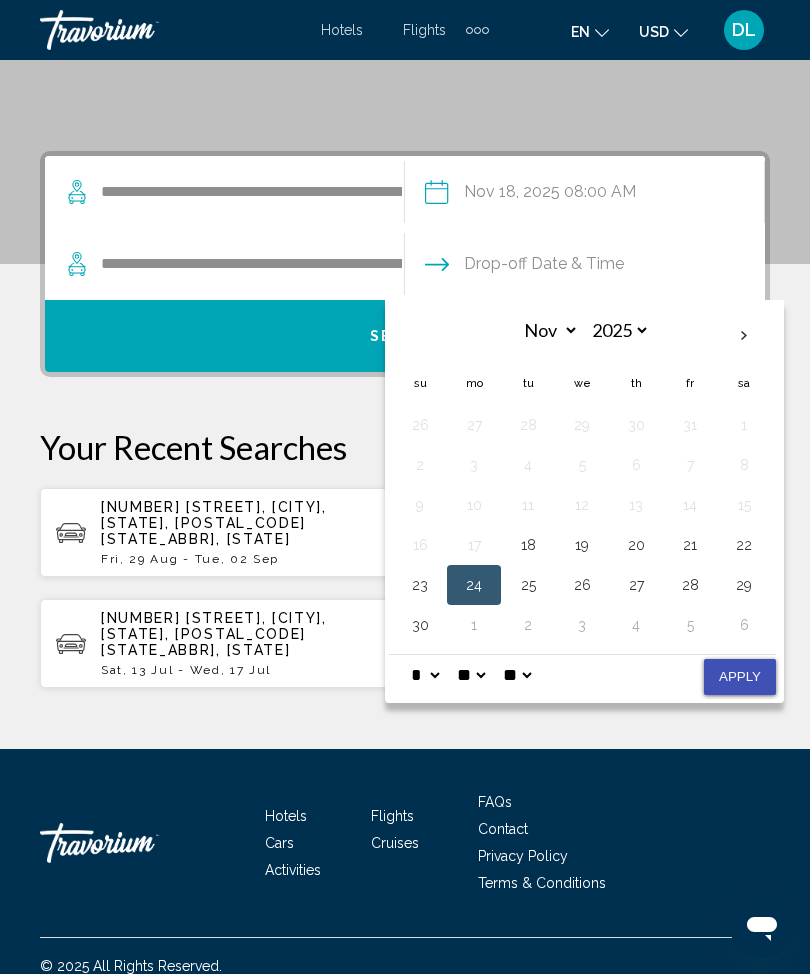 click on "Apply" at bounding box center [740, 677] 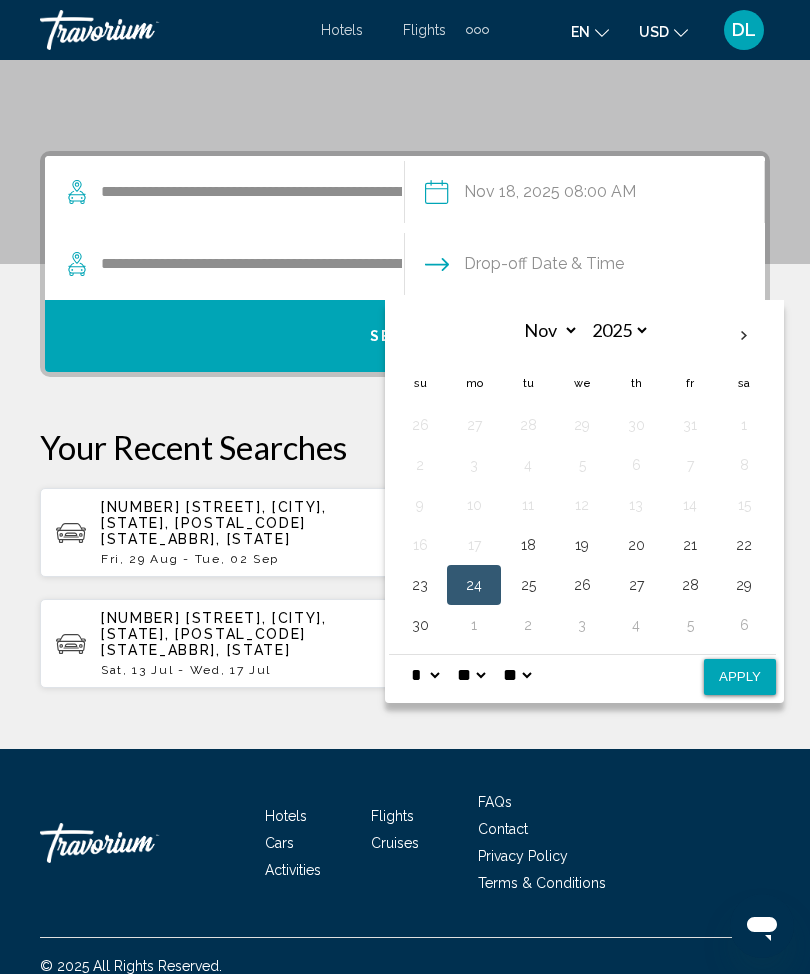 type on "**********" 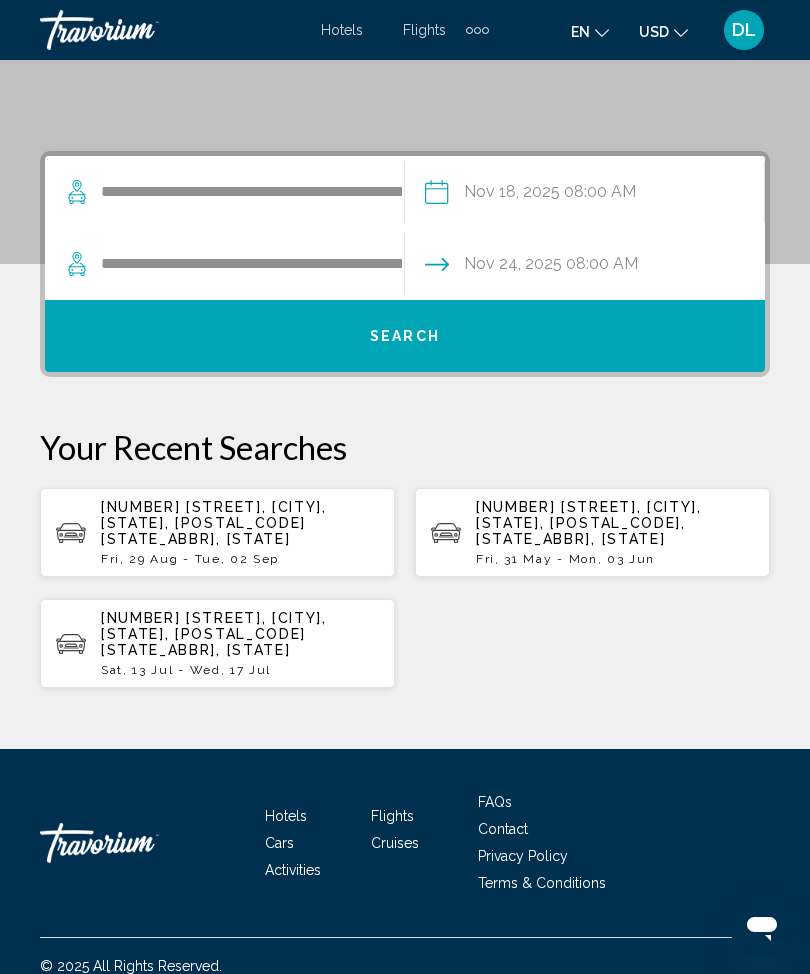 click on "**********" at bounding box center (584, 195) 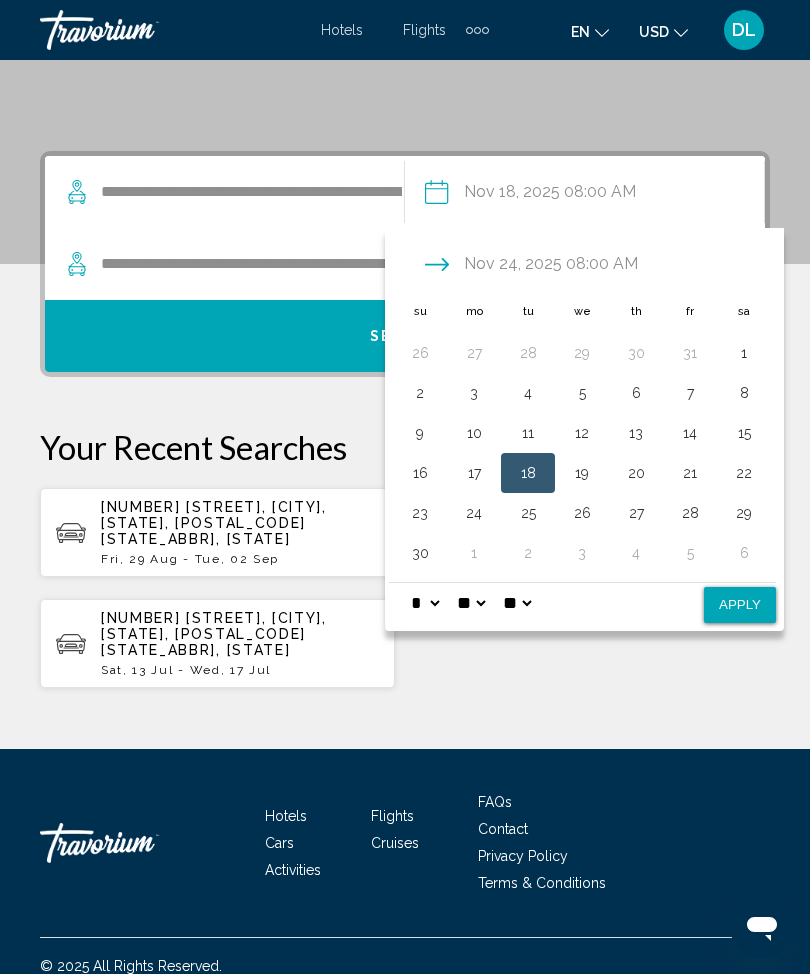 click on "19" at bounding box center (582, 473) 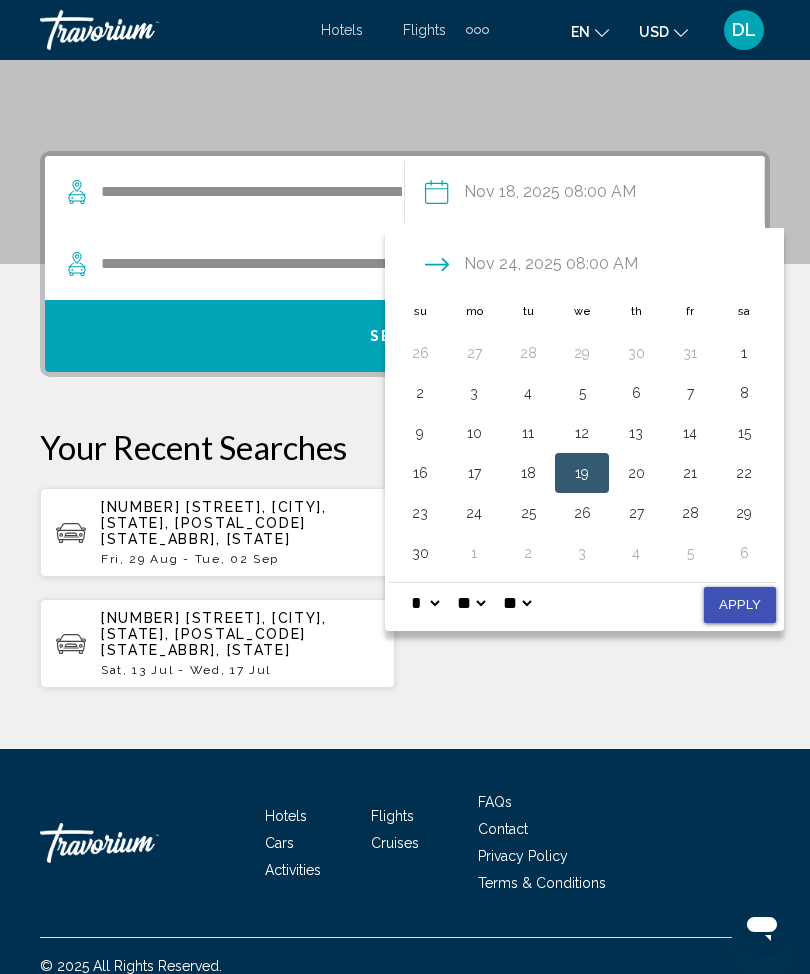 click on "Apply" at bounding box center [740, 605] 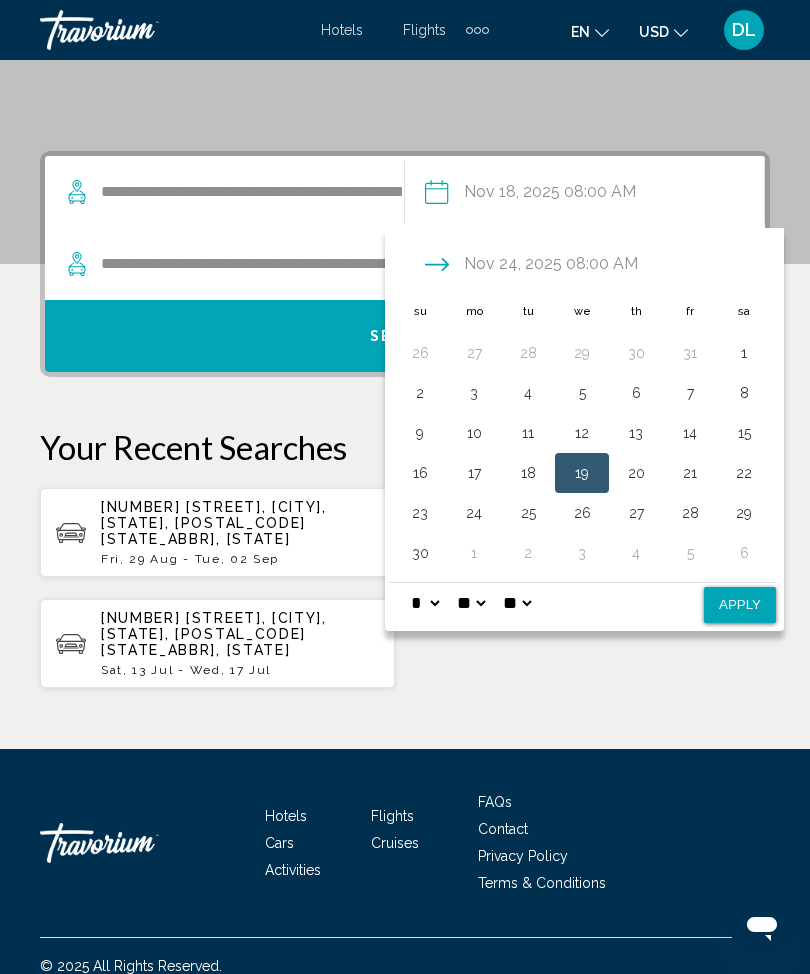 type on "**********" 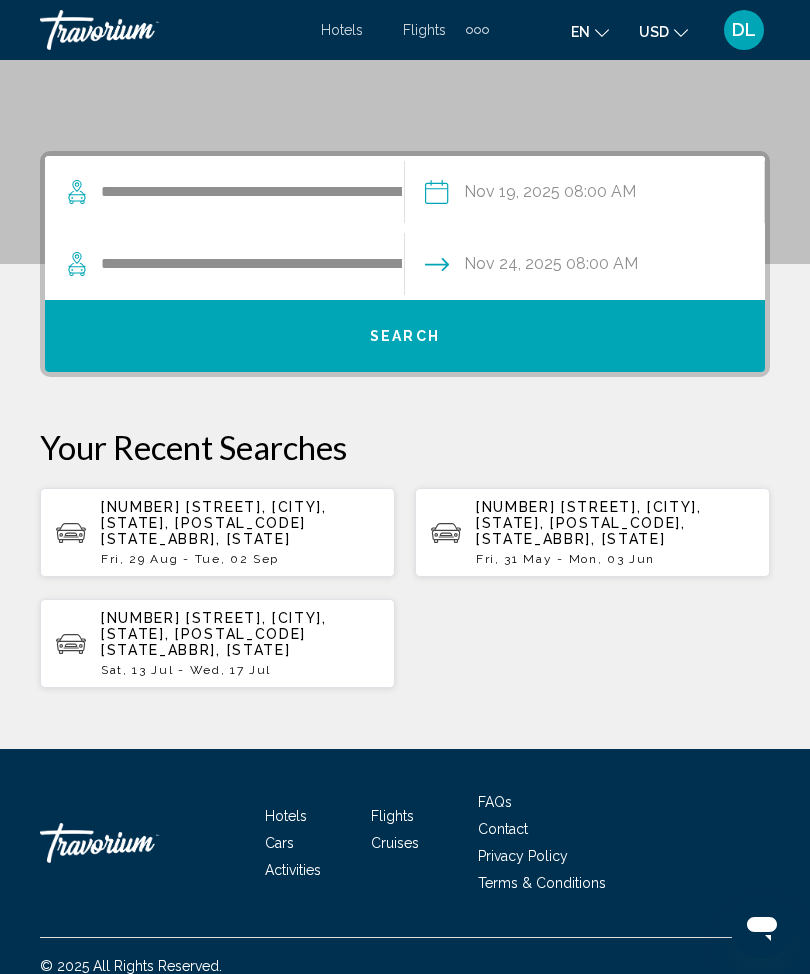 click on "Search" at bounding box center [405, 336] 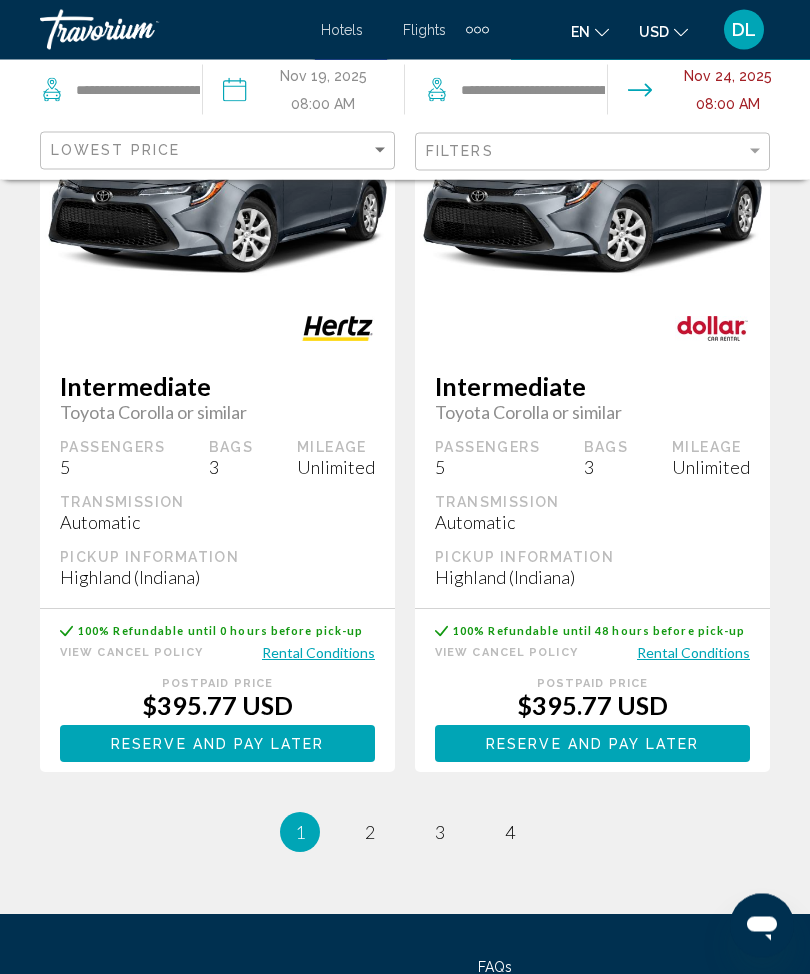 scroll, scrollTop: 4278, scrollLeft: 0, axis: vertical 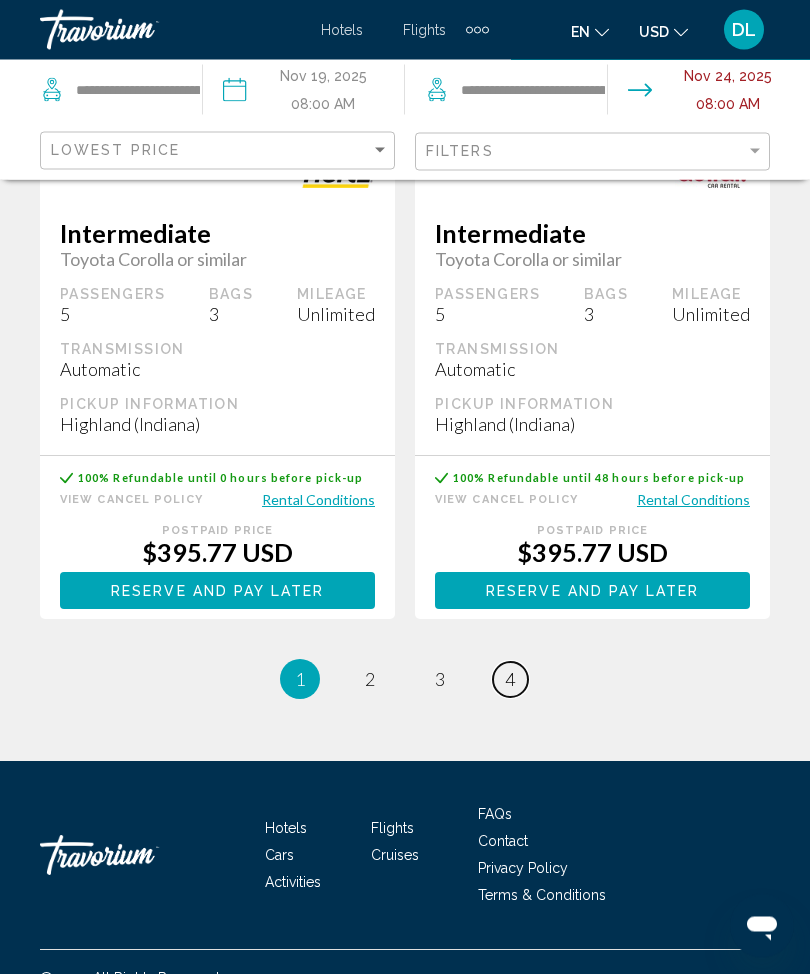 click on "4" at bounding box center [510, 680] 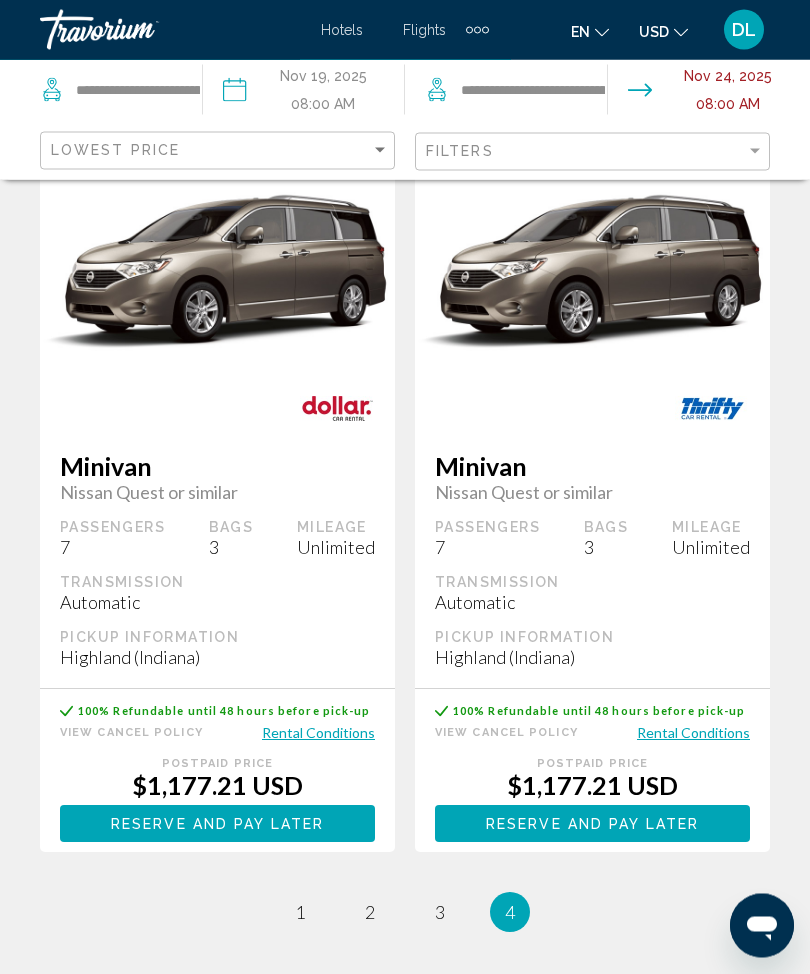 scroll, scrollTop: 1695, scrollLeft: 0, axis: vertical 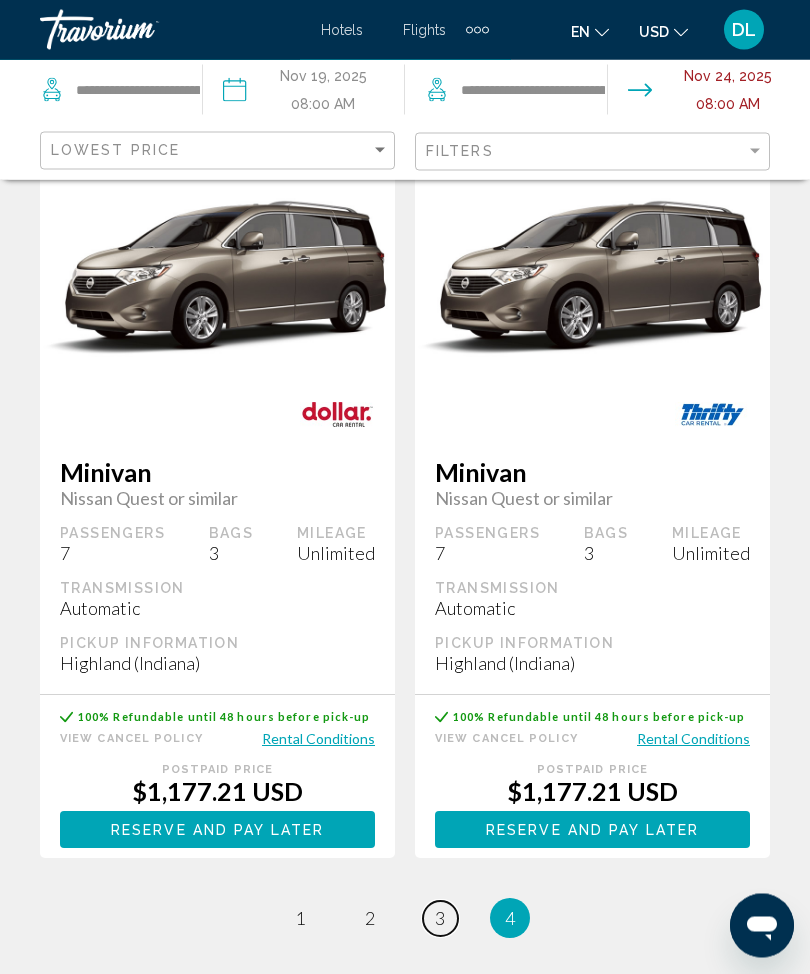 click on "3" at bounding box center (440, 919) 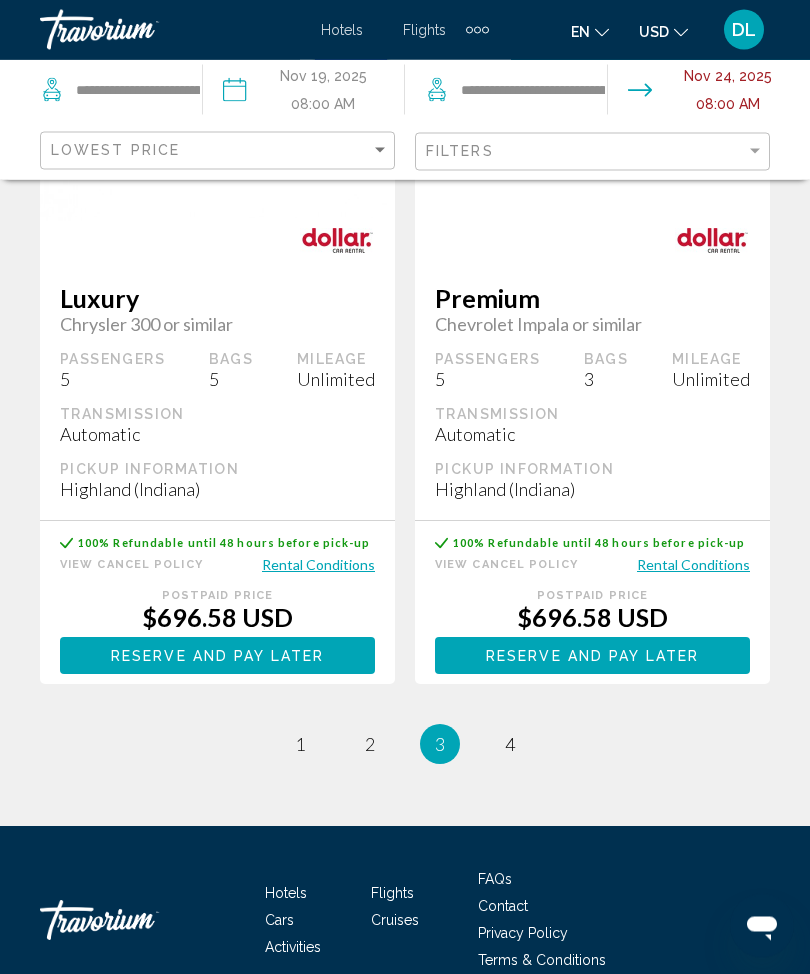 scroll, scrollTop: 4234, scrollLeft: 0, axis: vertical 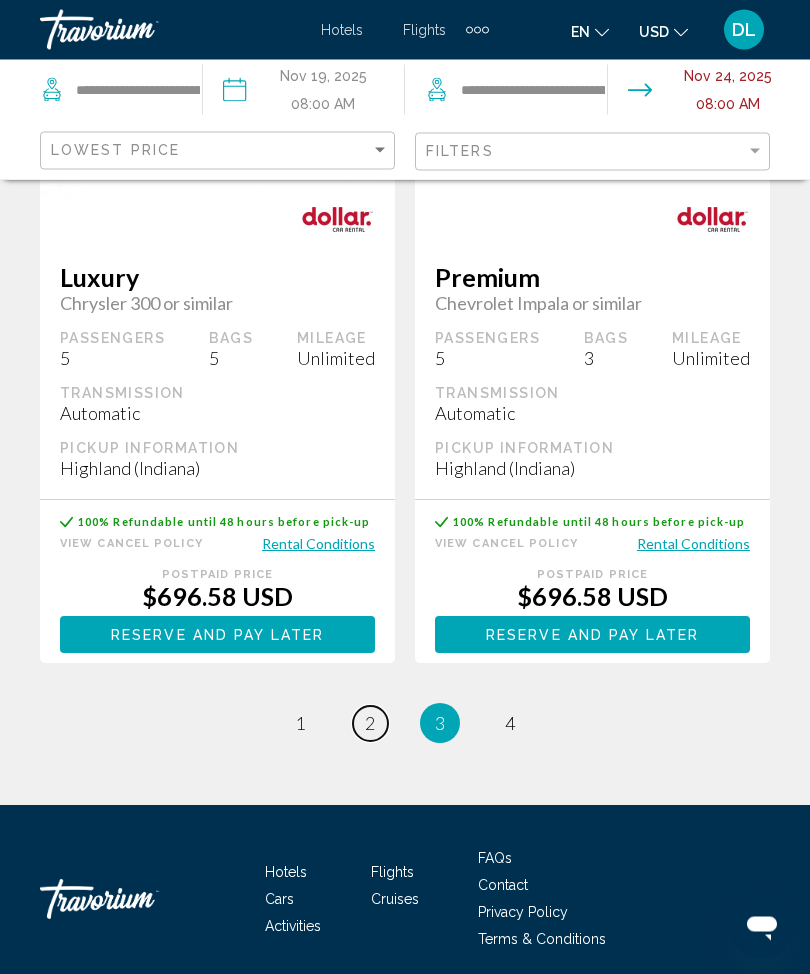 click on "2" at bounding box center (370, 724) 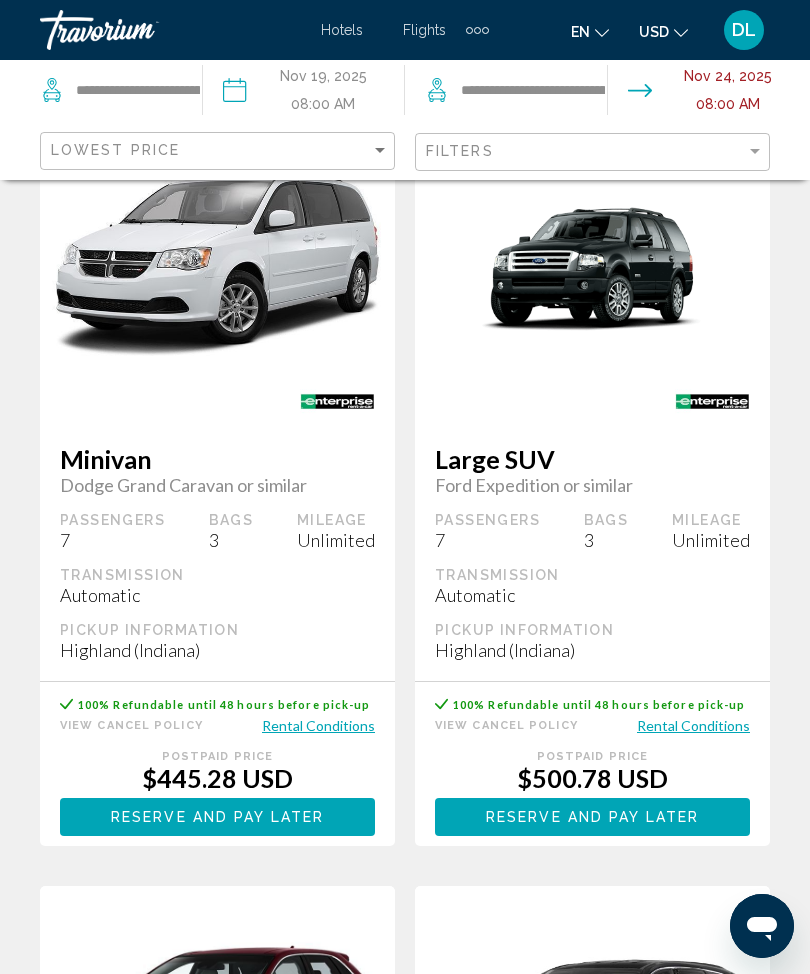 scroll, scrollTop: 3289, scrollLeft: 0, axis: vertical 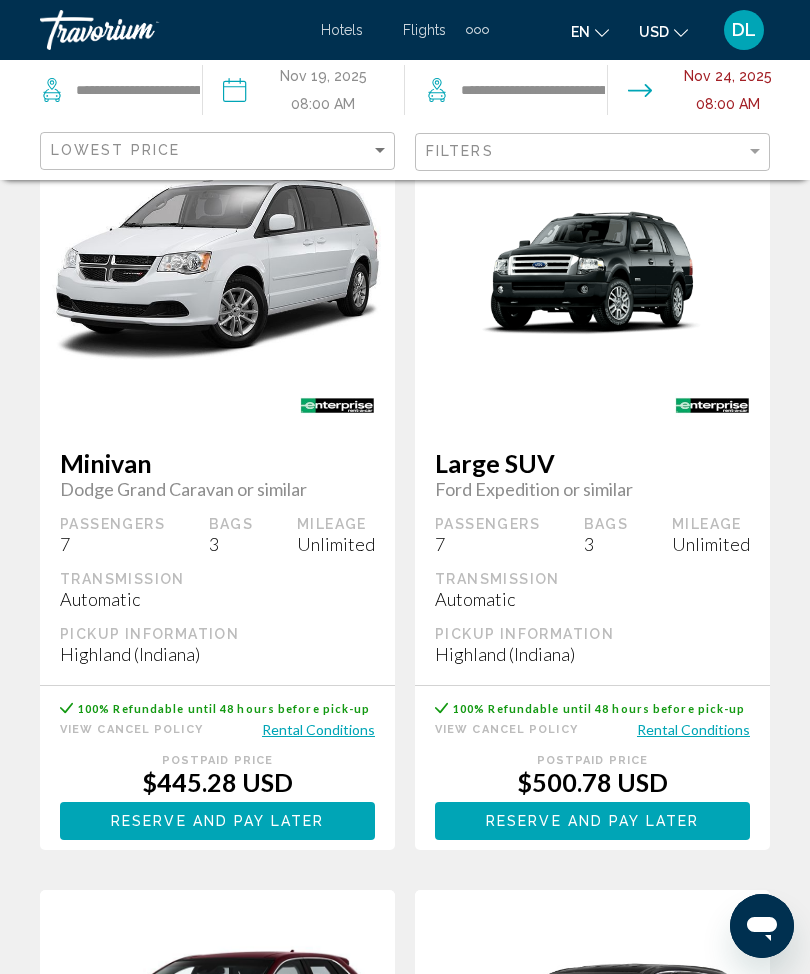 click on "Reserve and pay now Reserve and pay later" at bounding box center (217, -2327) 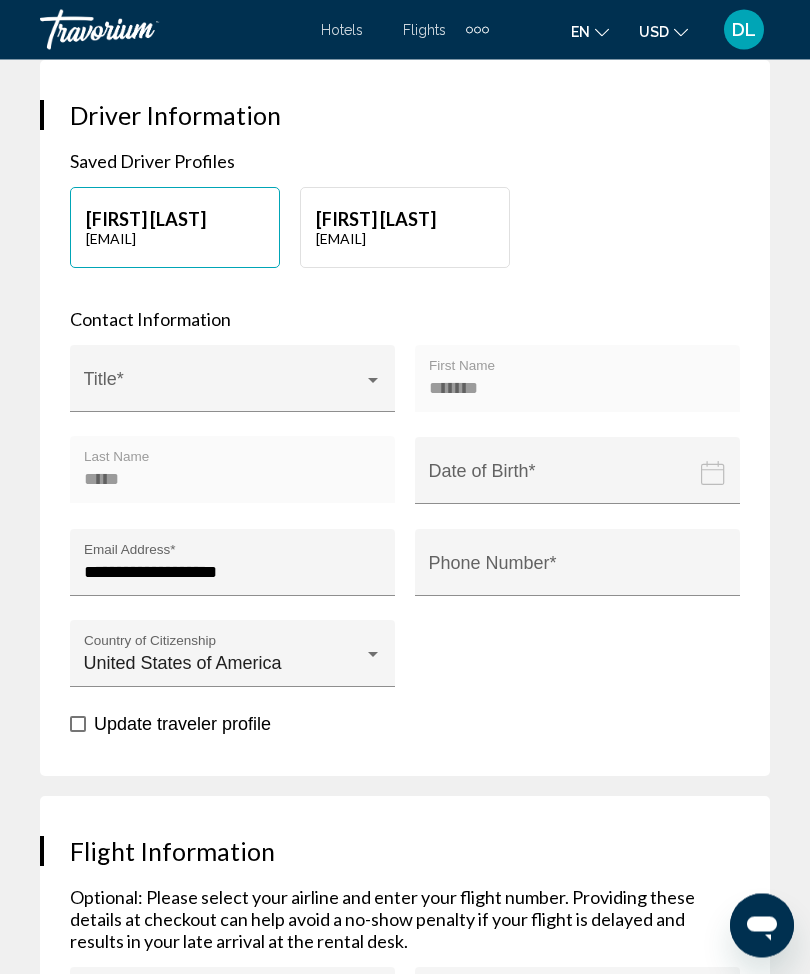 scroll, scrollTop: 985, scrollLeft: 0, axis: vertical 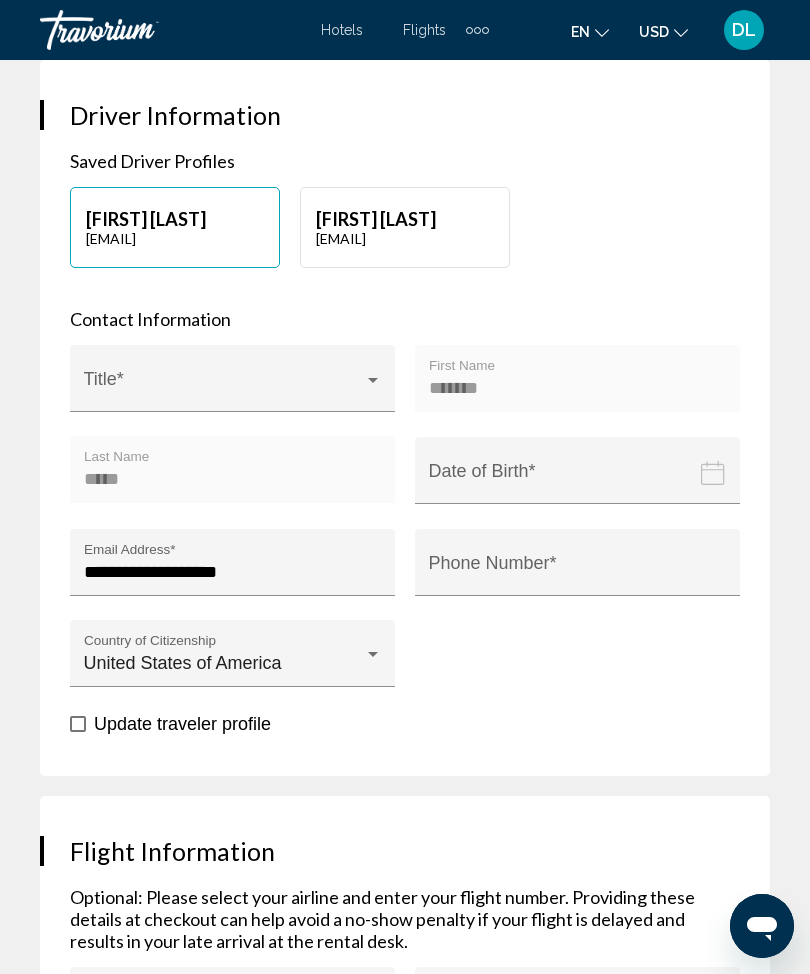 click at bounding box center [224, 388] 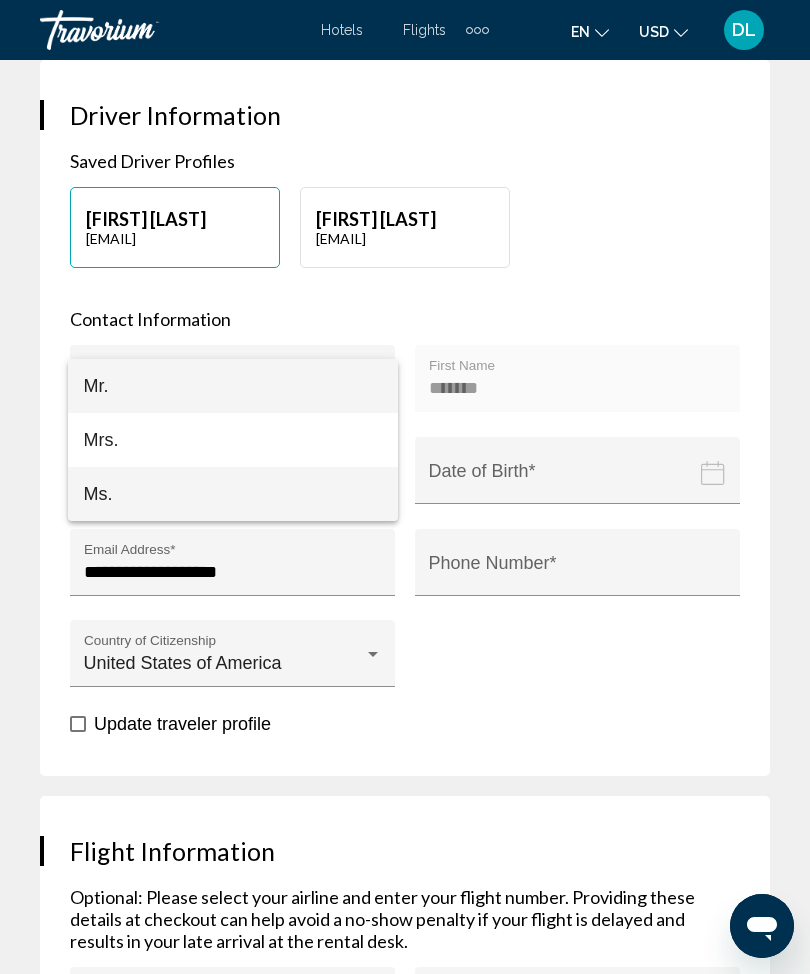 click on "Ms." at bounding box center (233, 494) 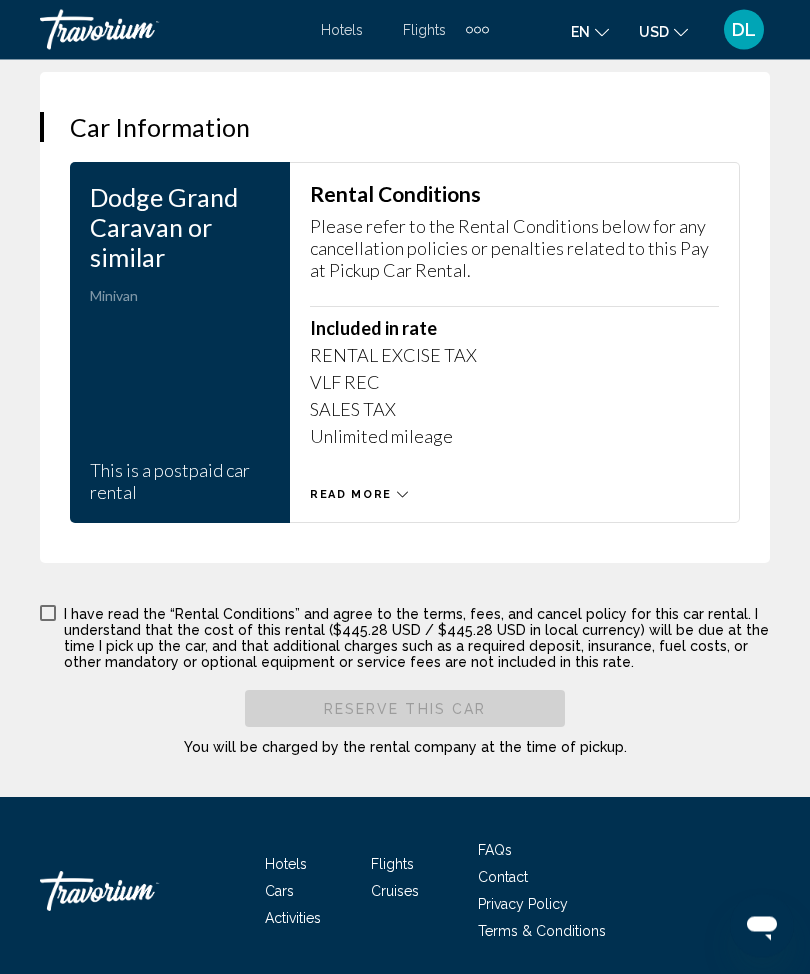 scroll, scrollTop: 2277, scrollLeft: 0, axis: vertical 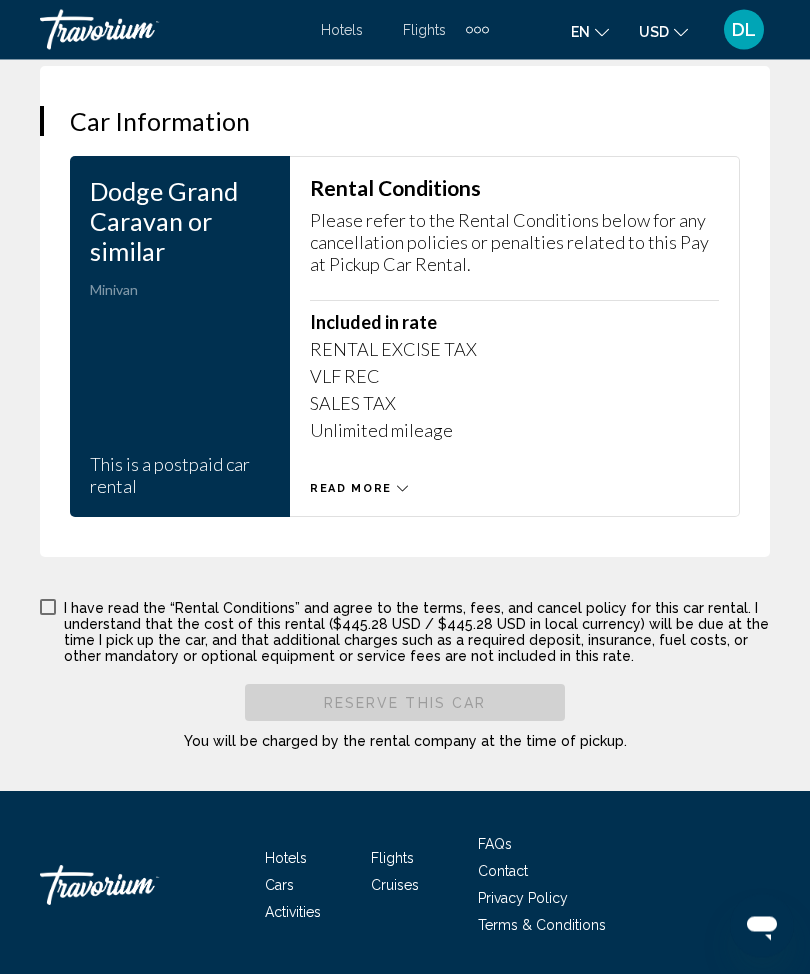 click on "Minivan
Pickup Date & Time Nov 19, 2025 08:00 AM 9650 Indianapolis Blvd, Highland, 46322 2637, In, Indiana [IN] [US]
Drop-off Date & Time Nov 24, 2025 08:00 AM 9650 Indianapolis Blvd, Highland, 46322 2637, In, Indiana [IN] [US] Passengers 7 Bags 3 Description Dodge Grand Caravan or similar Transmission Automatic Rental Company ENTERPRISE Driver Information Saved Driver Profiles Darnita Lewis  d.lewis89@yahoo.com  OrLis Lewis  o.lewis0118@yahoo.com  Contact Information Ms. Title  * ******* First Name ***** Last Name Date of Birth  *  Aug  *** *** *** *** *** *** *** *** *** *** *** ***   2025  **** **** **** **** **** **** **** **** **** **** **** **** **** **** **** **** **** **** **** **** **** **** **** **** **** **** **** **** **** **** **** **** **** **** **** **** **** **** **** **** **** **** **** **** **** **** **** **** **** **** **** **** **** **** **** ****" at bounding box center [405, -480] 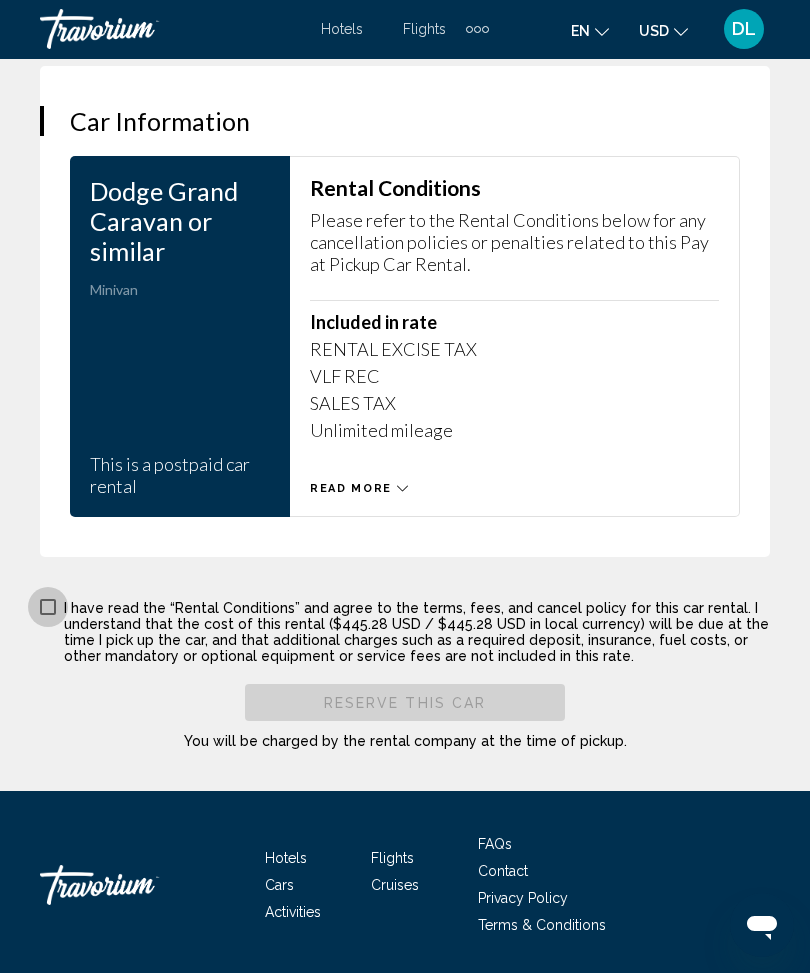click at bounding box center [48, 608] 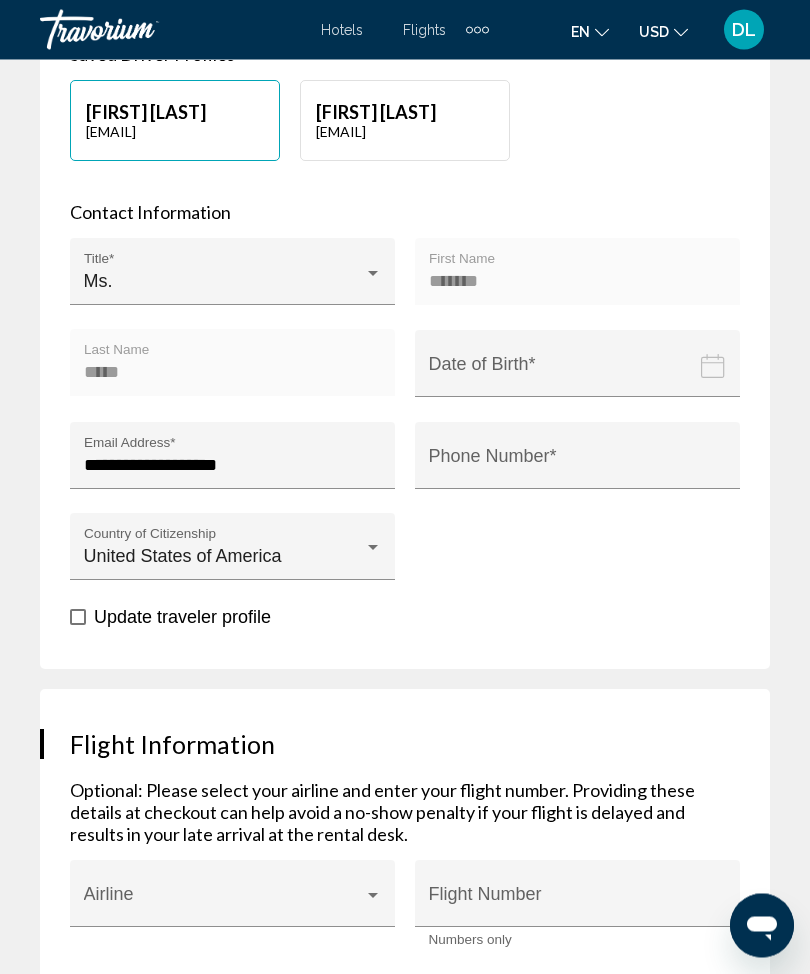 click at bounding box center (581, 379) 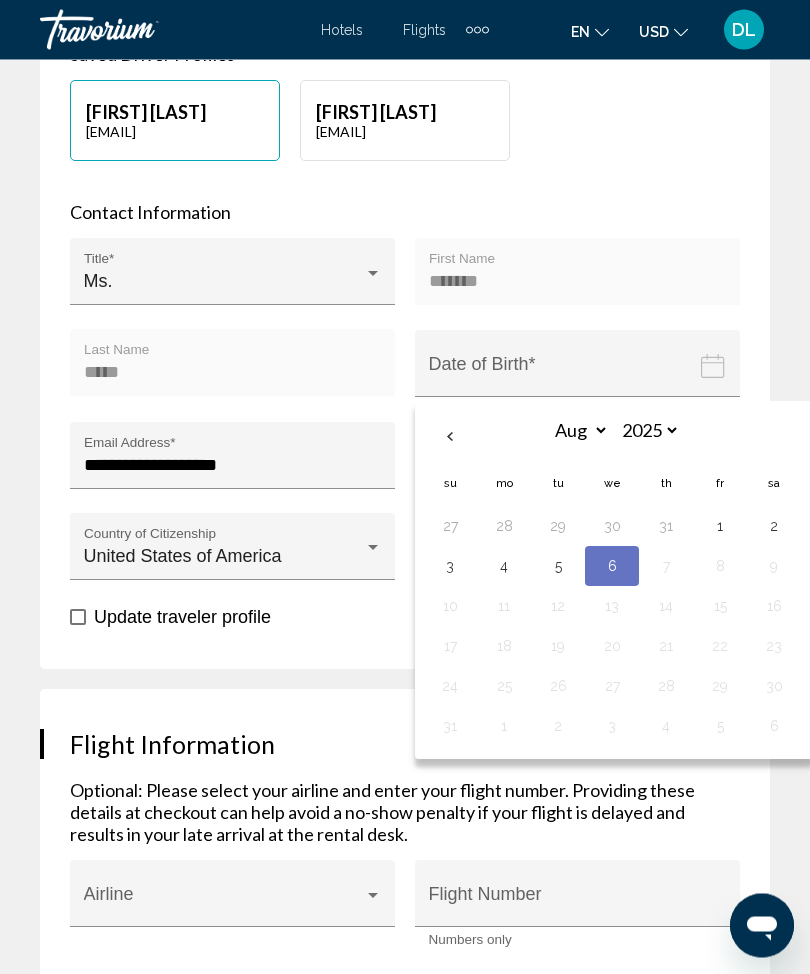 scroll, scrollTop: 1092, scrollLeft: 0, axis: vertical 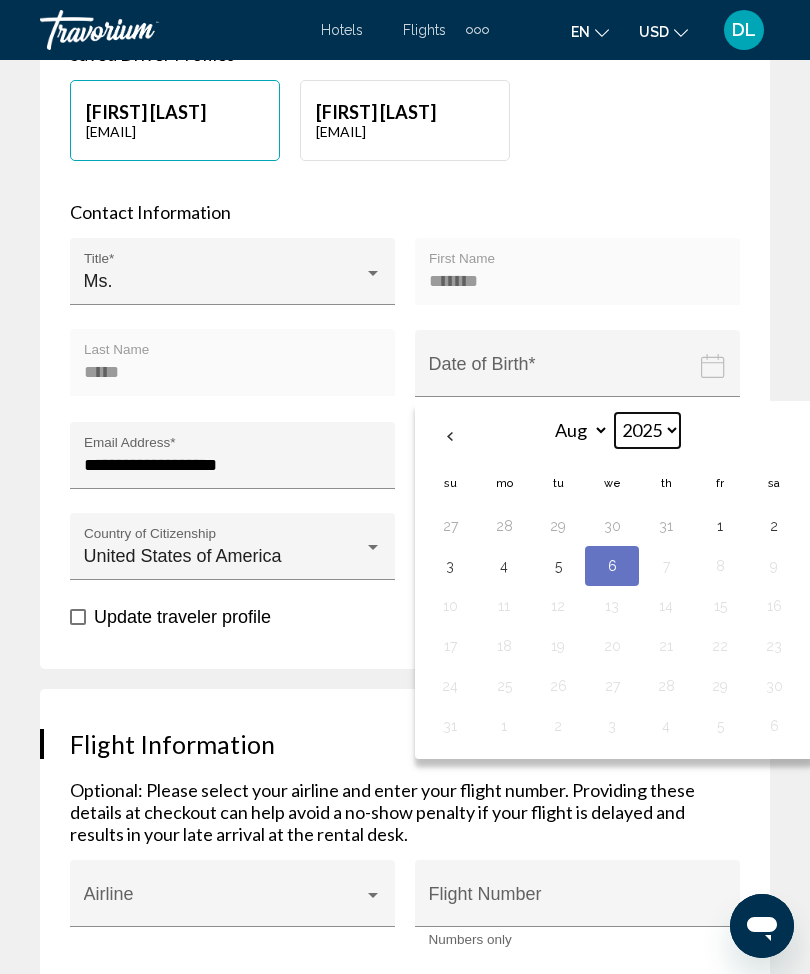 click on "**** **** **** **** **** **** **** **** **** **** **** **** **** **** **** **** **** **** **** **** **** **** **** **** **** **** **** **** **** **** **** **** **** **** **** **** **** **** **** **** **** **** **** **** **** **** **** **** **** **** **** **** **** **** **** **** **** **** **** **** **** **** **** **** **** **** **** **** **** **** **** **** **** **** **** **** **** **** **** **** **** **** **** **** **** **** **** **** **** **** **** **** **** **** **** **** **** **** **** **** **** **** **** **** **** **** **** **** **** **** **** **** **** **** **** **** **** **** **** **** **** **** **** **** **** ****" at bounding box center (647, 430) 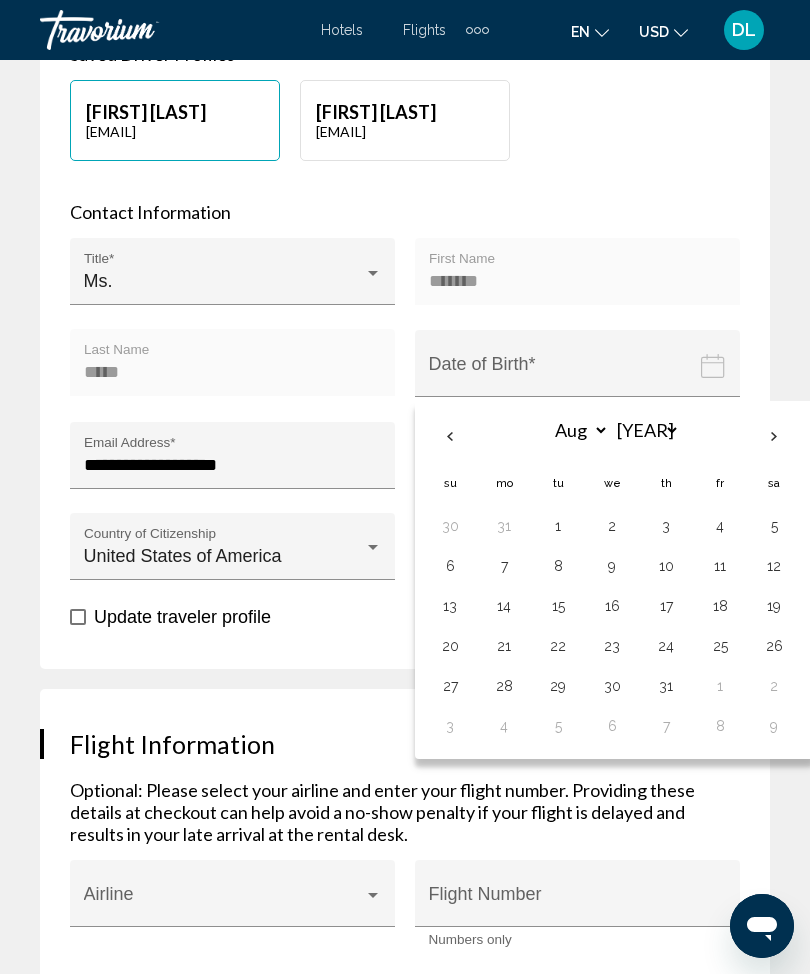click on "21" at bounding box center [504, 646] 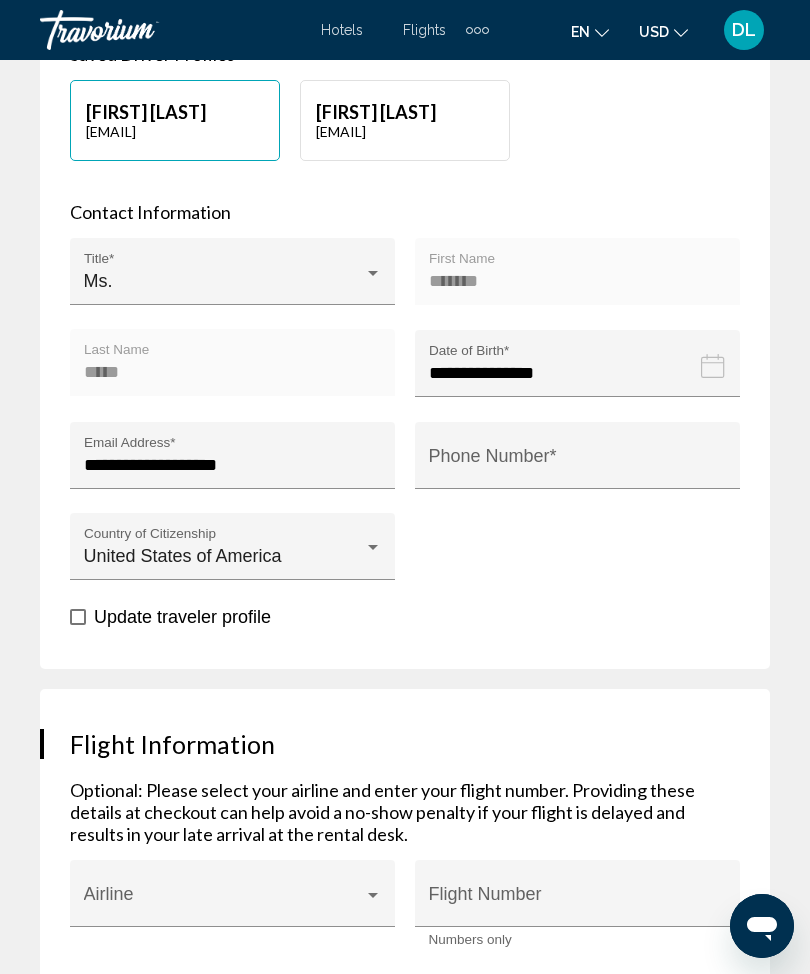 click on "Phone Number  *" at bounding box center [578, 461] 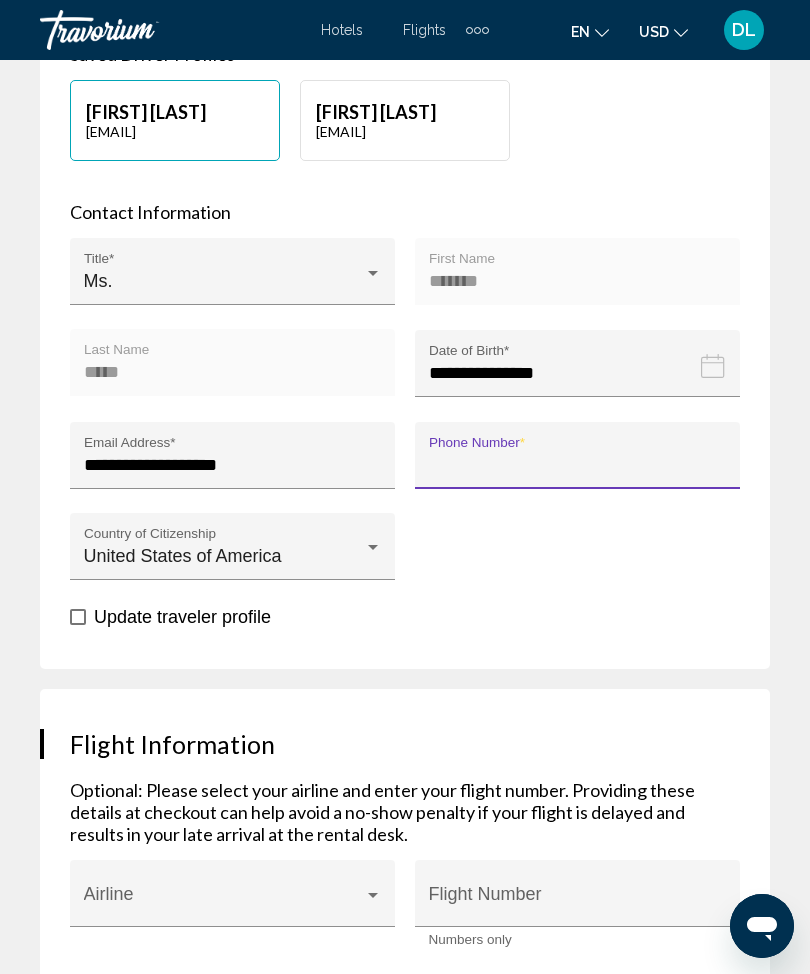 scroll, scrollTop: 1091, scrollLeft: 0, axis: vertical 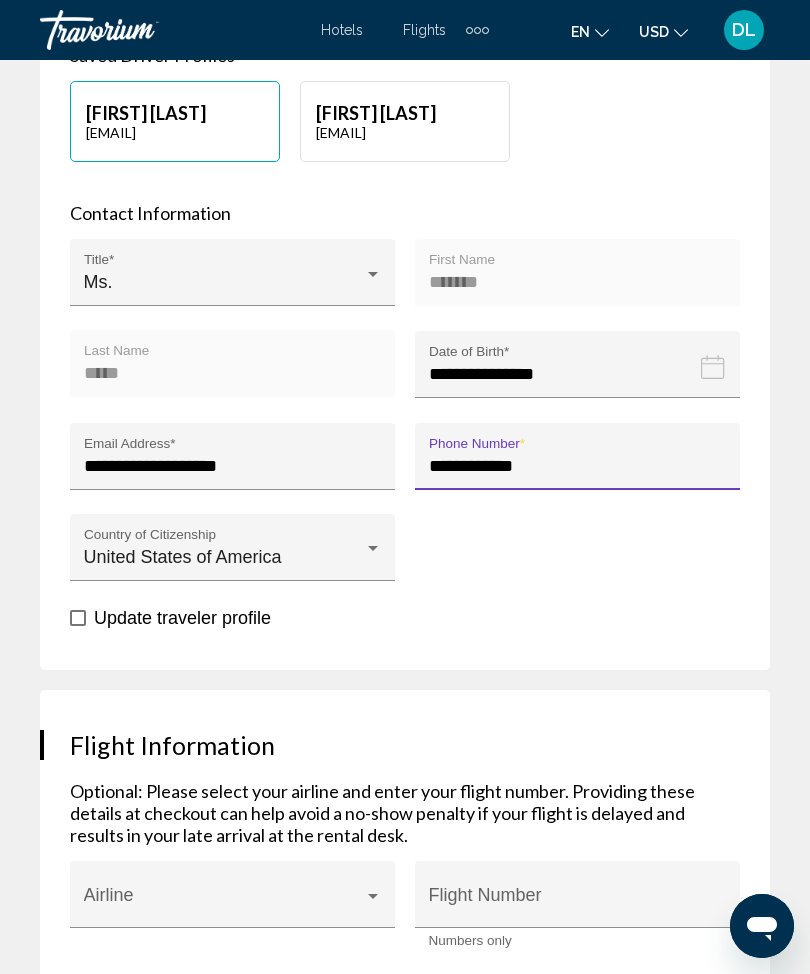 type on "**********" 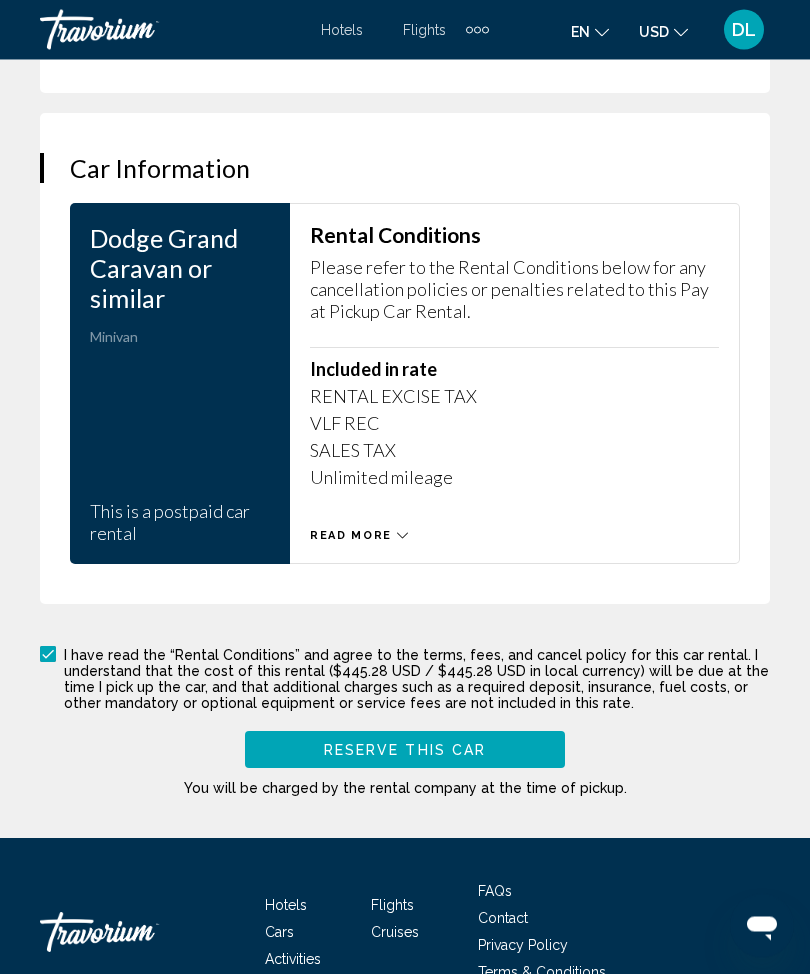 scroll, scrollTop: 2231, scrollLeft: 0, axis: vertical 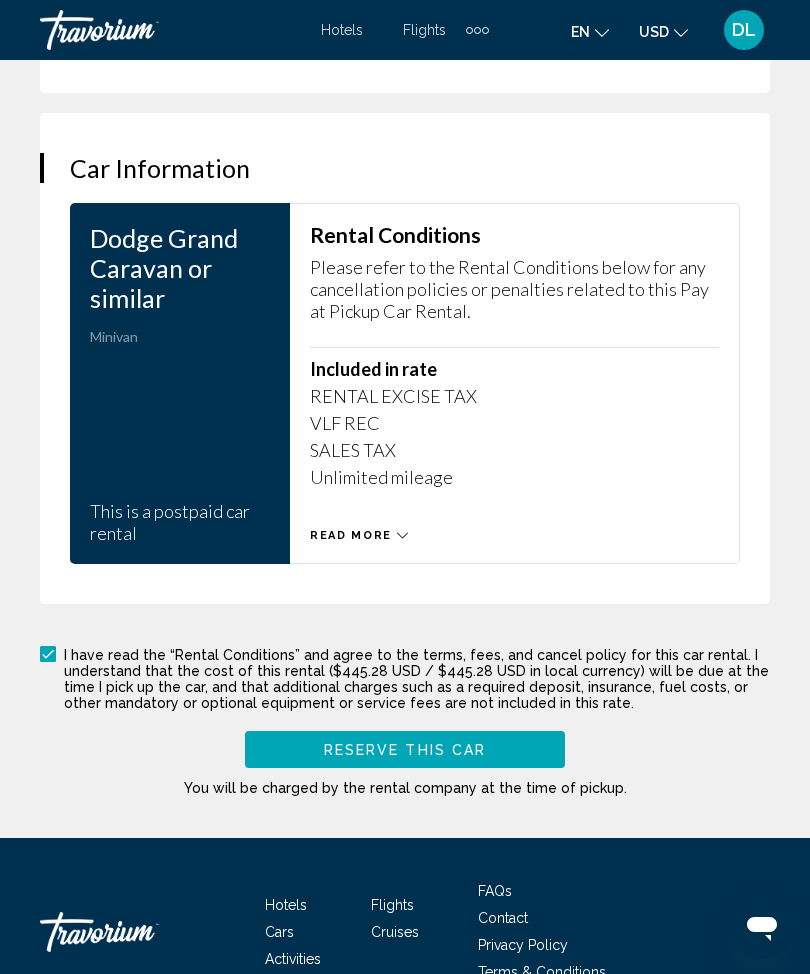 click on "Reserve this car" at bounding box center (405, 749) 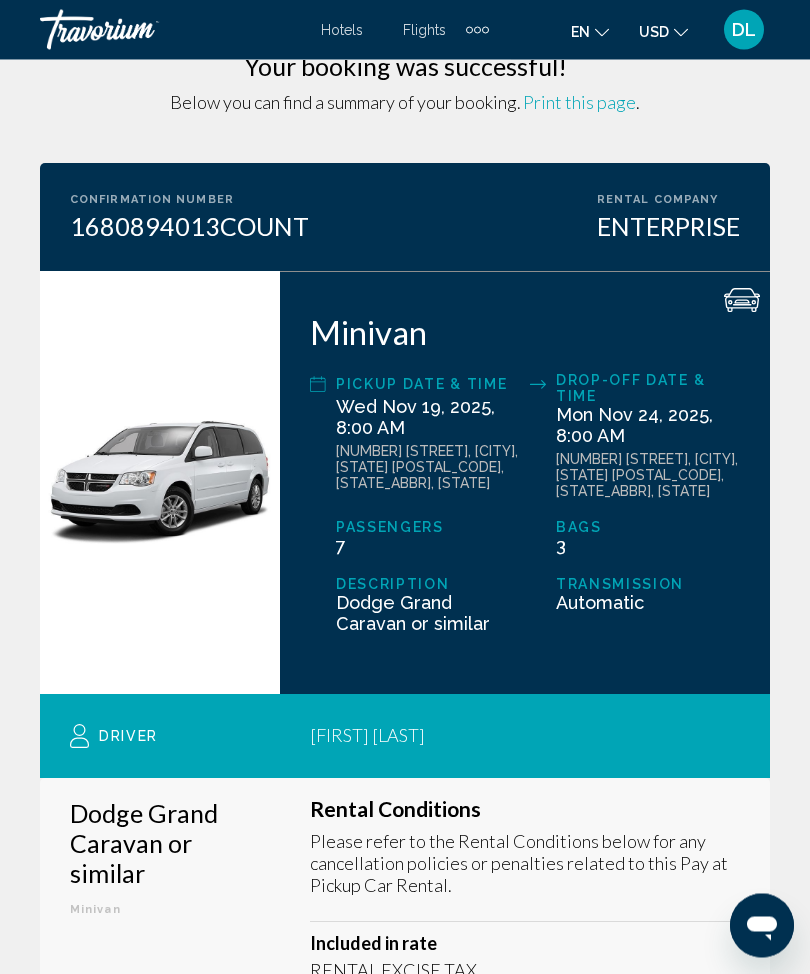 scroll, scrollTop: 0, scrollLeft: 0, axis: both 